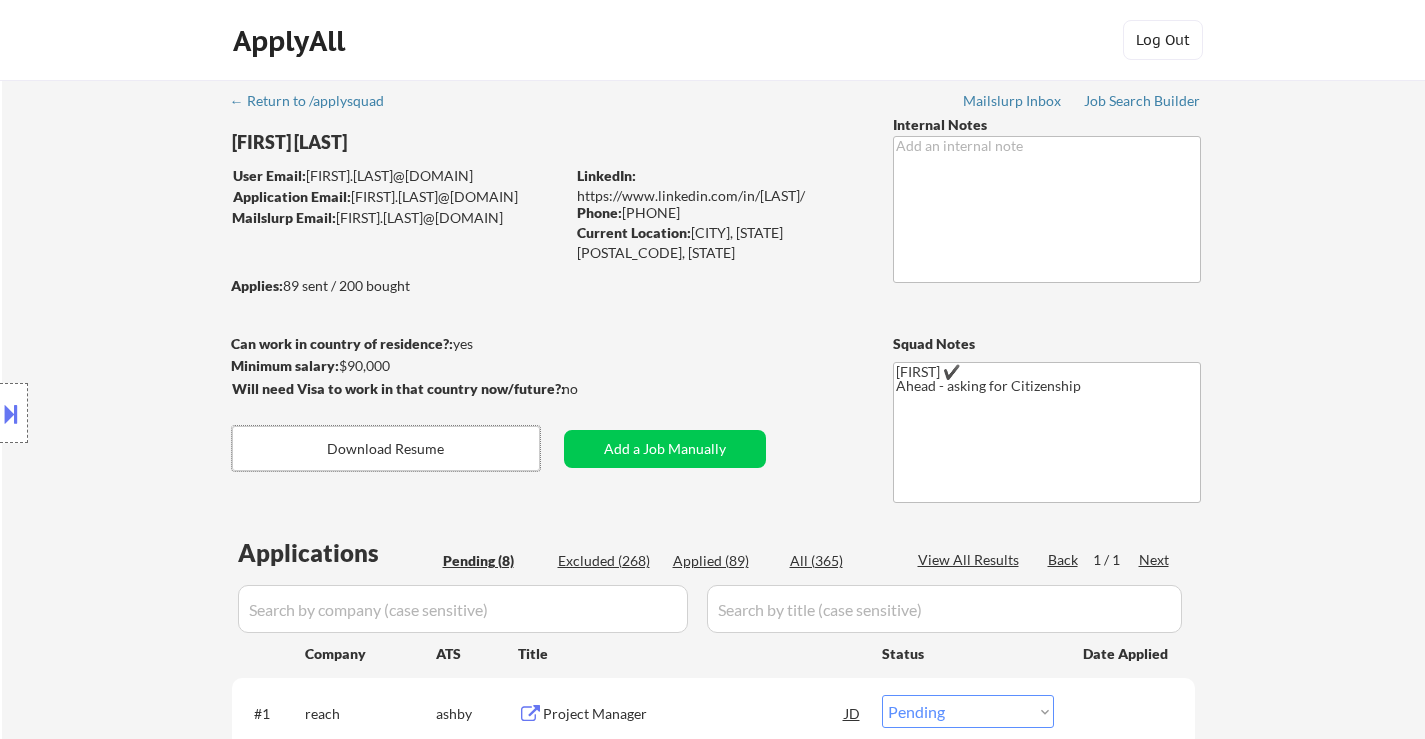 select on ""pending"" 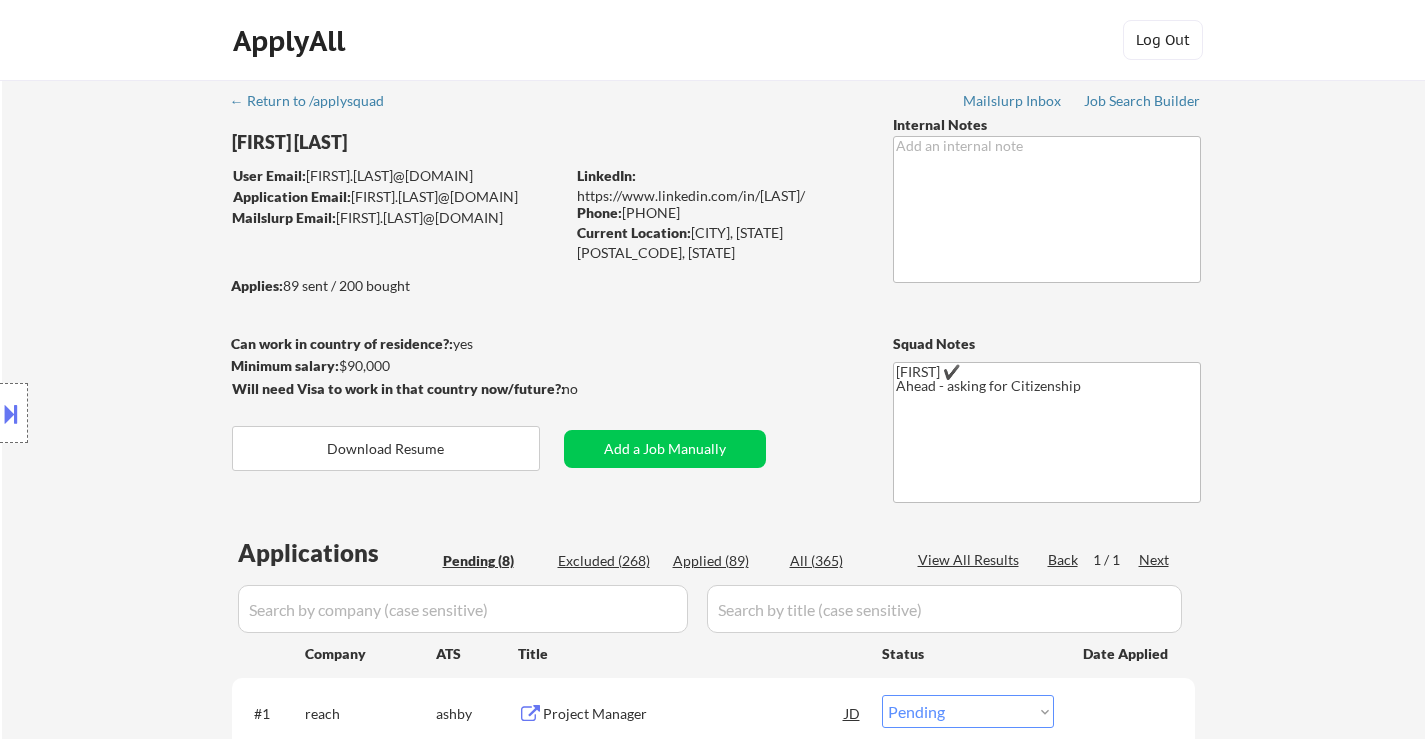 click at bounding box center (11, 413) 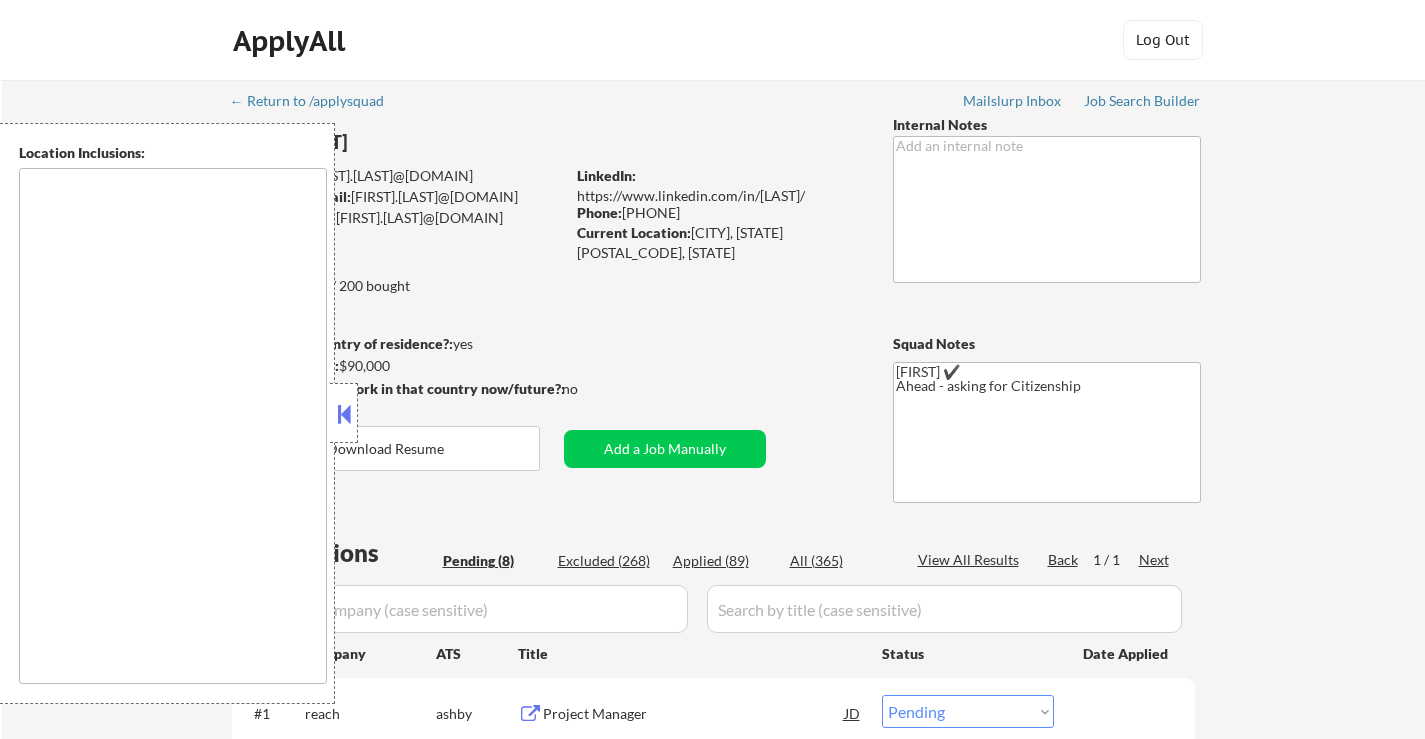 click at bounding box center [344, 414] 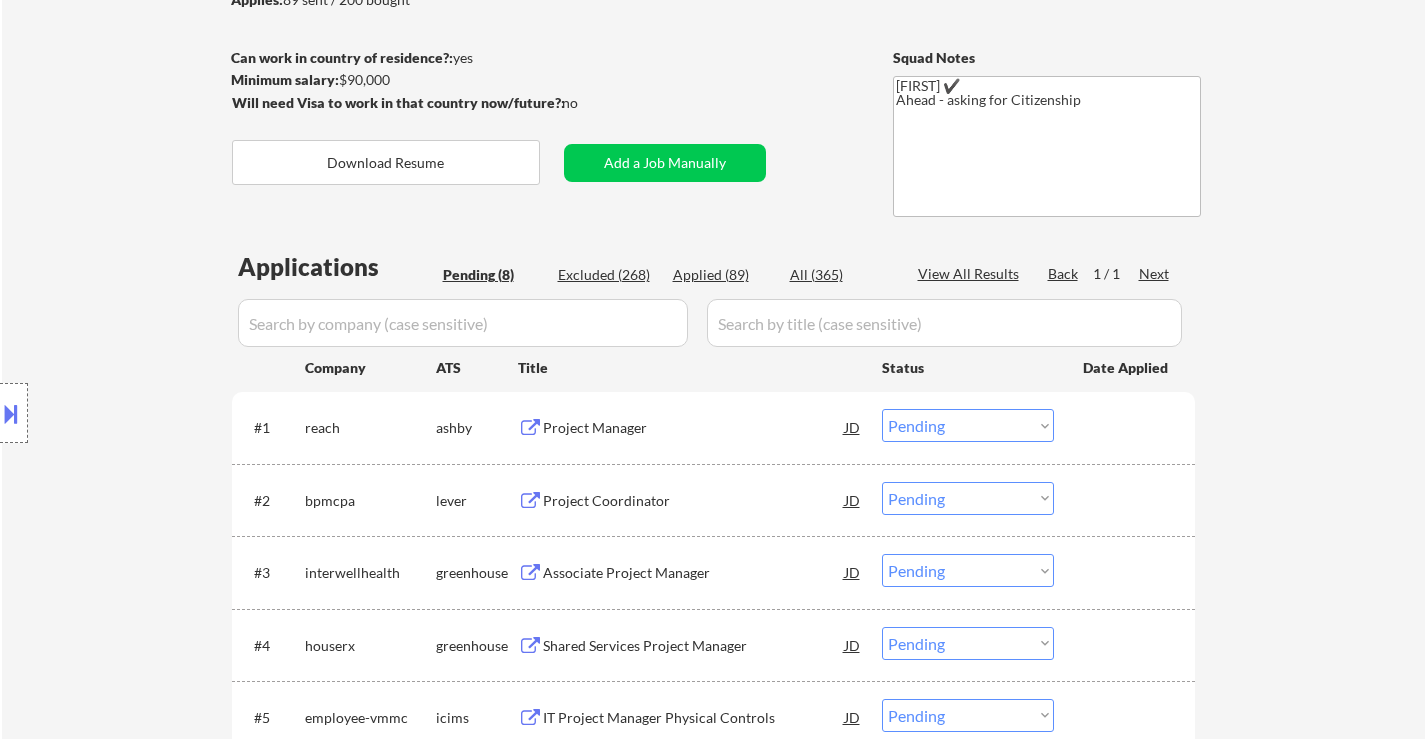 scroll, scrollTop: 300, scrollLeft: 0, axis: vertical 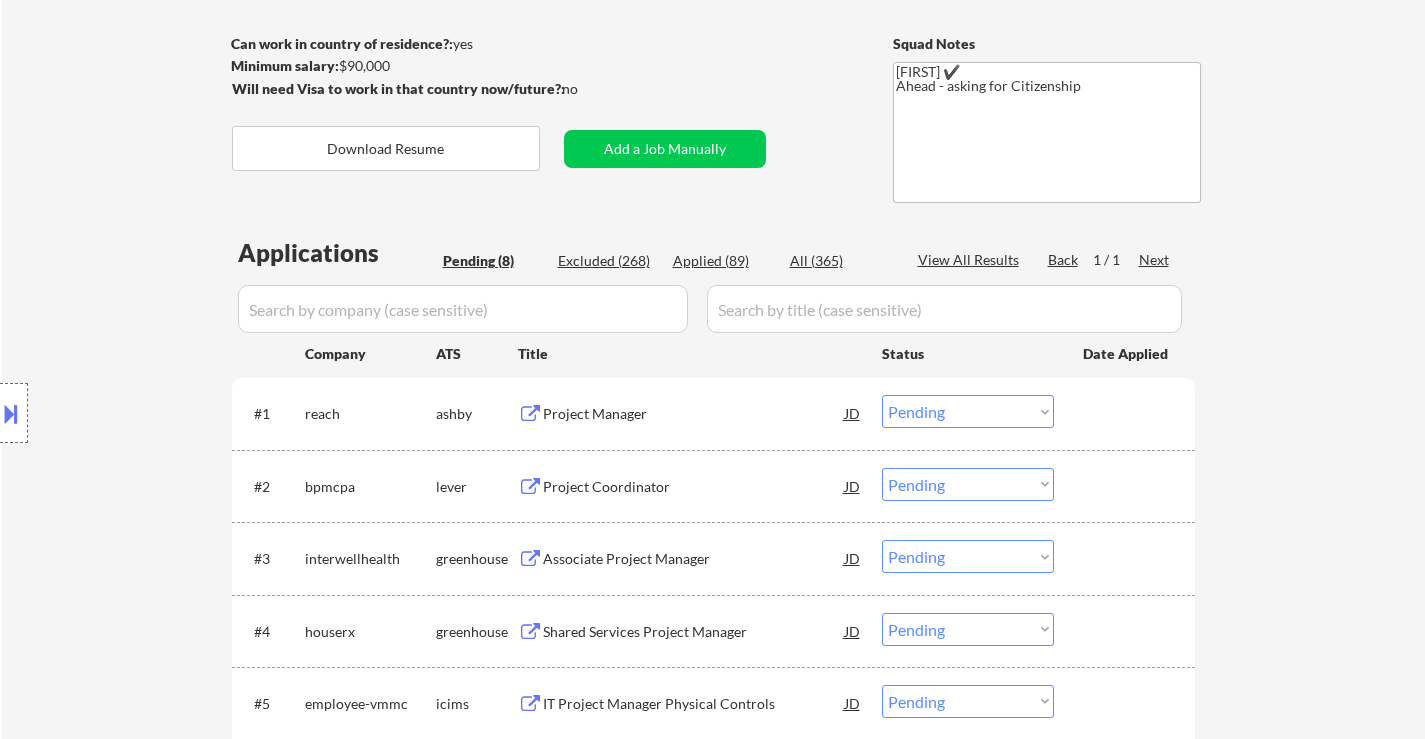 click on "Project Manager" at bounding box center (694, 414) 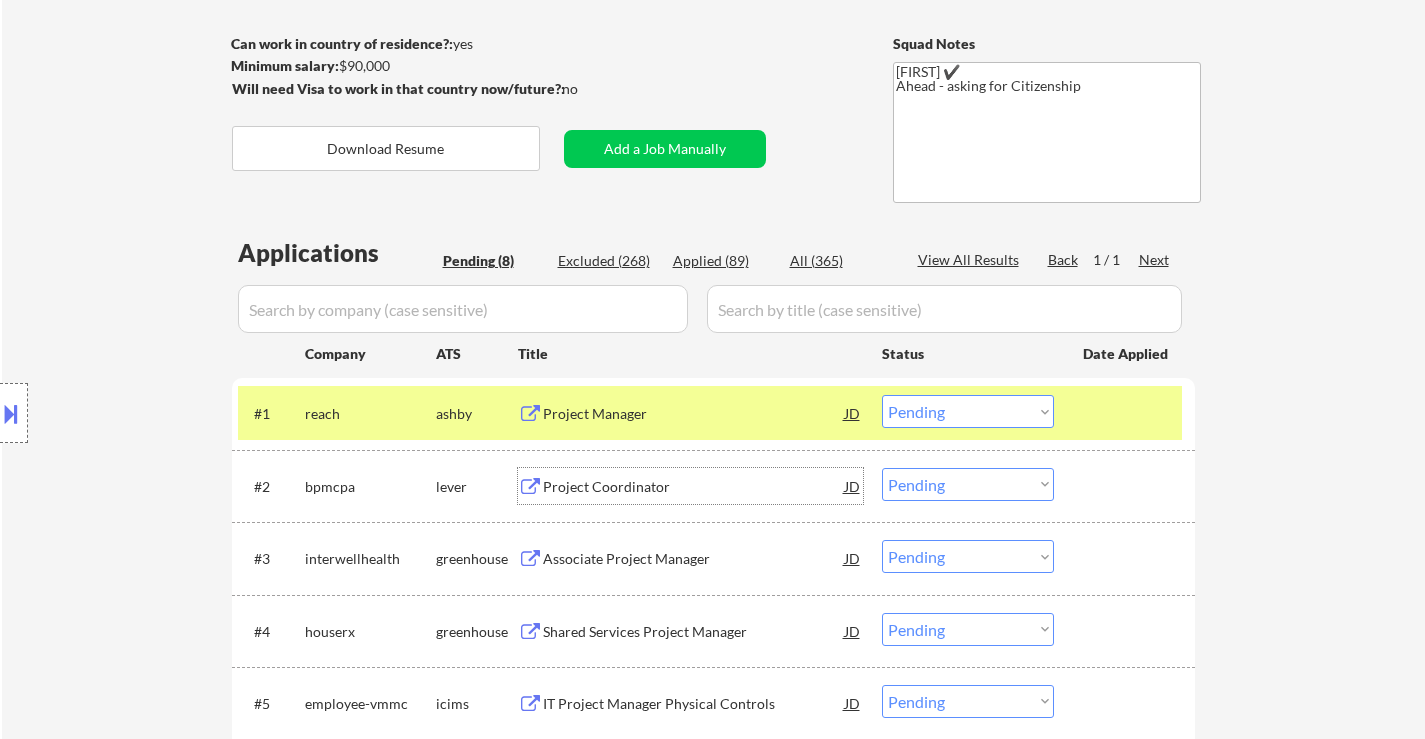 click on "Project Coordinator" at bounding box center (694, 487) 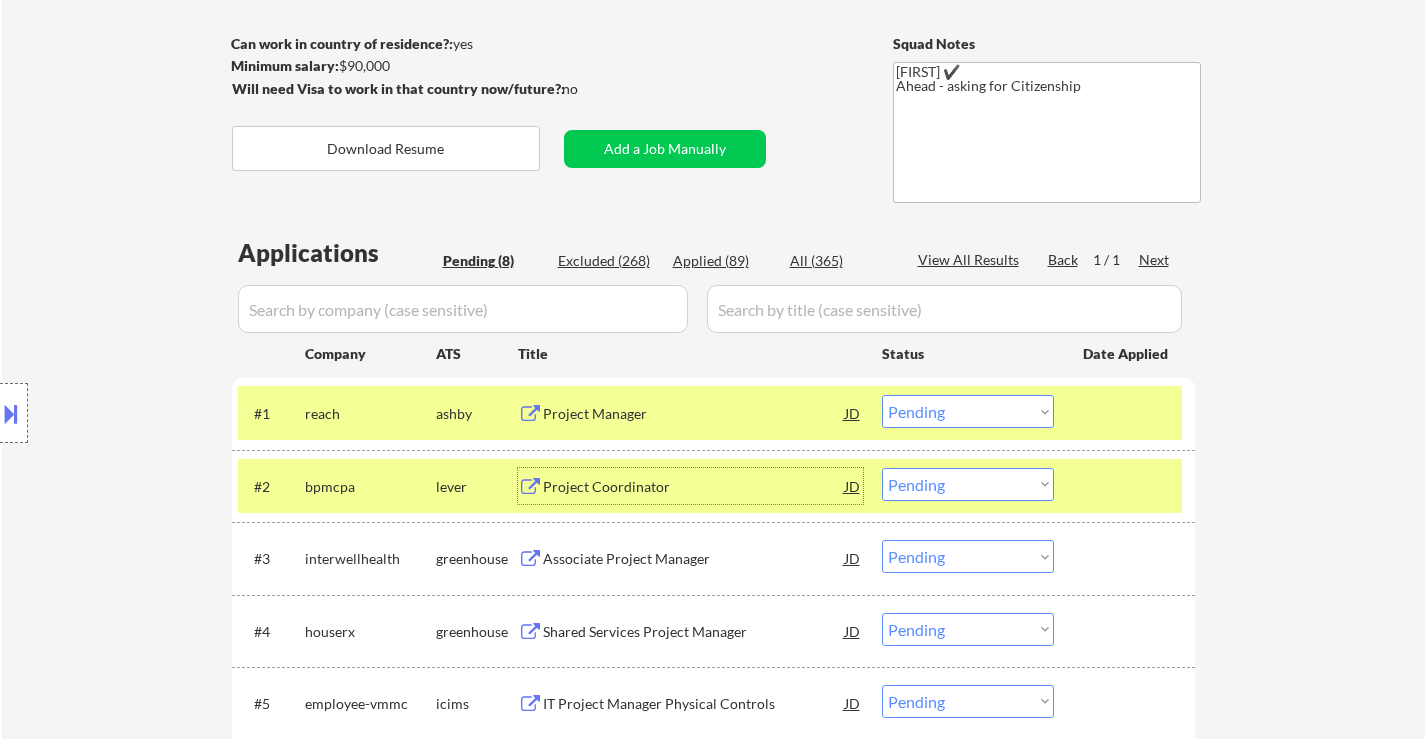 click on "Project Coordinator" at bounding box center [694, 487] 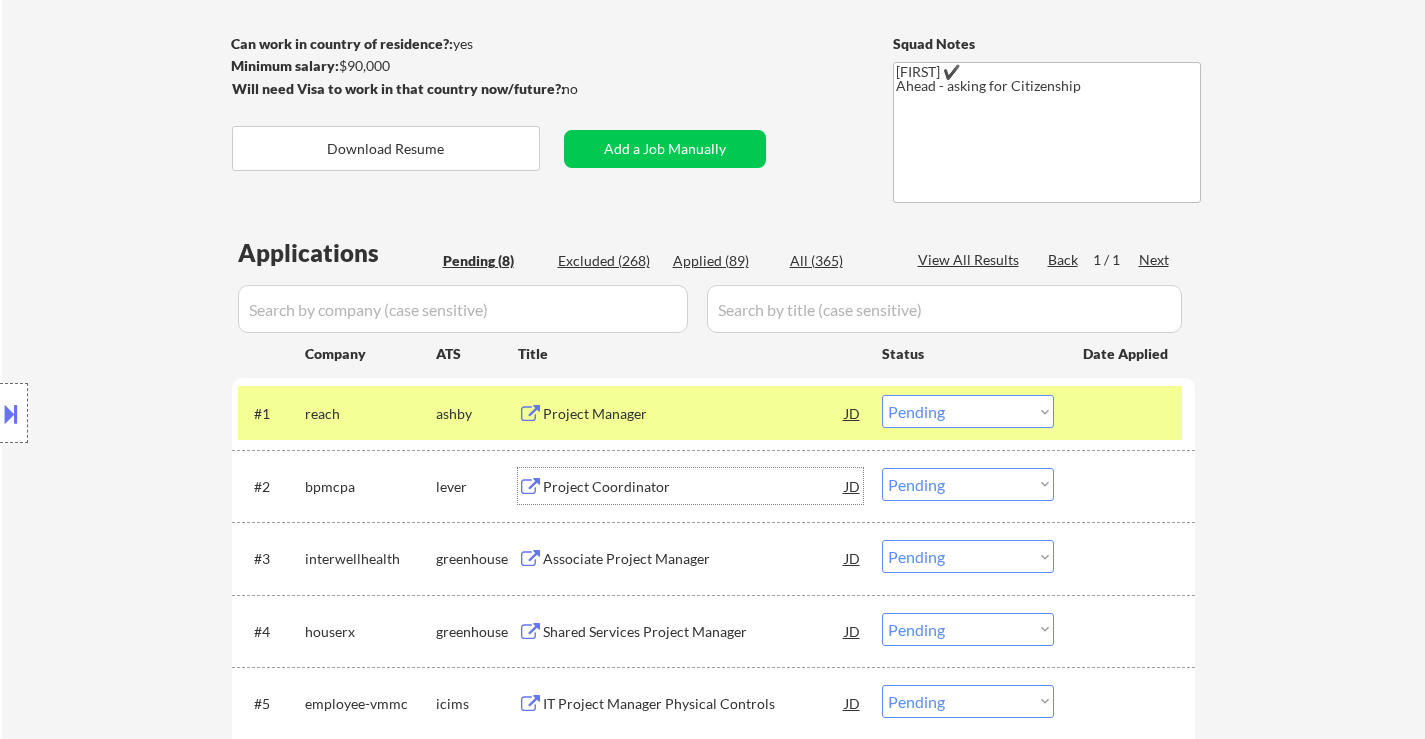 click on "Choose an option... Pending Applied Excluded (Questions) Excluded (Expired) Excluded (Location) Excluded (Bad Match) Excluded (Blocklist) Excluded (Salary) Excluded (Other)" at bounding box center (968, 484) 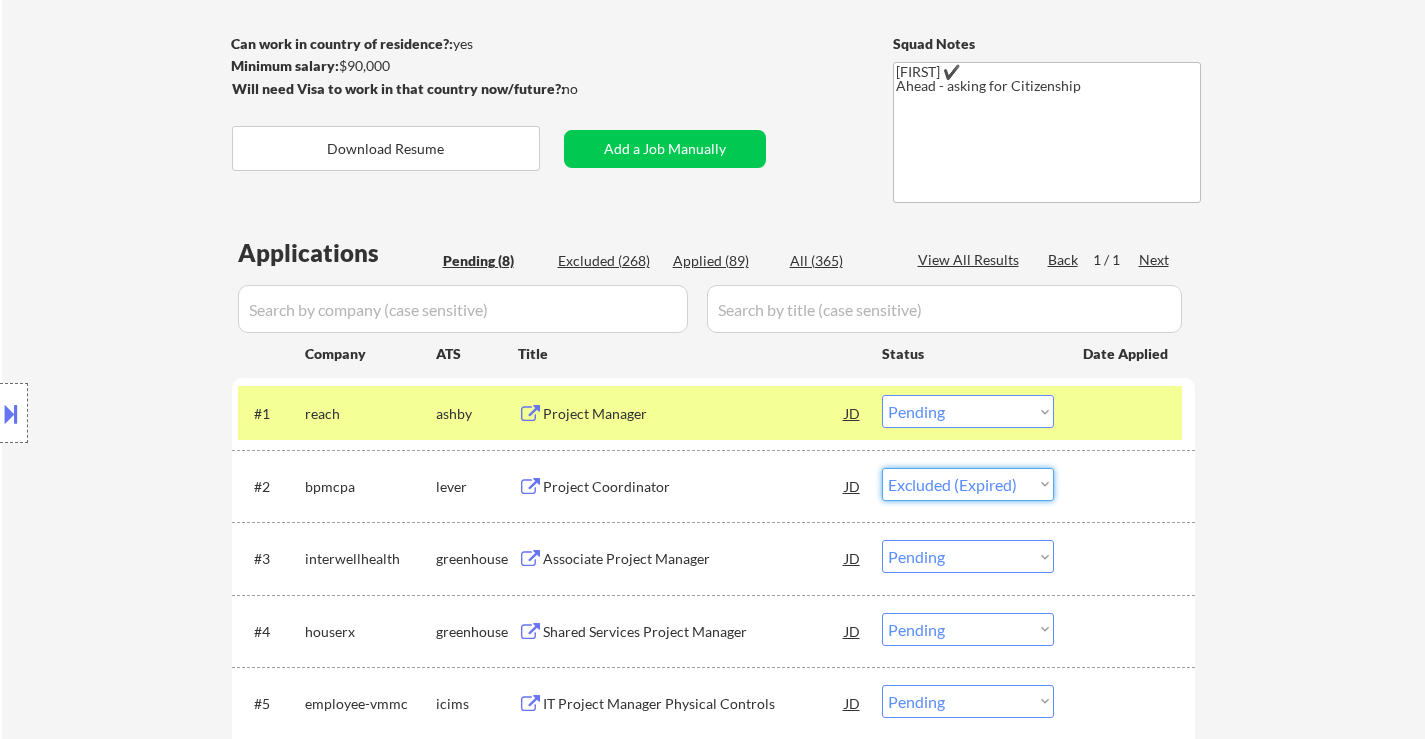 click on "Choose an option... Pending Applied Excluded (Questions) Excluded (Expired) Excluded (Location) Excluded (Bad Match) Excluded (Blocklist) Excluded (Salary) Excluded (Other)" at bounding box center [968, 484] 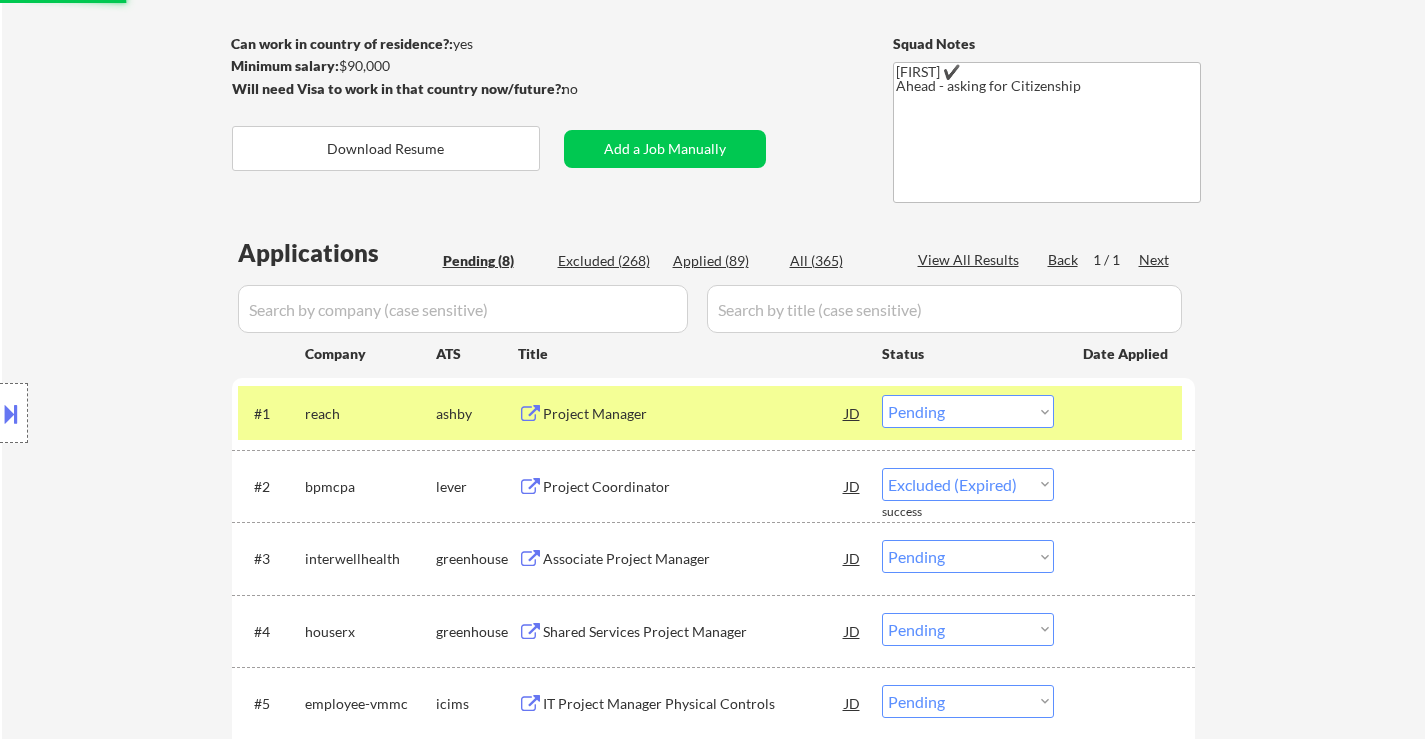 select on ""pending"" 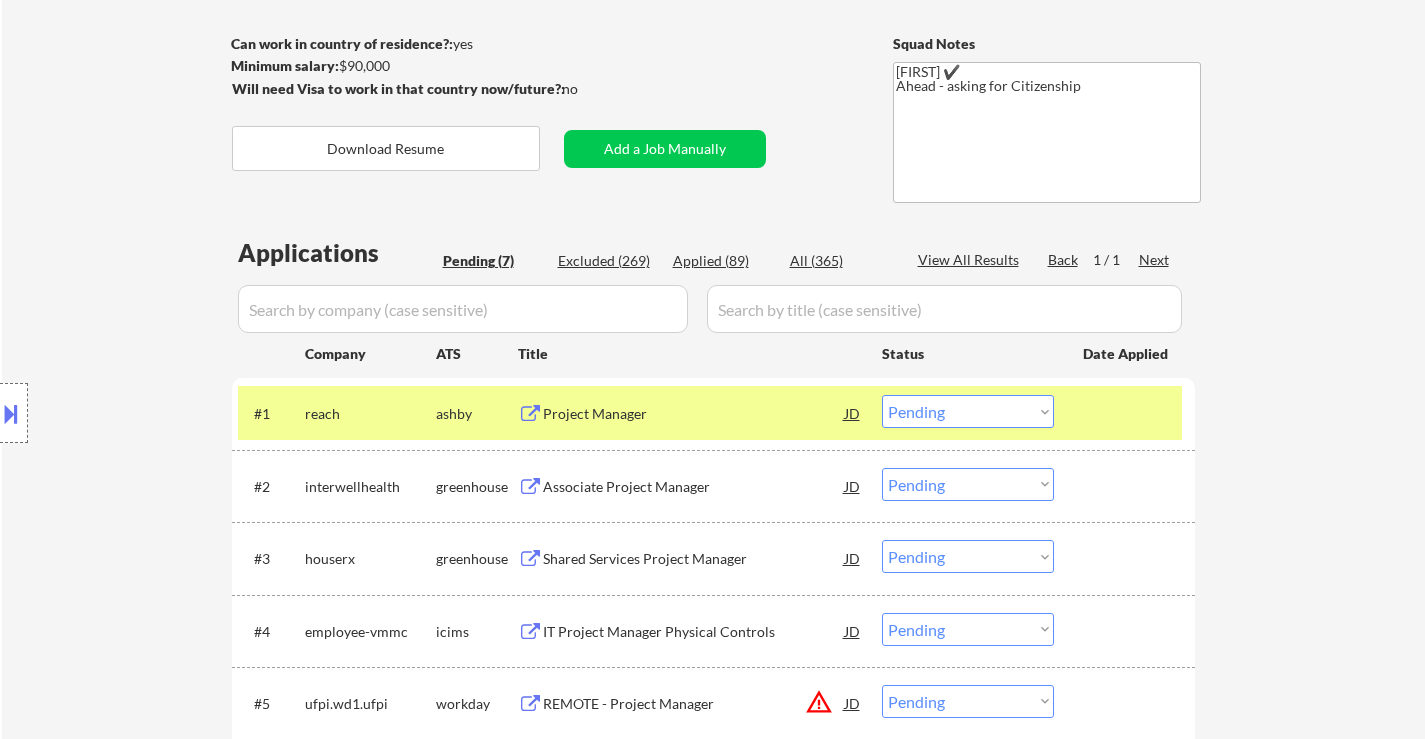 click on "Choose an option... Pending Applied Excluded (Questions) Excluded (Expired) Excluded (Location) Excluded (Bad Match) Excluded (Blocklist) Excluded (Salary) Excluded (Other)" at bounding box center [968, 411] 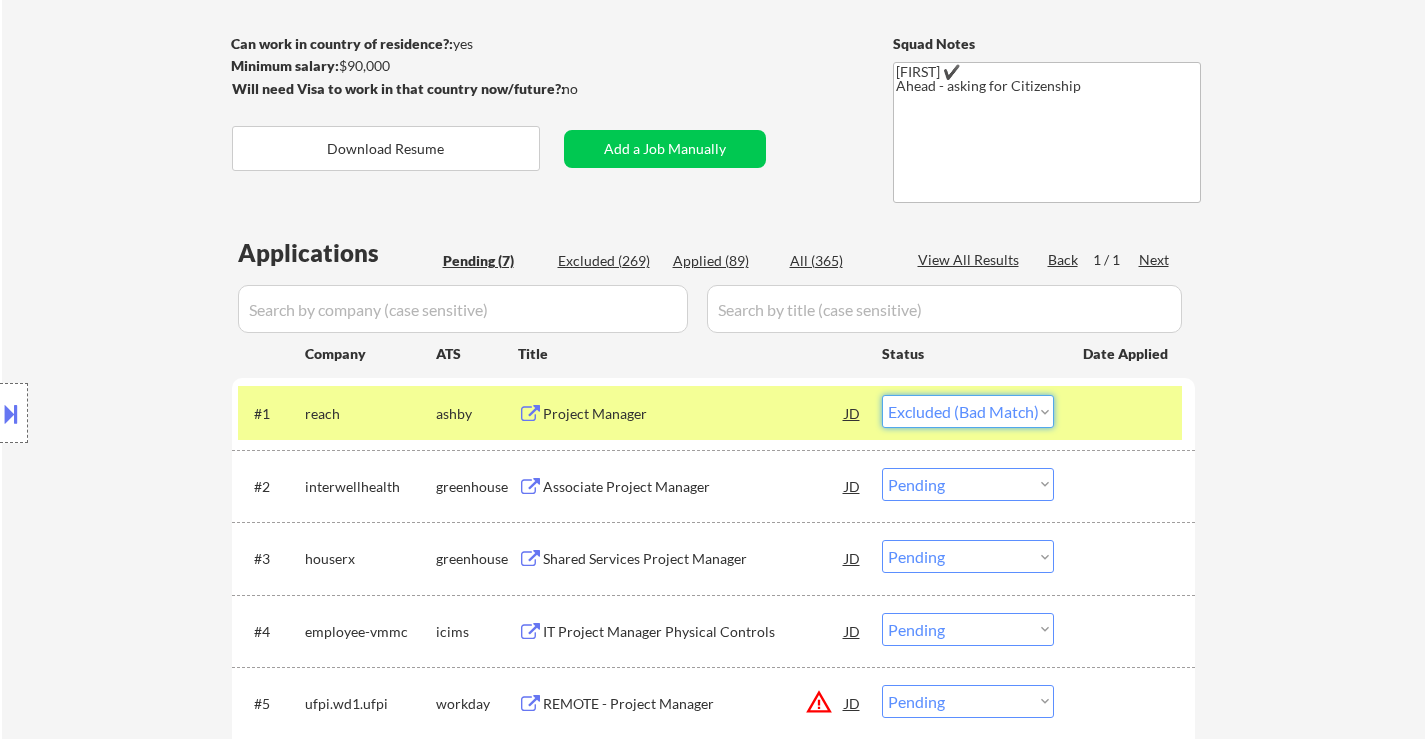 click on "Choose an option... Pending Applied Excluded (Questions) Excluded (Expired) Excluded (Location) Excluded (Bad Match) Excluded (Blocklist) Excluded (Salary) Excluded (Other)" at bounding box center [968, 411] 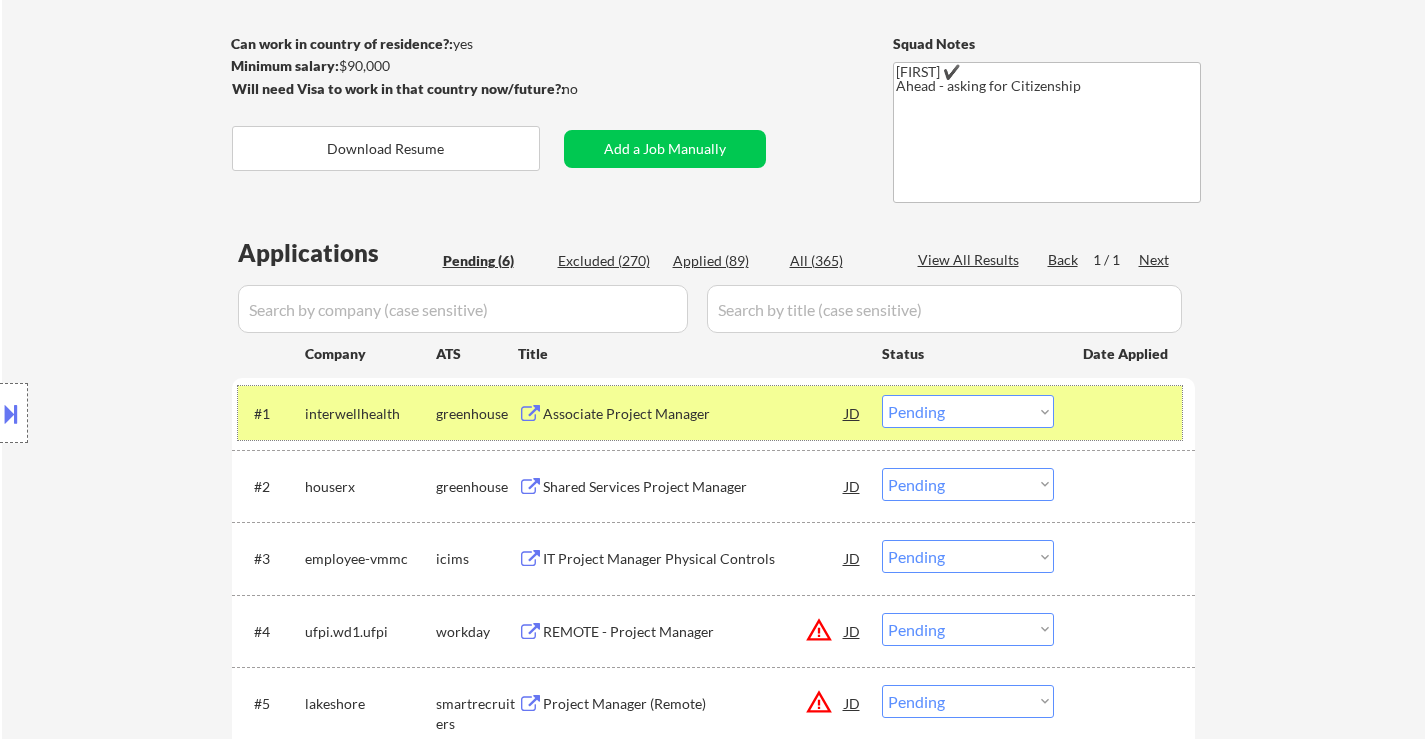 click at bounding box center (1127, 413) 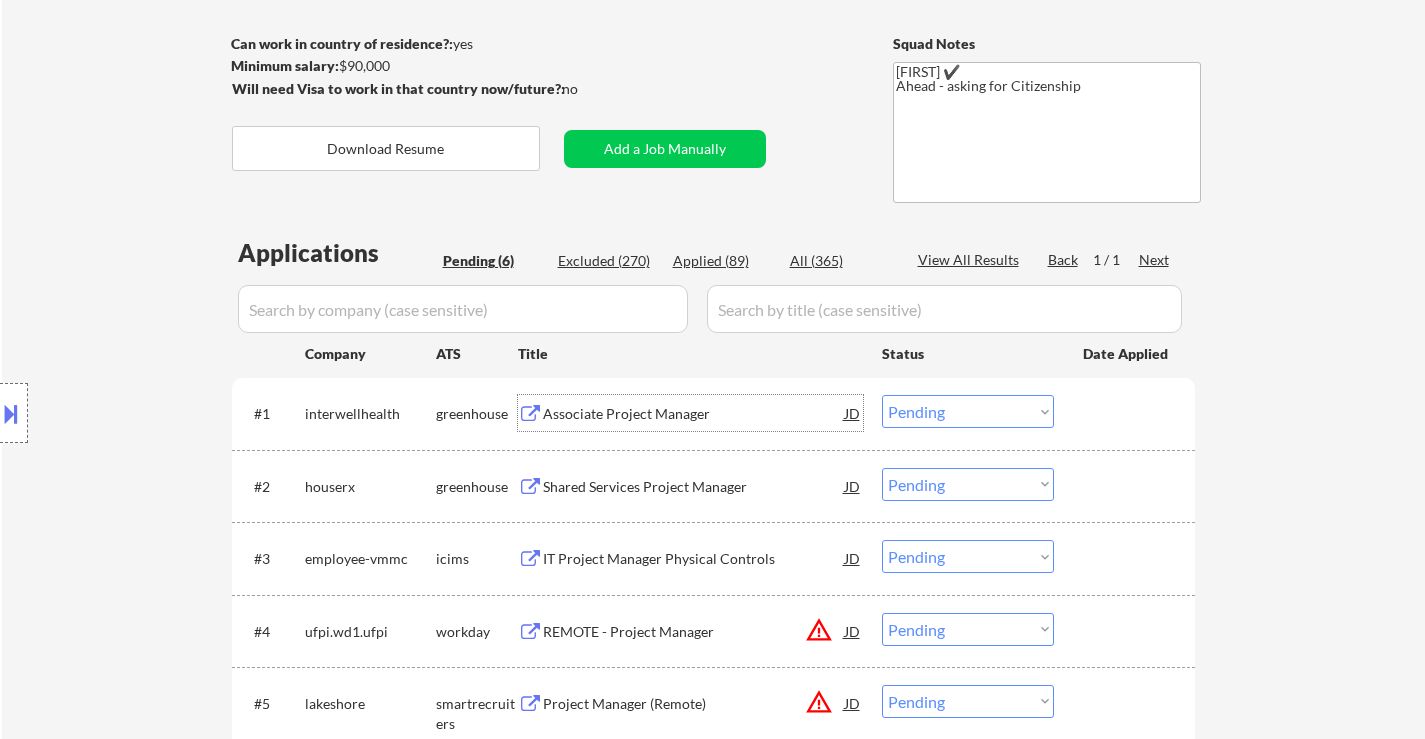 click on "Associate Project Manager" at bounding box center (694, 414) 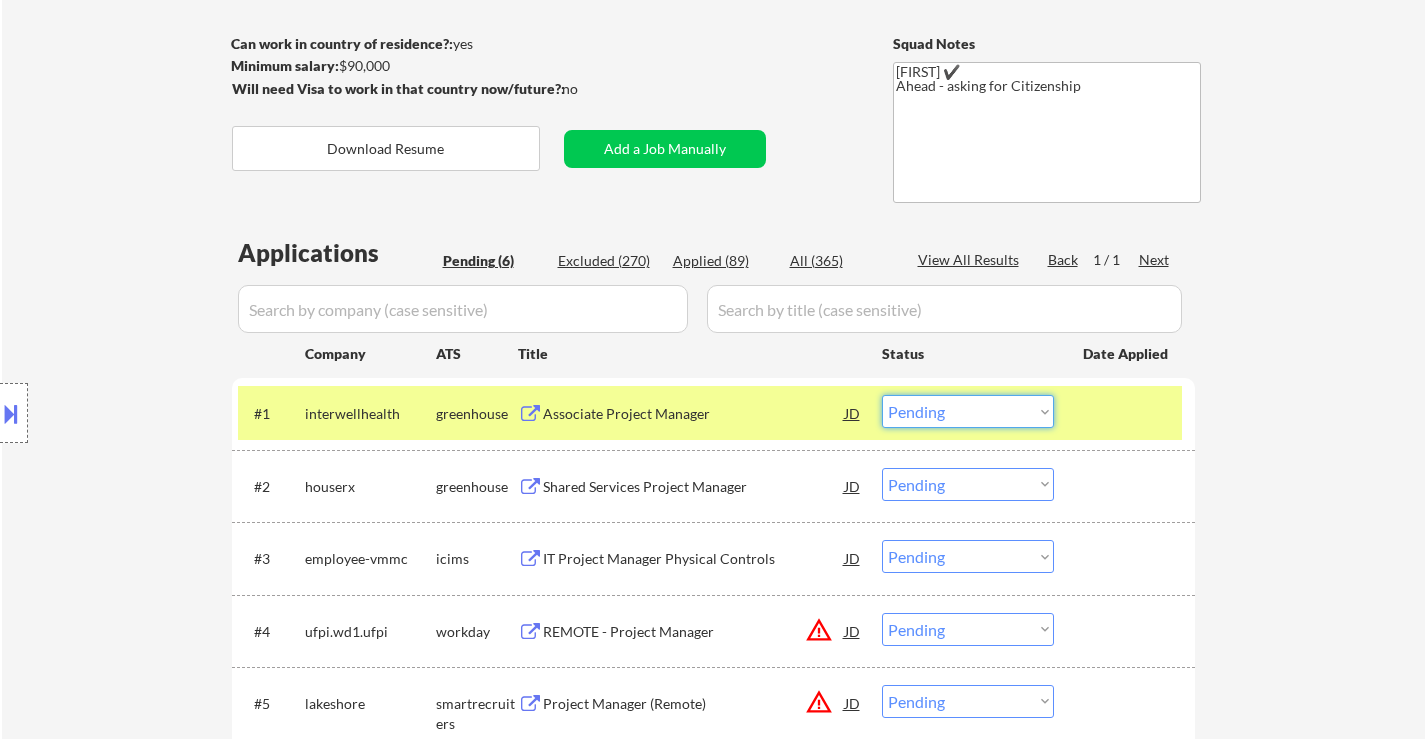 click on "Choose an option... Pending Applied Excluded (Questions) Excluded (Expired) Excluded (Location) Excluded (Bad Match) Excluded (Blocklist) Excluded (Salary) Excluded (Other)" at bounding box center (968, 411) 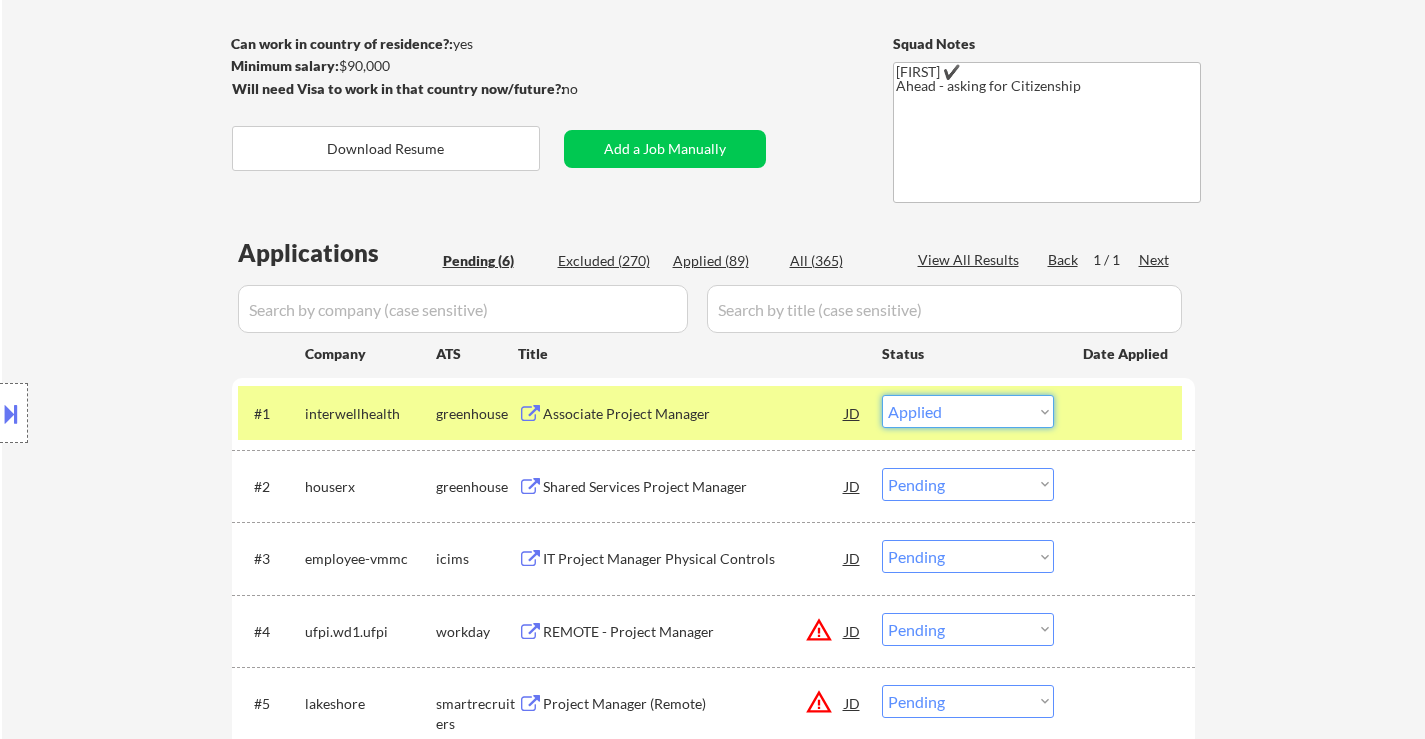 click on "Choose an option... Pending Applied Excluded (Questions) Excluded (Expired) Excluded (Location) Excluded (Bad Match) Excluded (Blocklist) Excluded (Salary) Excluded (Other)" at bounding box center (968, 411) 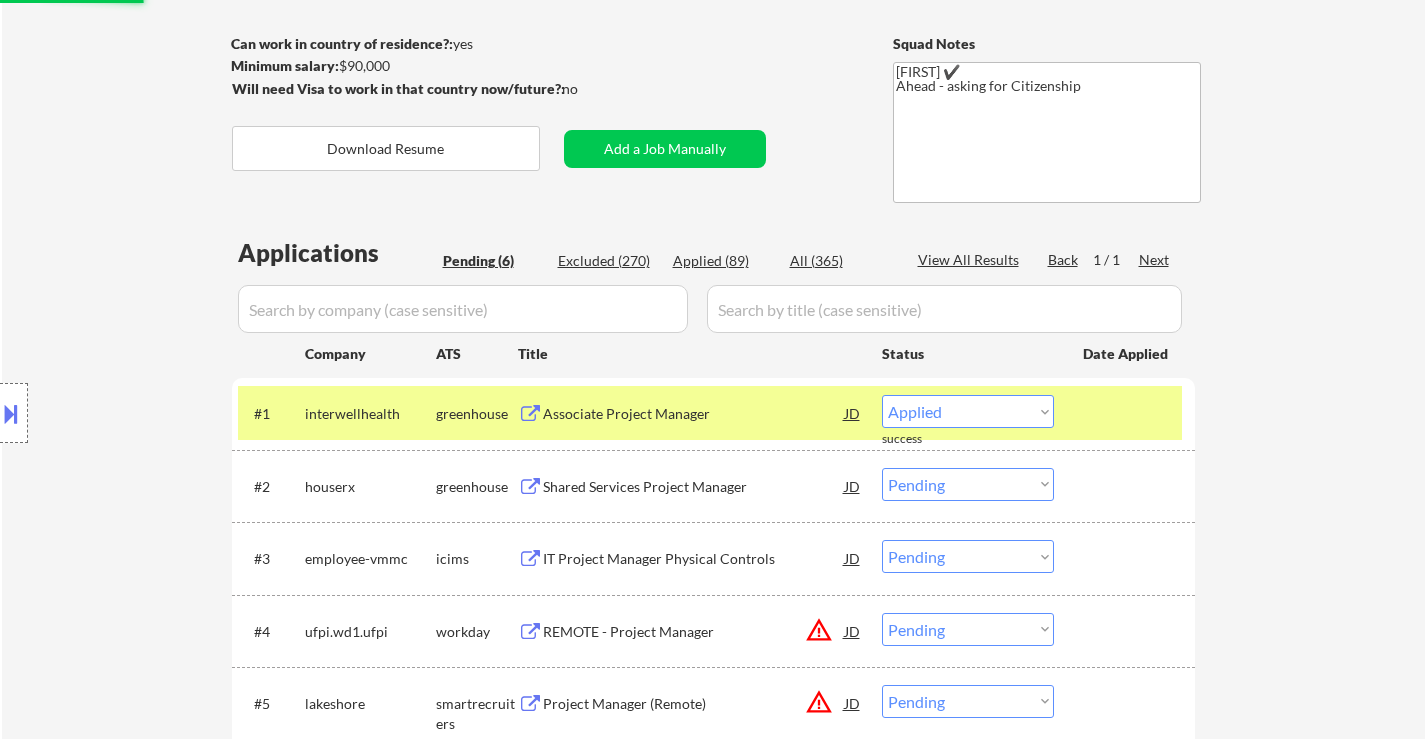 select on ""pending"" 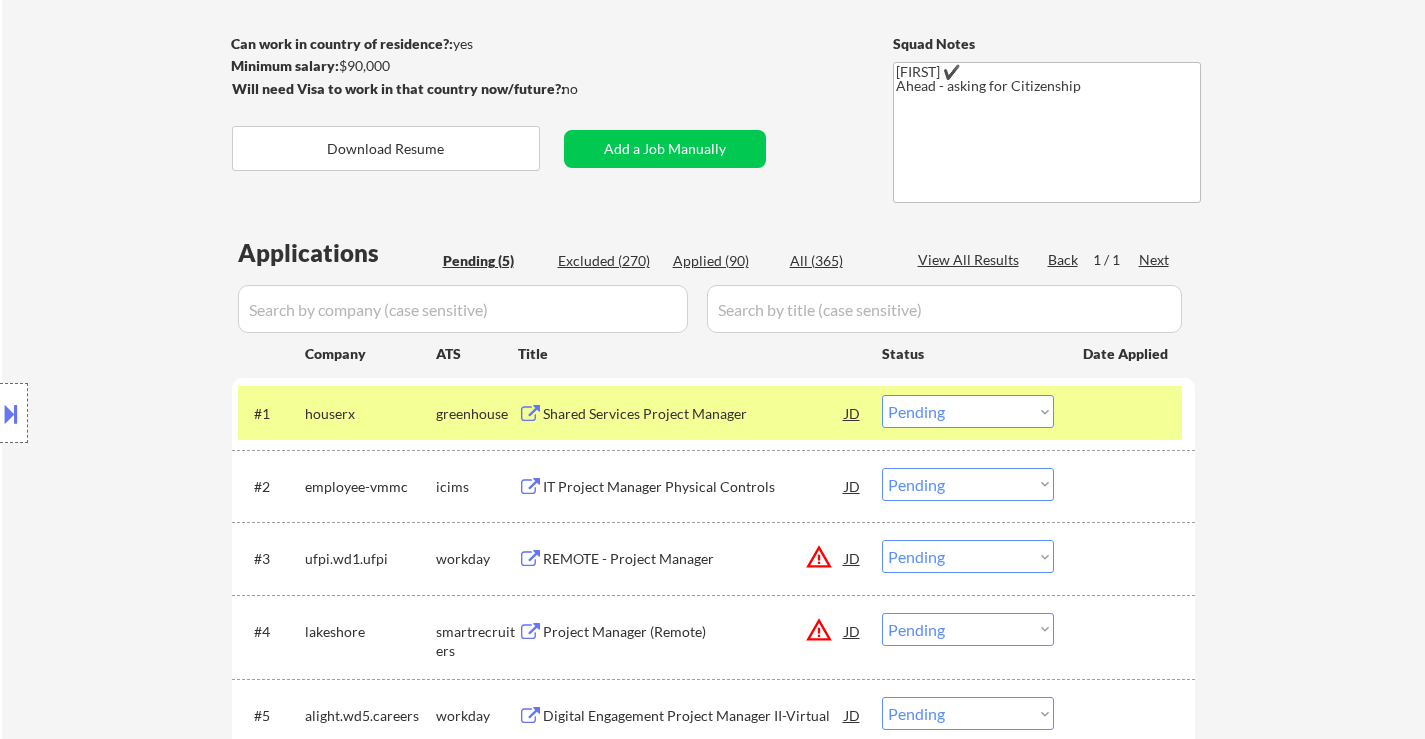 click at bounding box center (1127, 413) 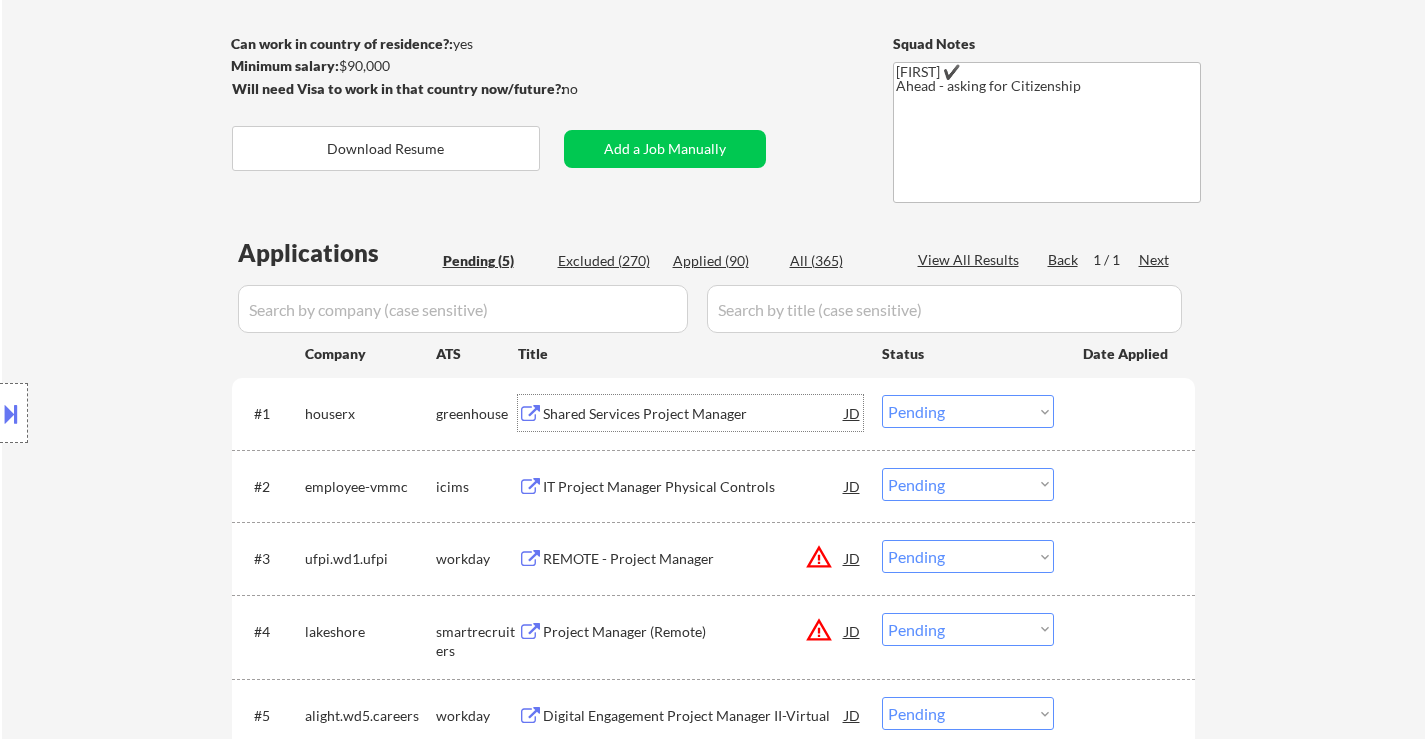 click on "Shared Services Project Manager" at bounding box center [694, 413] 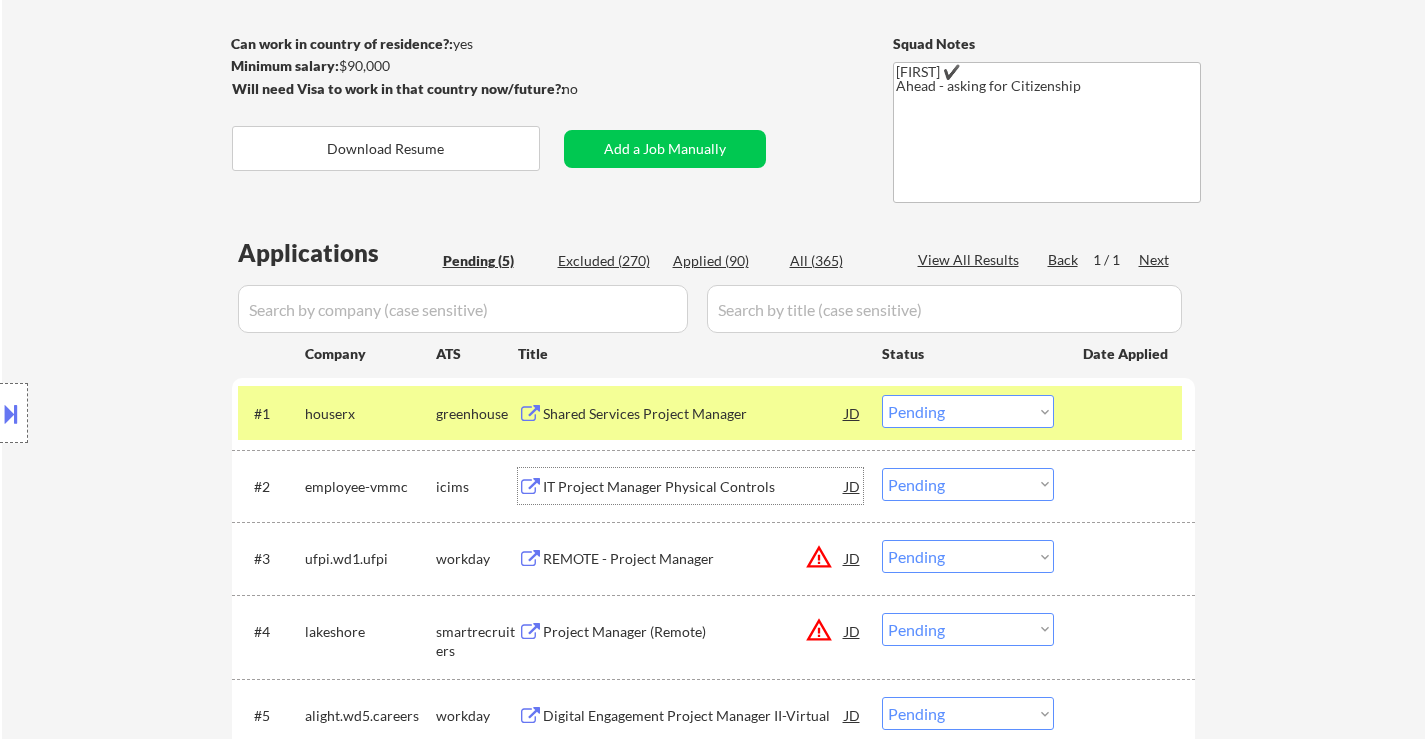 click on "IT Project Manager Physical Controls" at bounding box center [694, 487] 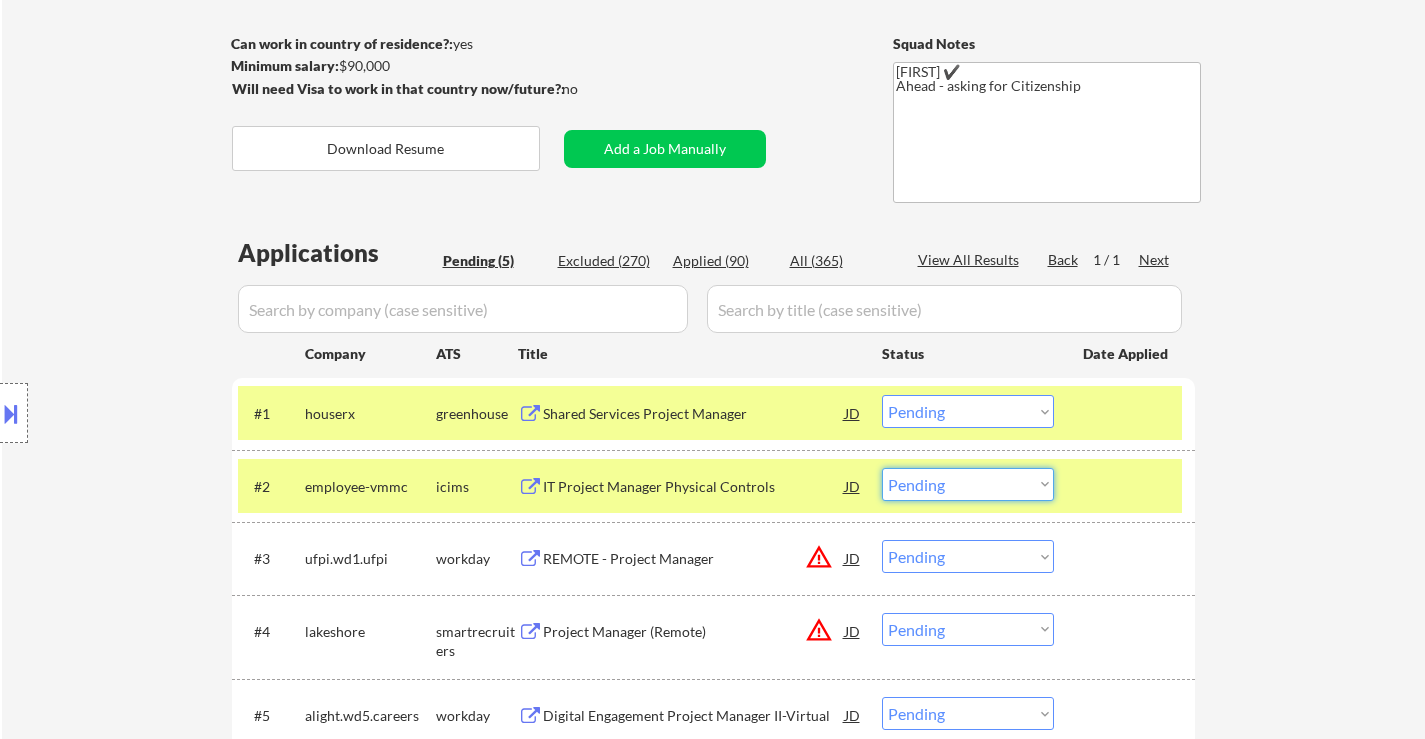 click on "Choose an option... Pending Applied Excluded (Questions) Excluded (Expired) Excluded (Location) Excluded (Bad Match) Excluded (Blocklist) Excluded (Salary) Excluded (Other)" at bounding box center (968, 484) 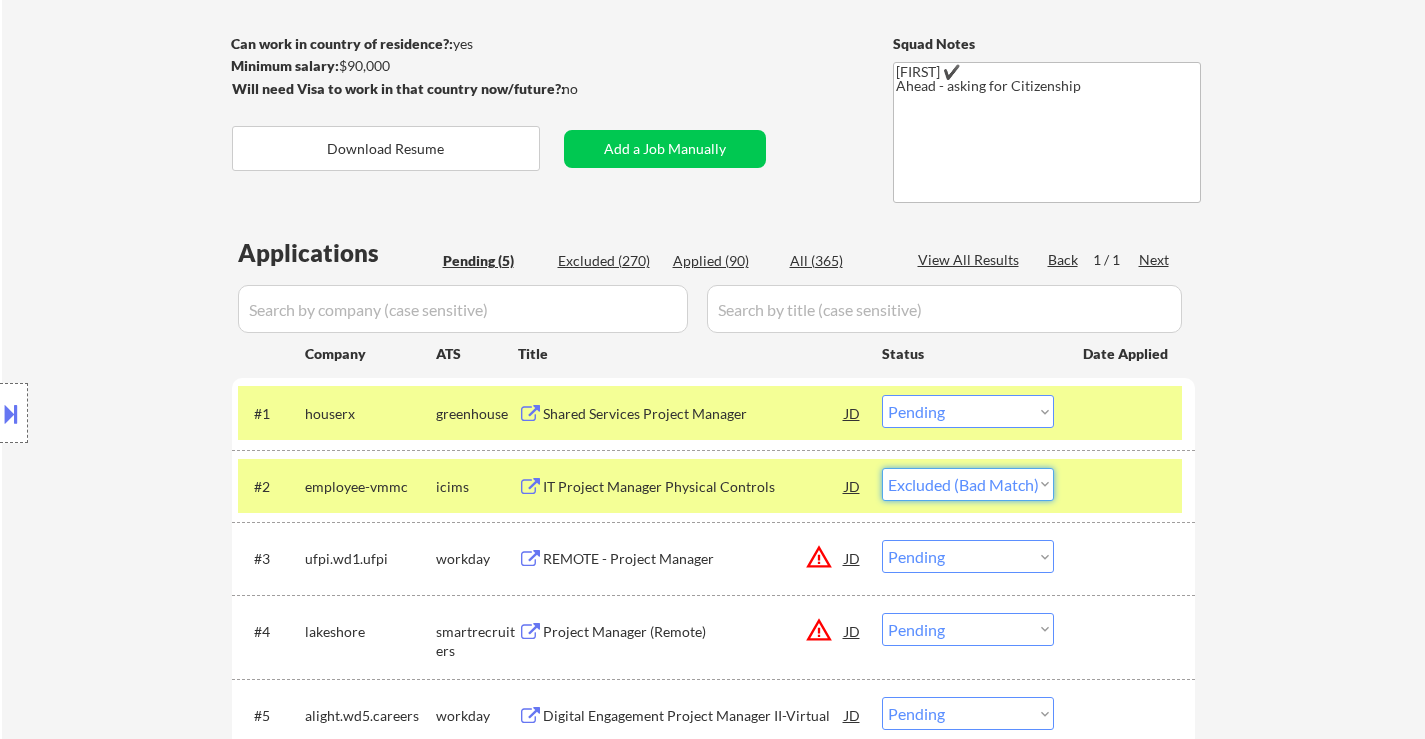 click on "Choose an option... Pending Applied Excluded (Questions) Excluded (Expired) Excluded (Location) Excluded (Bad Match) Excluded (Blocklist) Excluded (Salary) Excluded (Other)" at bounding box center (968, 484) 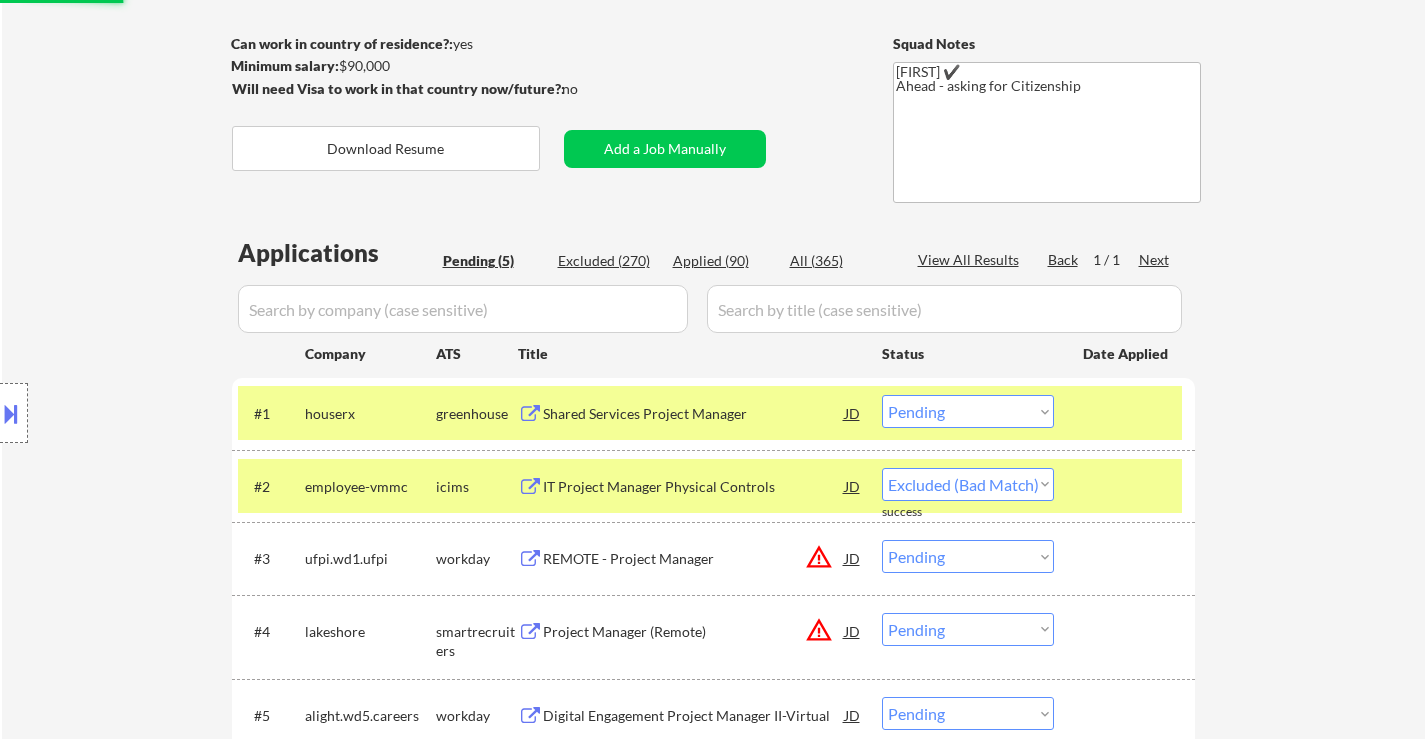 select on ""pending"" 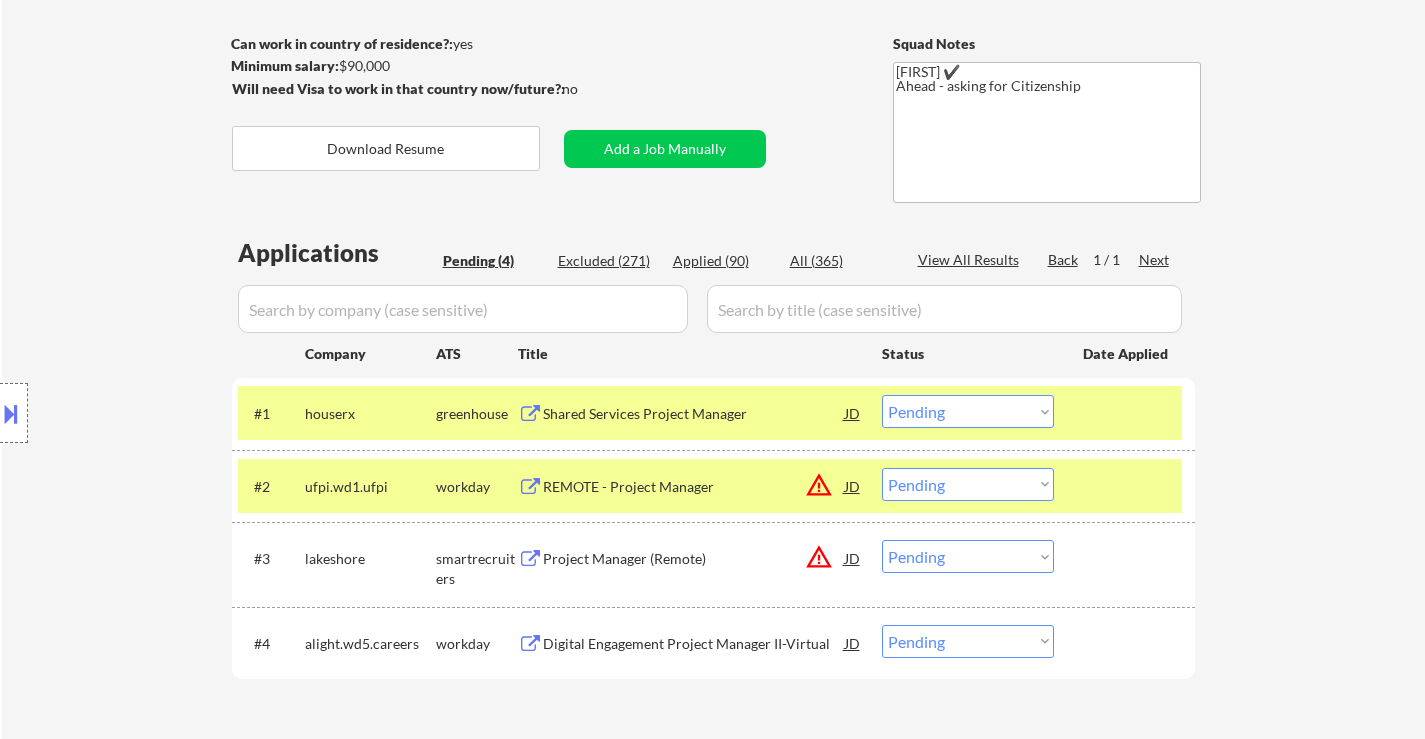 click on "Choose an option... Pending Applied Excluded (Questions) Excluded (Expired) Excluded (Location) Excluded (Bad Match) Excluded (Blocklist) Excluded (Salary) Excluded (Other)" at bounding box center (968, 411) 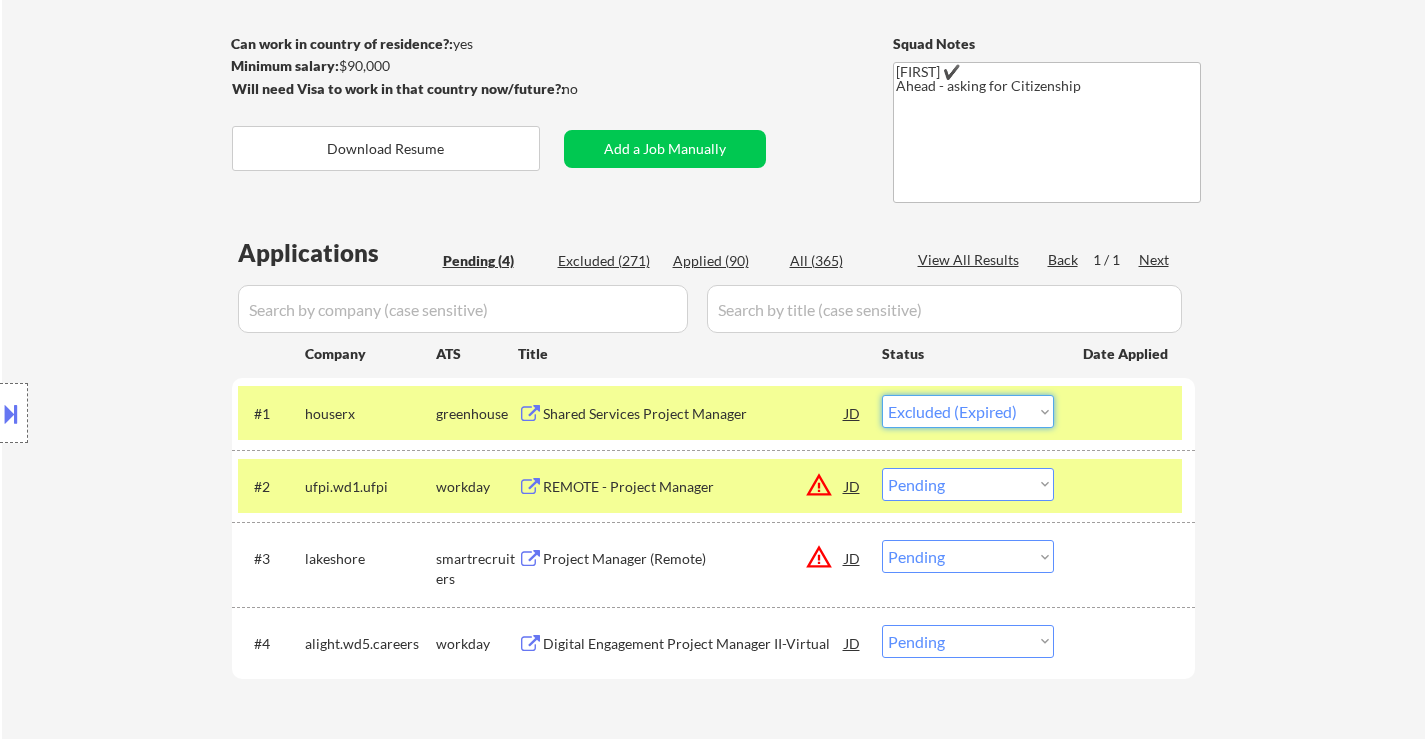 click on "Choose an option... Pending Applied Excluded (Questions) Excluded (Expired) Excluded (Location) Excluded (Bad Match) Excluded (Blocklist) Excluded (Salary) Excluded (Other)" at bounding box center [968, 411] 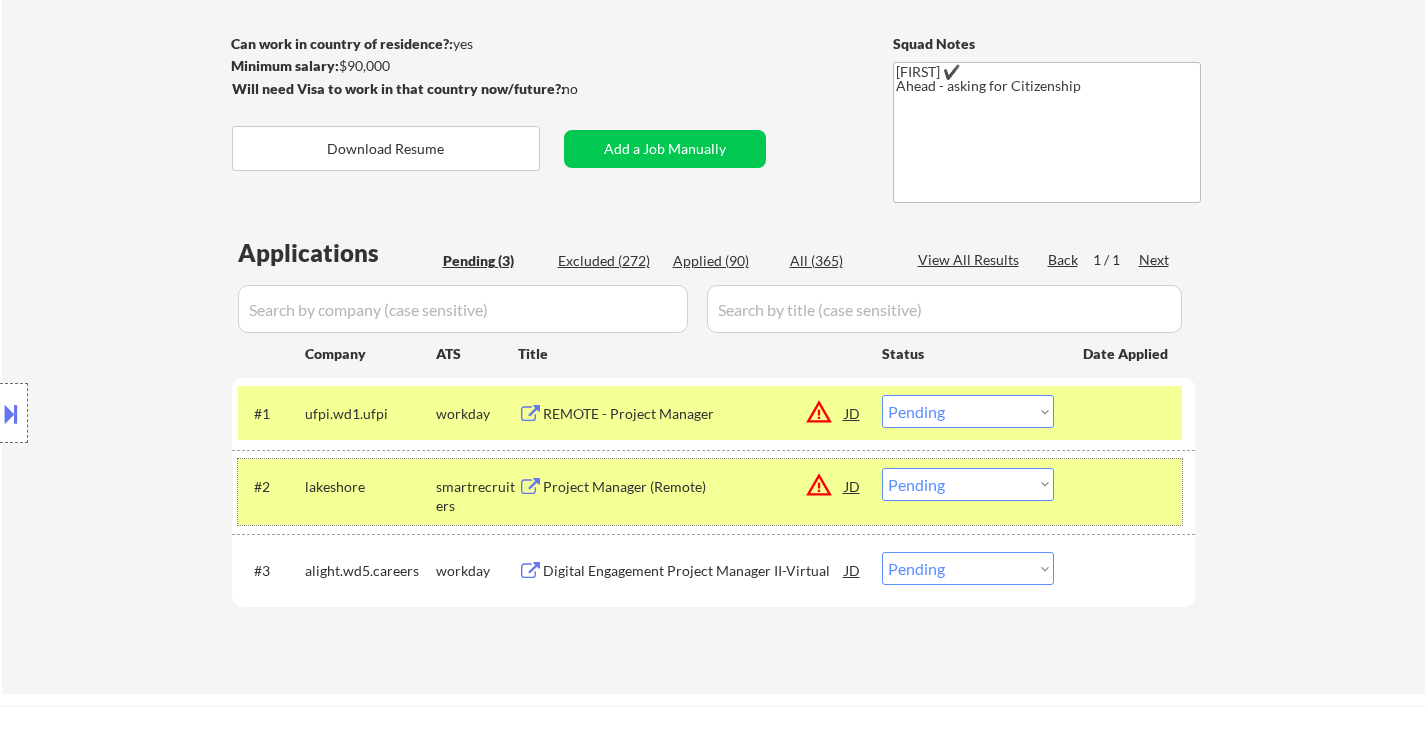 click on "#2 lakeshore smartrecruiters Project Manager (Remote) JD warning_amber Choose an option... Pending Applied Excluded (Questions) Excluded (Expired) Excluded (Location) Excluded (Bad Match) Excluded (Blocklist) Excluded (Salary) Excluded (Other)" at bounding box center (710, 492) 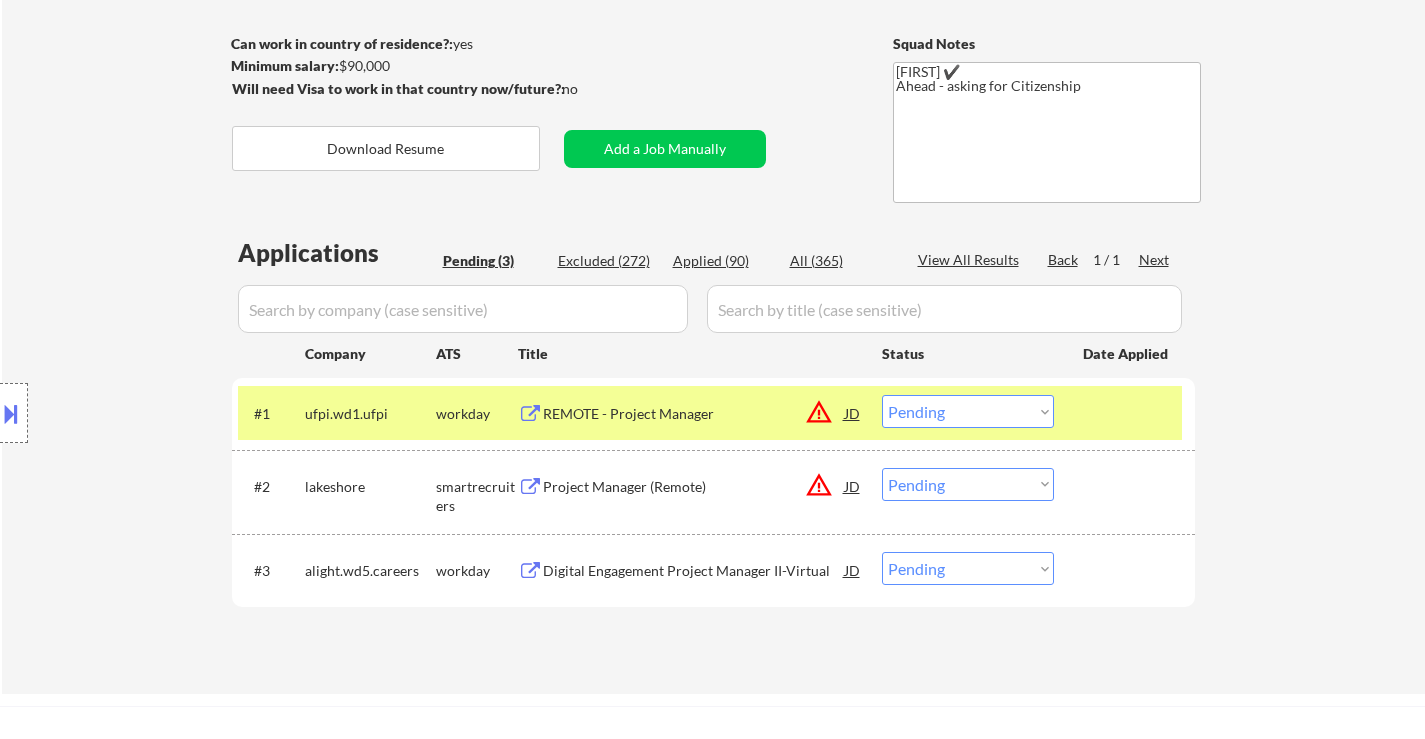 click at bounding box center (1127, 413) 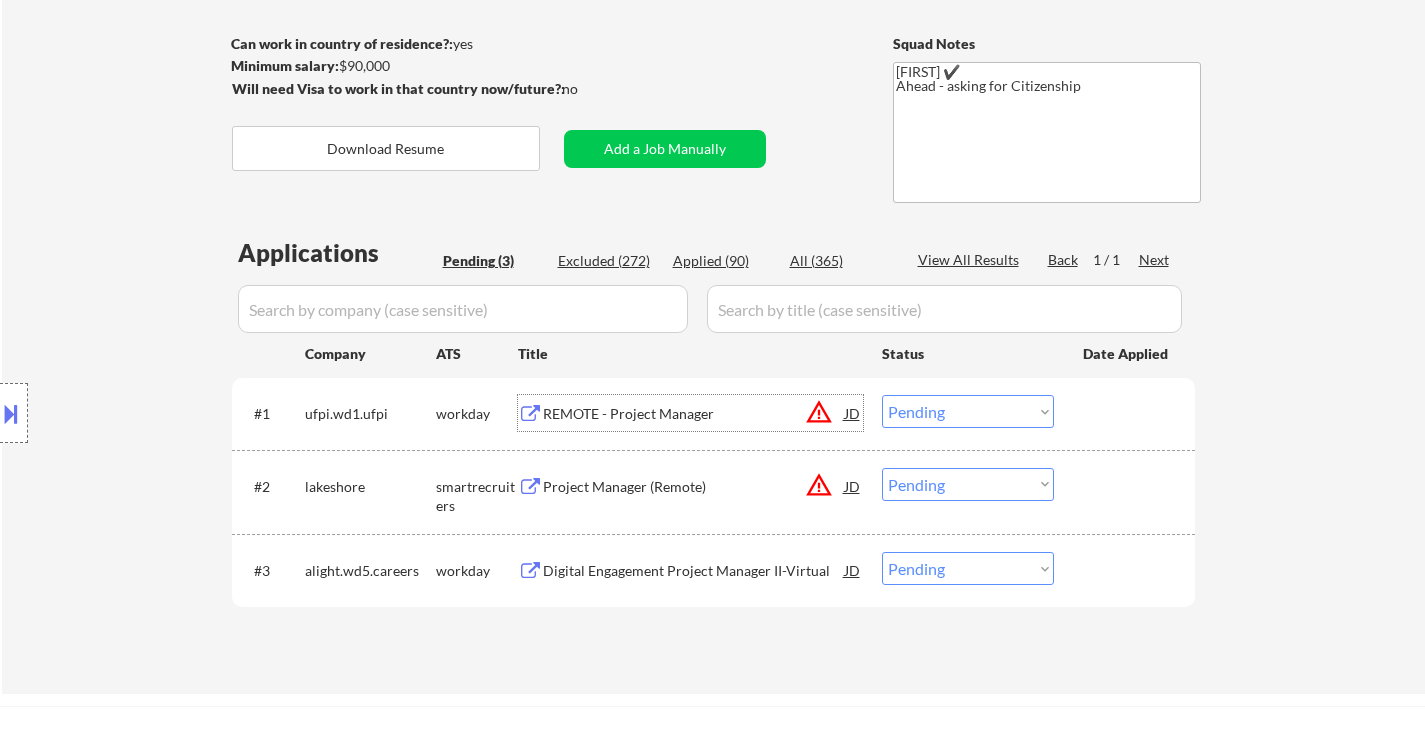 click on "REMOTE - Project Manager" at bounding box center (694, 414) 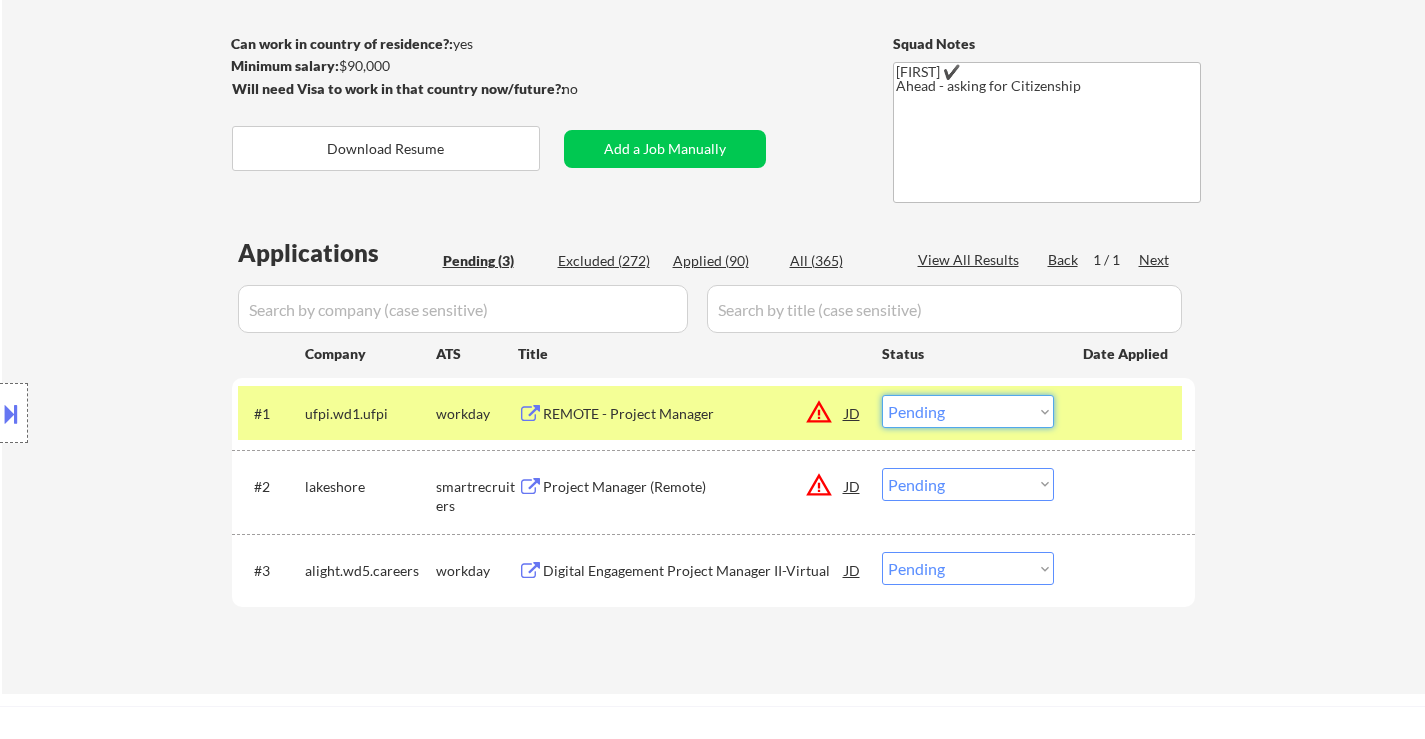click on "Choose an option... Pending Applied Excluded (Questions) Excluded (Expired) Excluded (Location) Excluded (Bad Match) Excluded (Blocklist) Excluded (Salary) Excluded (Other)" at bounding box center (968, 411) 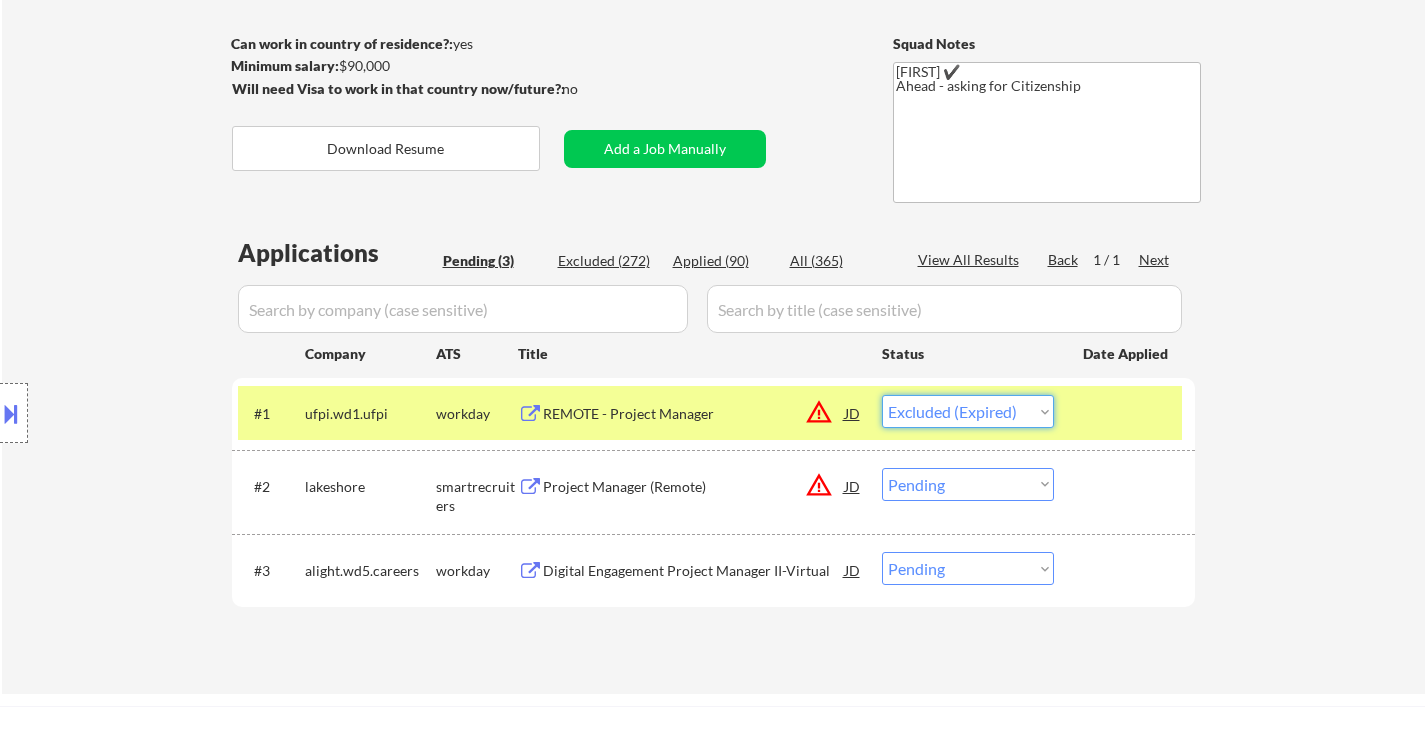 click on "Choose an option... Pending Applied Excluded (Questions) Excluded (Expired) Excluded (Location) Excluded (Bad Match) Excluded (Blocklist) Excluded (Salary) Excluded (Other)" at bounding box center [968, 411] 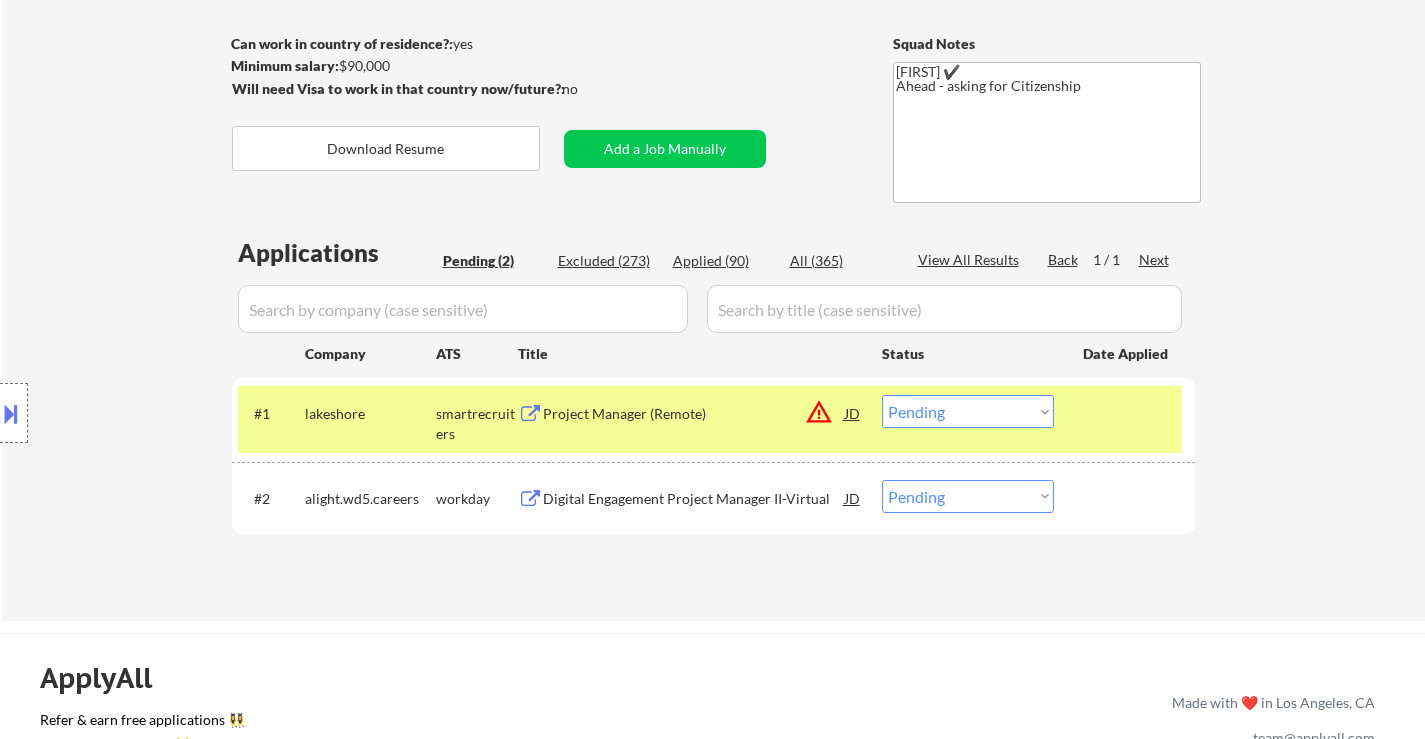 click on "Project Manager (Remote)" at bounding box center [694, 414] 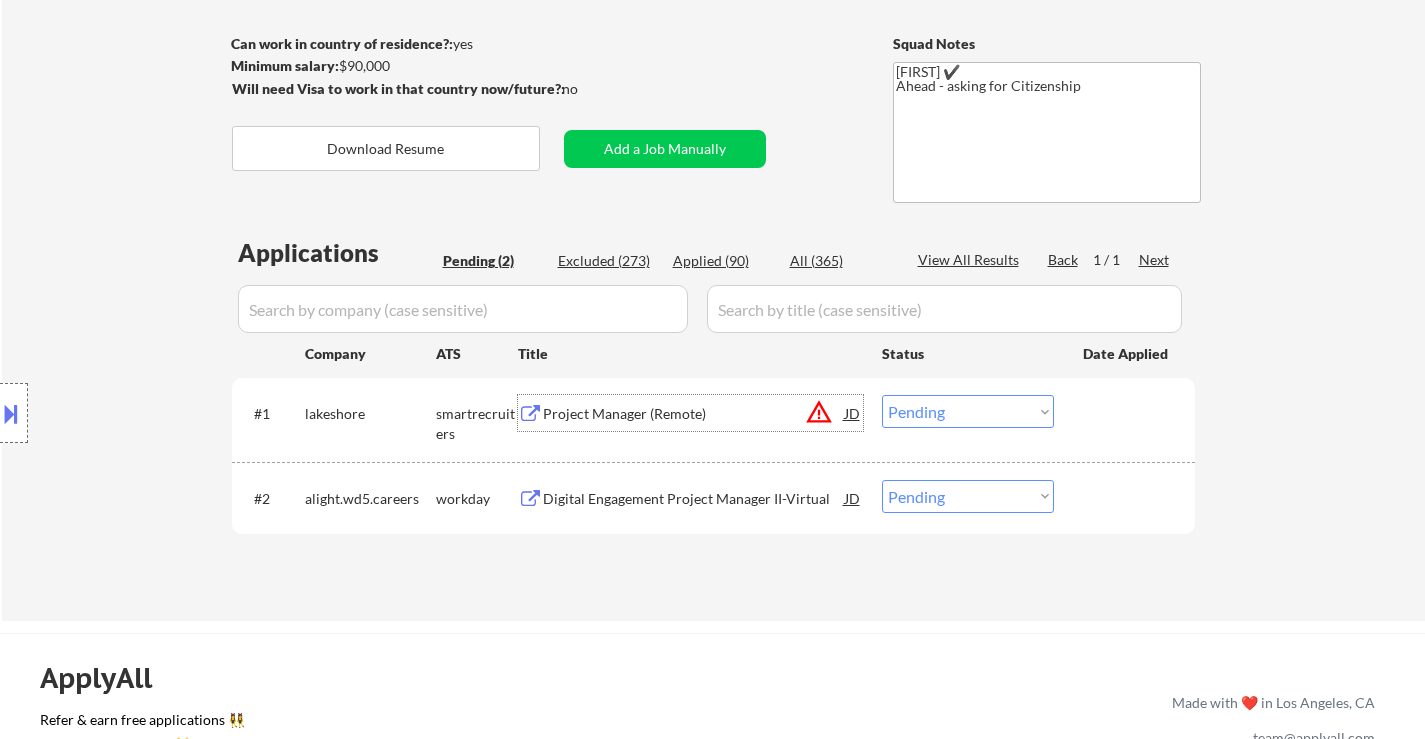 click on "Choose an option... Pending Applied Excluded (Questions) Excluded (Expired) Excluded (Location) Excluded (Bad Match) Excluded (Blocklist) Excluded (Salary) Excluded (Other)" at bounding box center [968, 411] 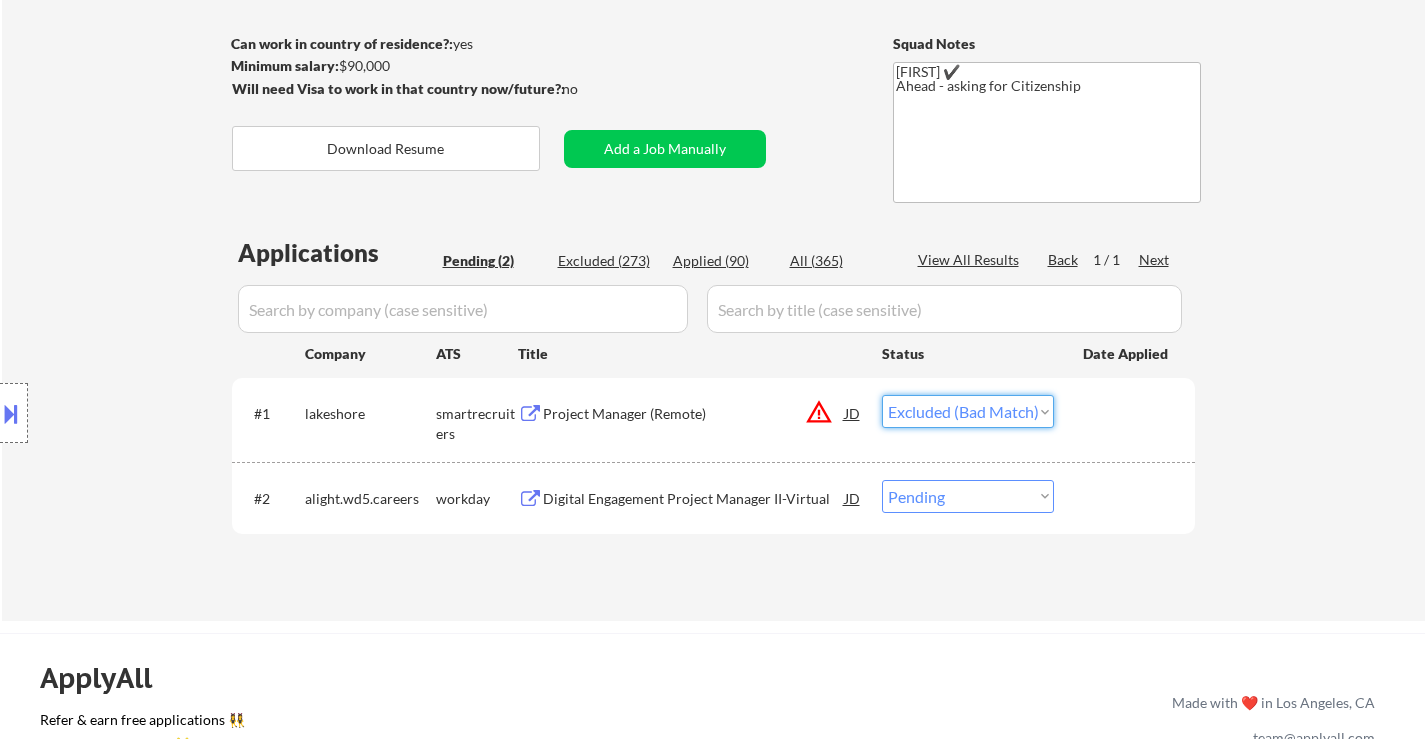 click on "Choose an option... Pending Applied Excluded (Questions) Excluded (Expired) Excluded (Location) Excluded (Bad Match) Excluded (Blocklist) Excluded (Salary) Excluded (Other)" at bounding box center (968, 411) 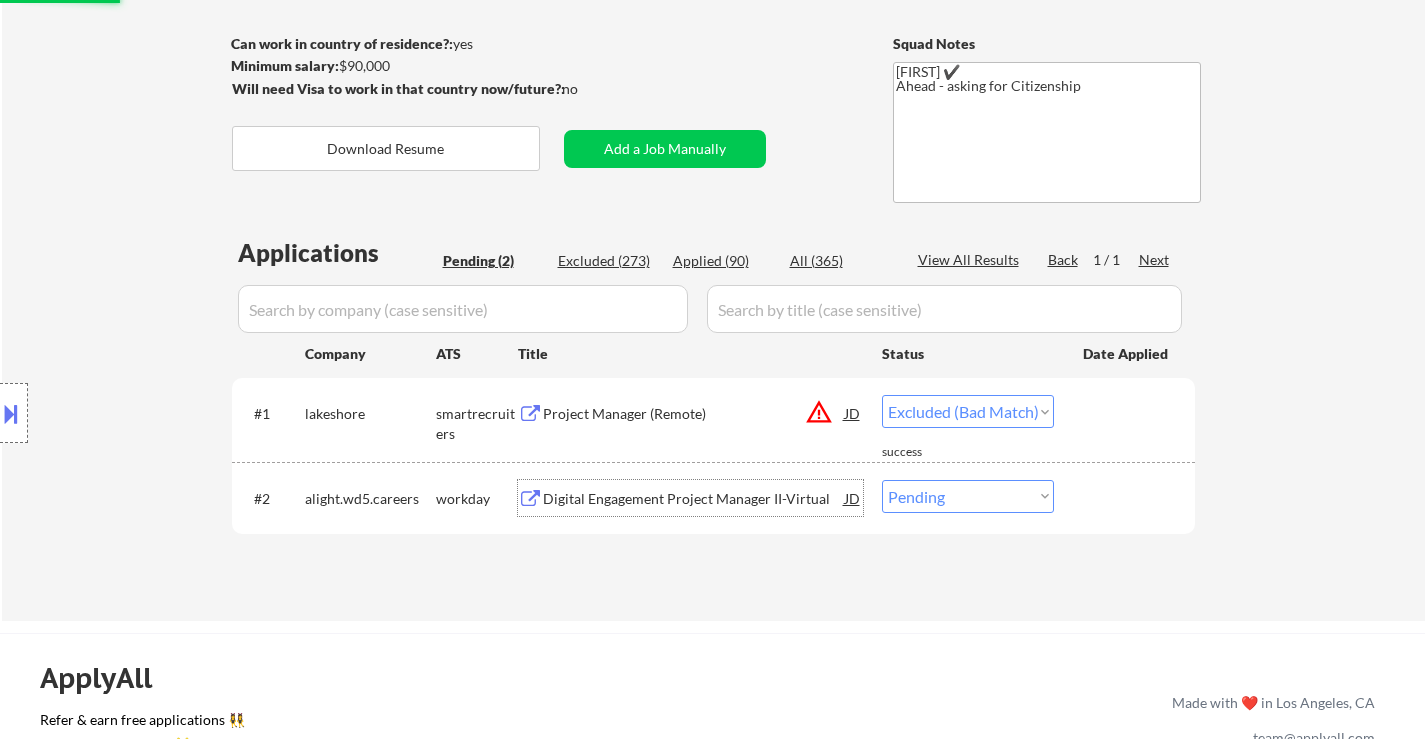click on "Digital Engagement Project Manager II-Virtual" at bounding box center [694, 499] 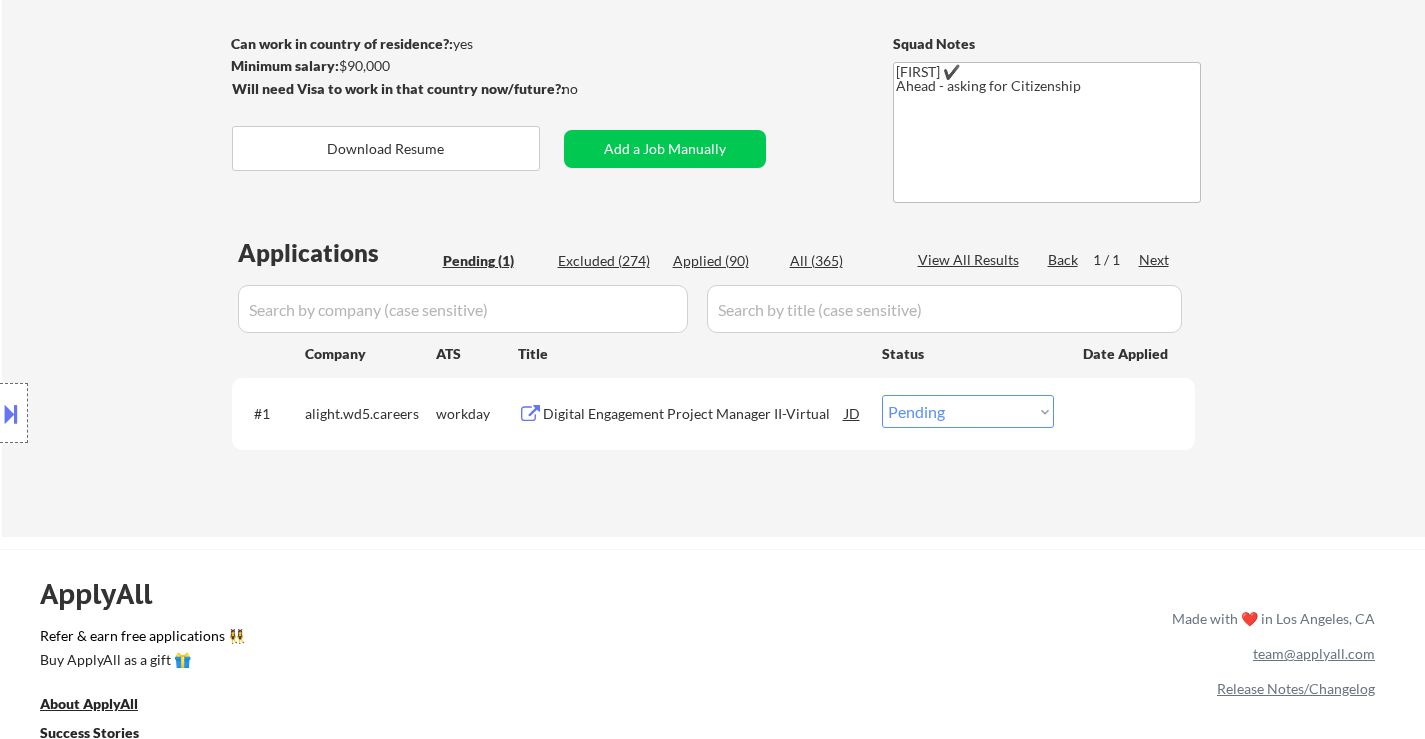 click on "Choose an option... Pending Applied Excluded (Questions) Excluded (Expired) Excluded (Location) Excluded (Bad Match) Excluded (Blocklist) Excluded (Salary) Excluded (Other)" at bounding box center (968, 411) 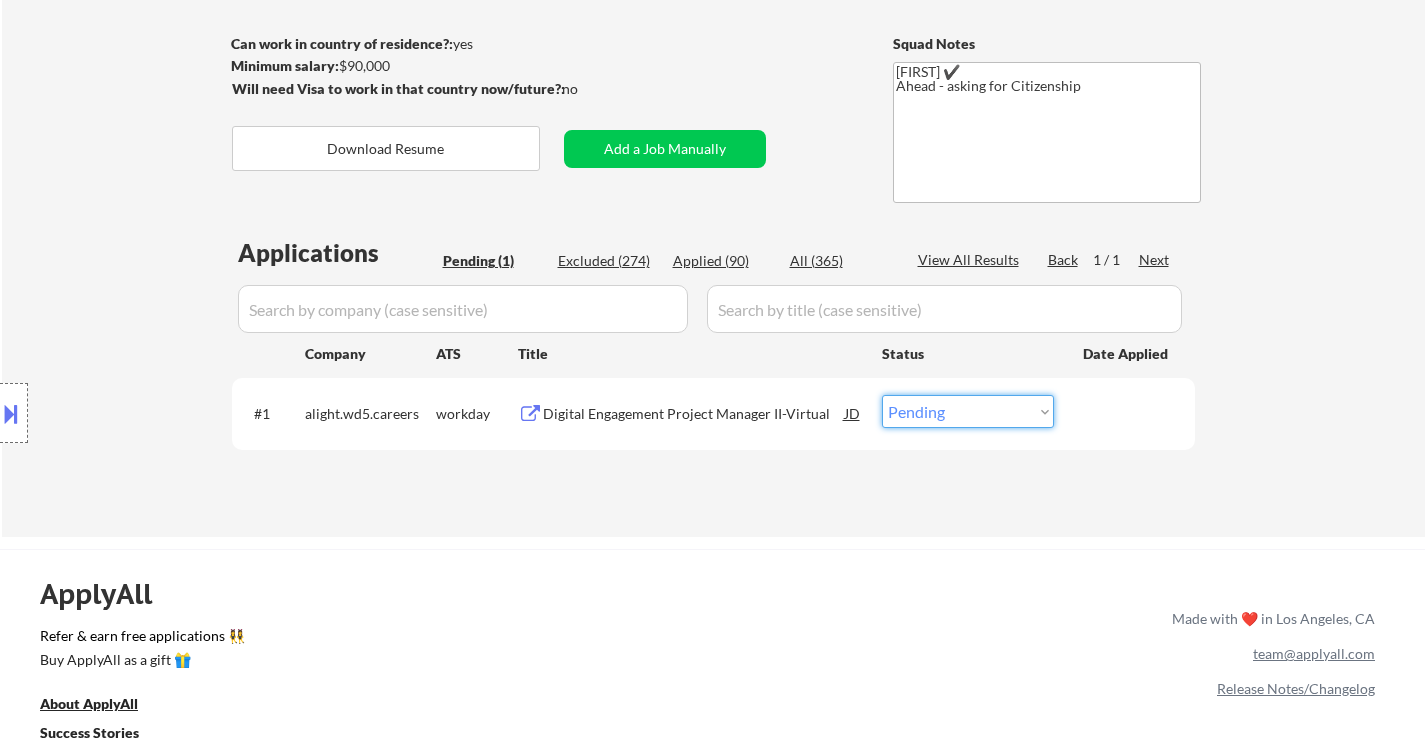 select on ""applied"" 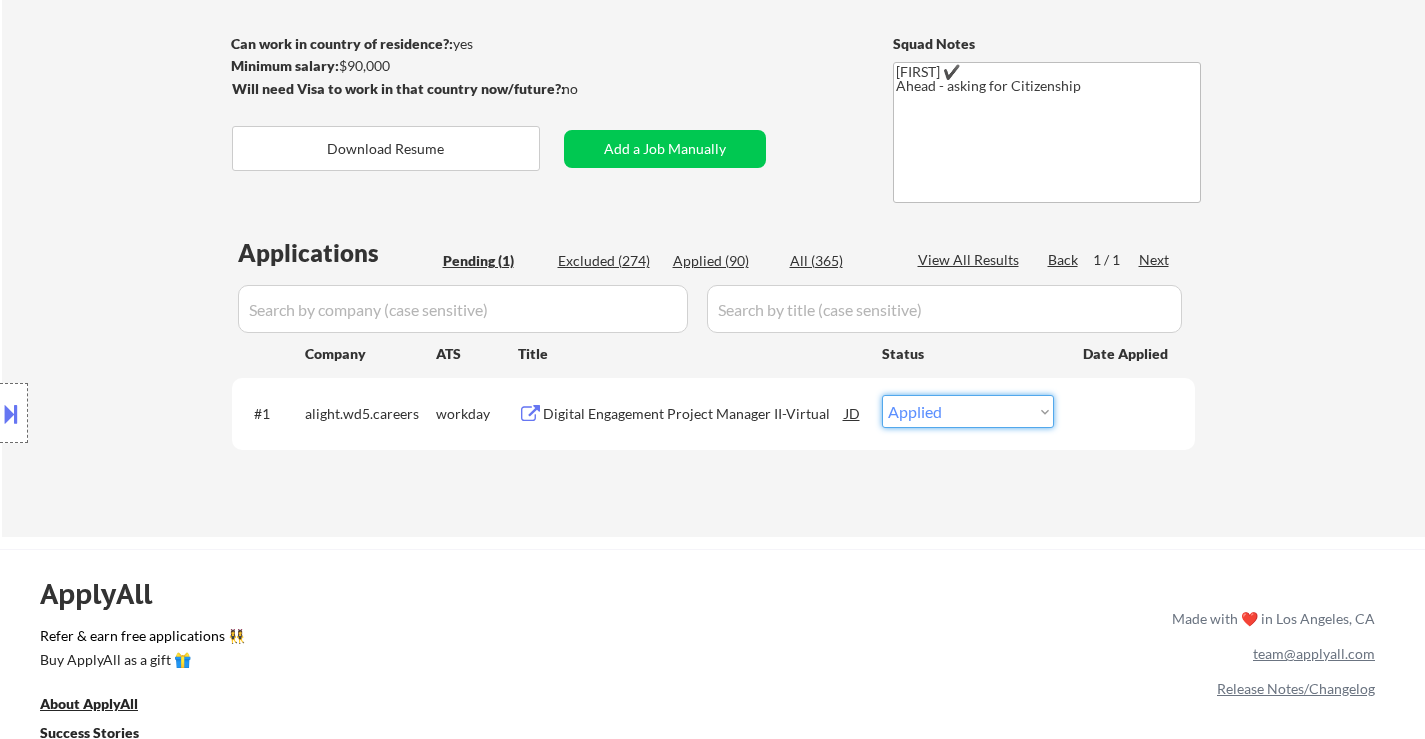 click on "Choose an option... Pending Applied Excluded (Questions) Excluded (Expired) Excluded (Location) Excluded (Bad Match) Excluded (Blocklist) Excluded (Salary) Excluded (Other)" at bounding box center [968, 411] 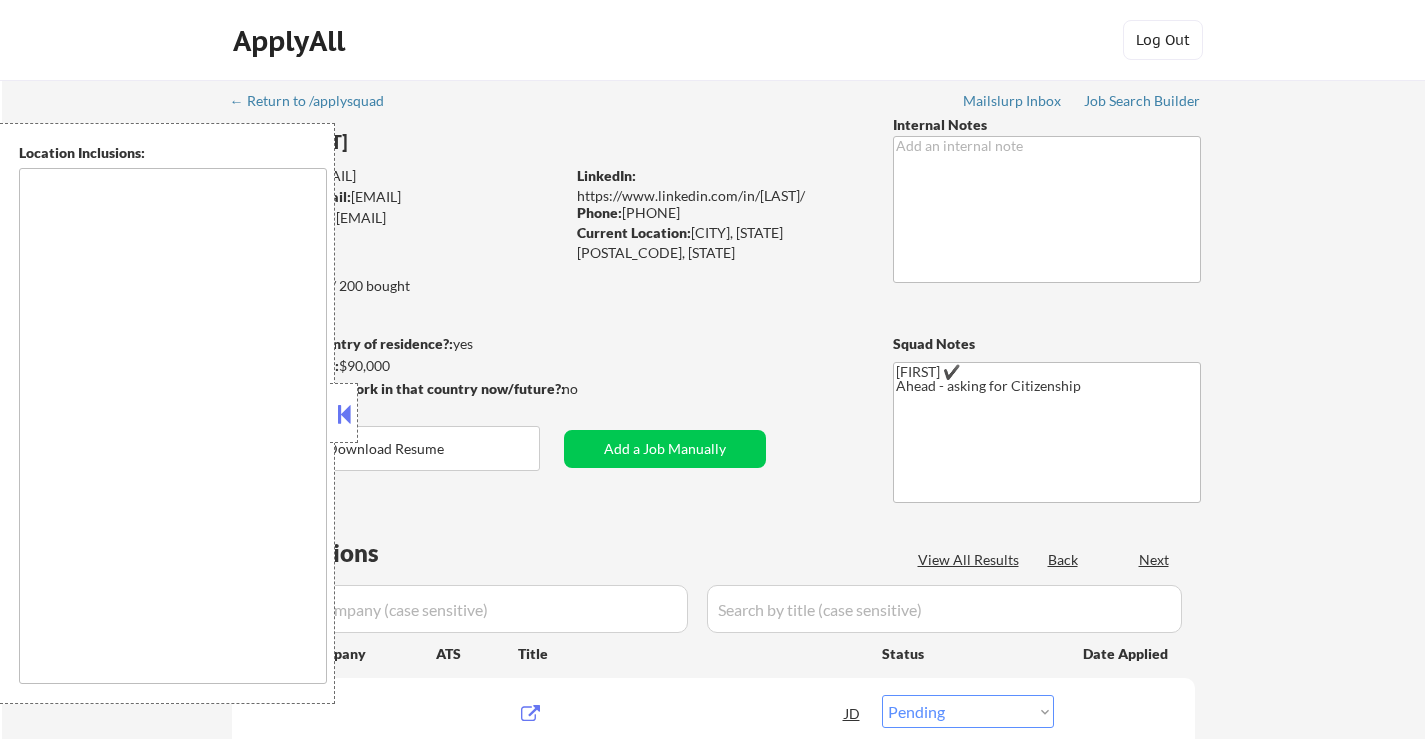 select on ""pending"" 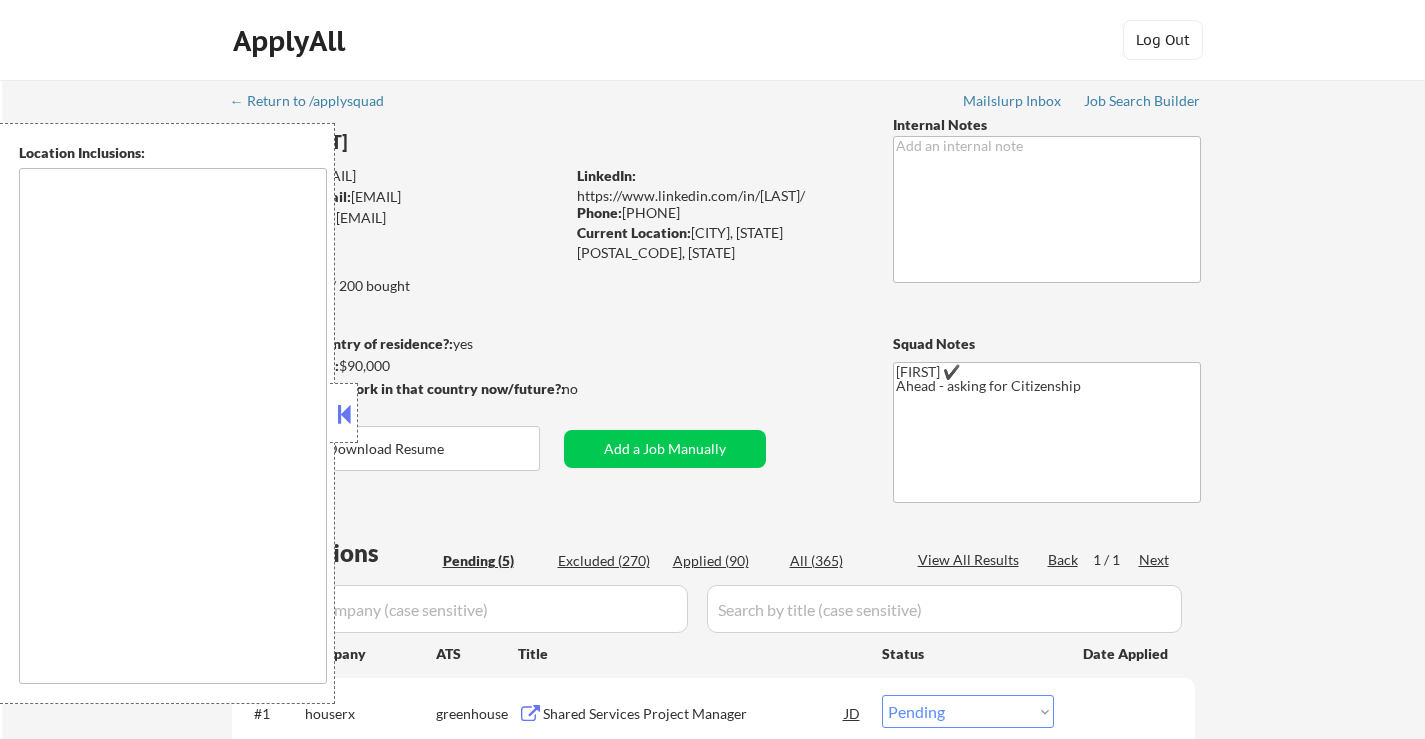 scroll, scrollTop: 0, scrollLeft: 0, axis: both 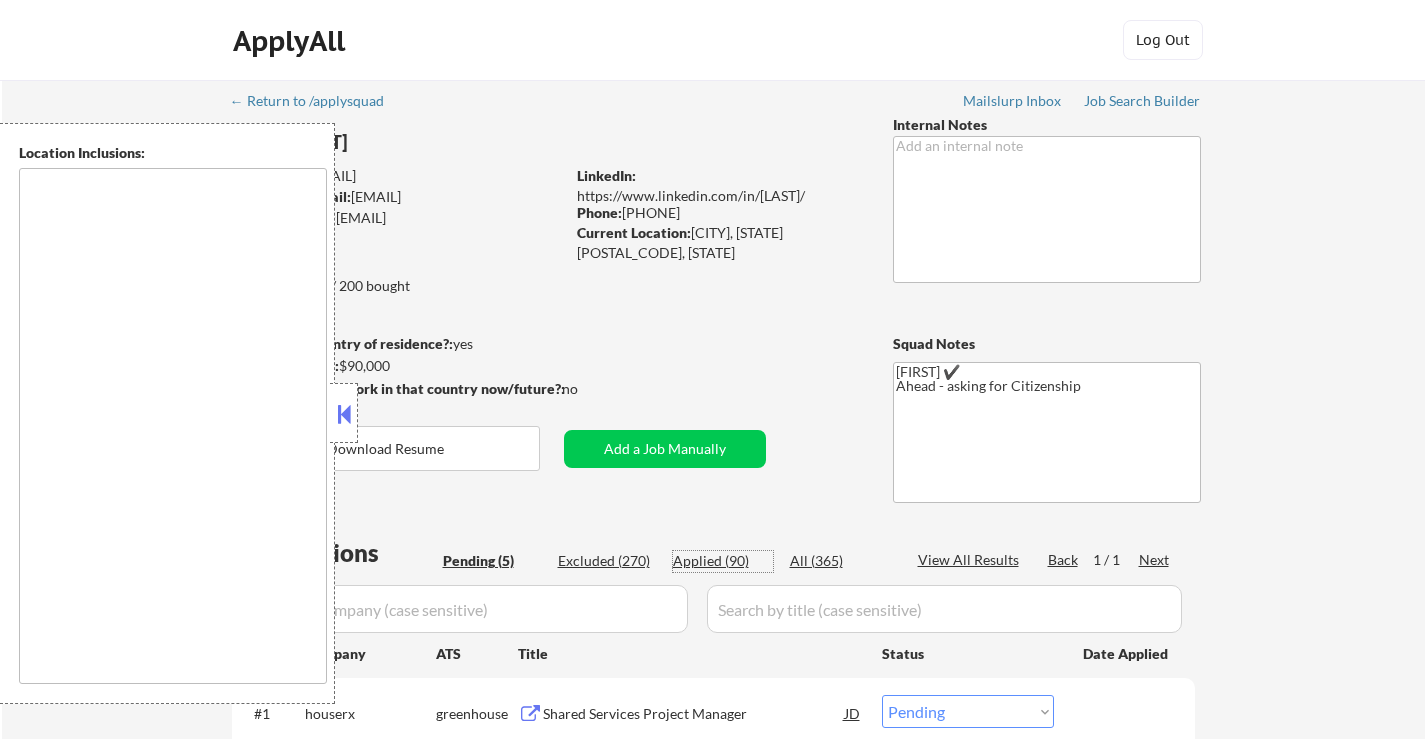 click on "Applied (90)" at bounding box center (723, 561) 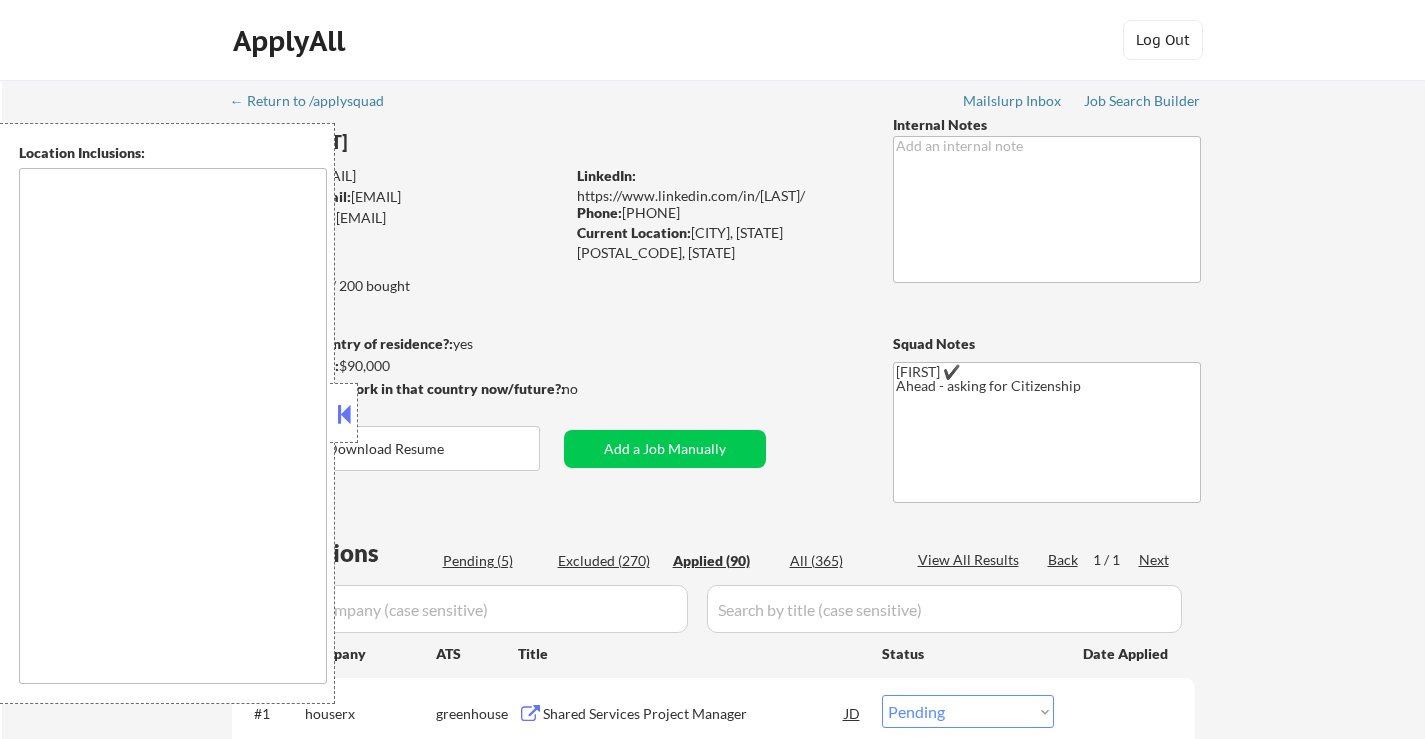 select on ""applied"" 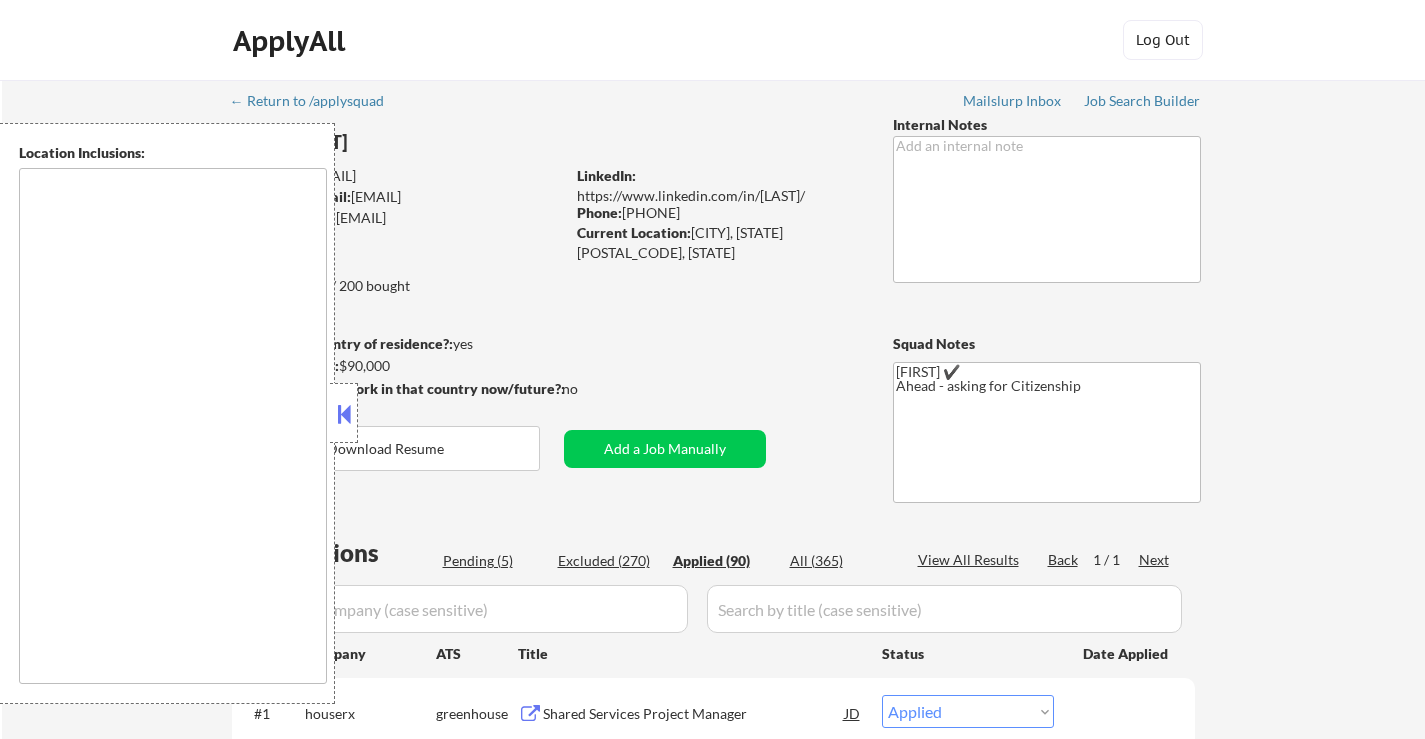 select on ""applied"" 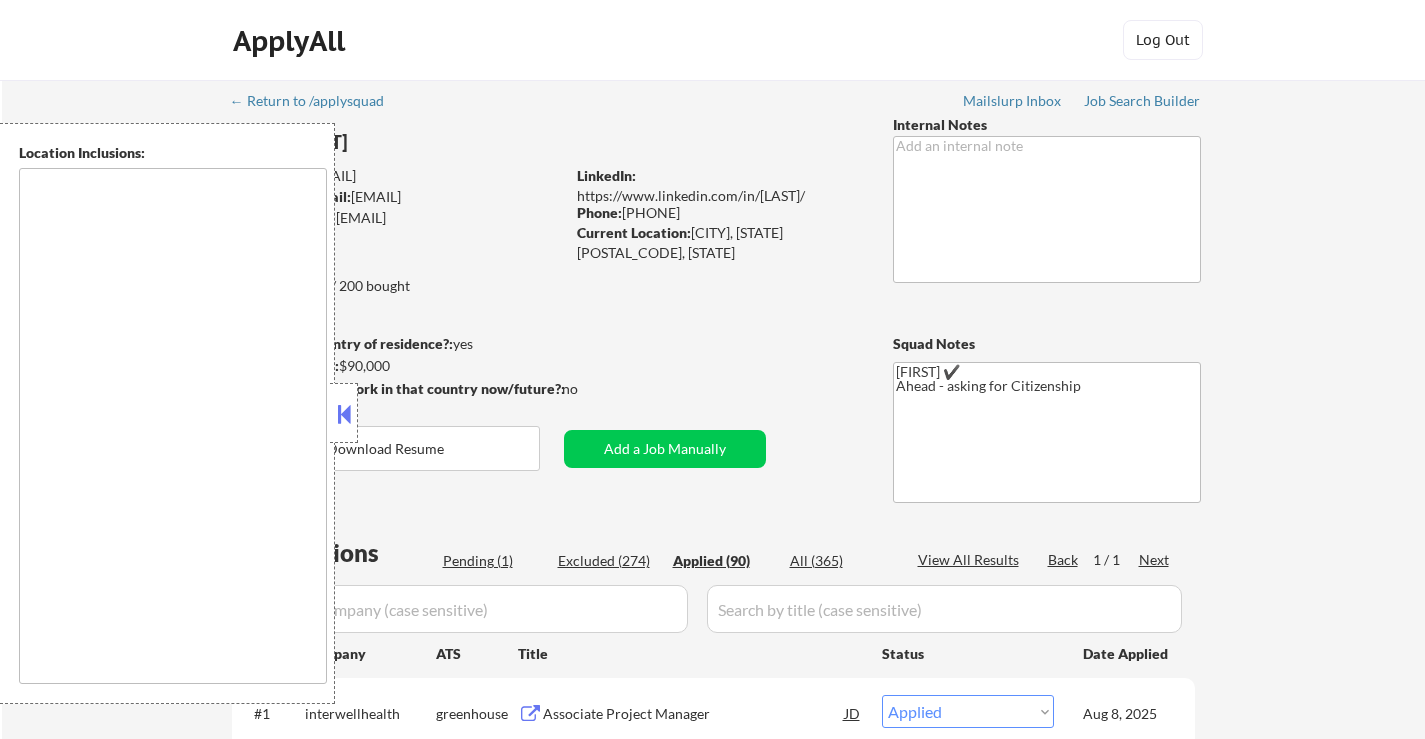 select on ""applied"" 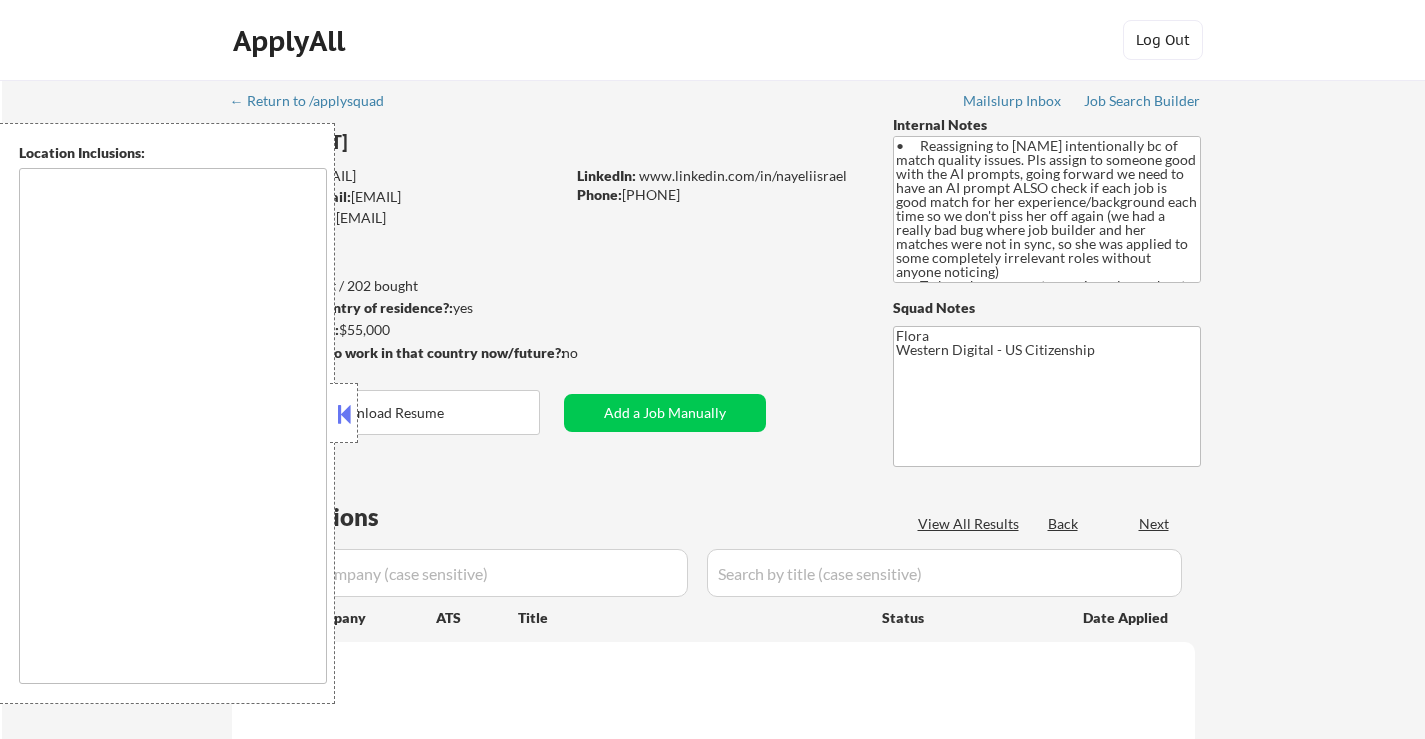 scroll, scrollTop: 0, scrollLeft: 0, axis: both 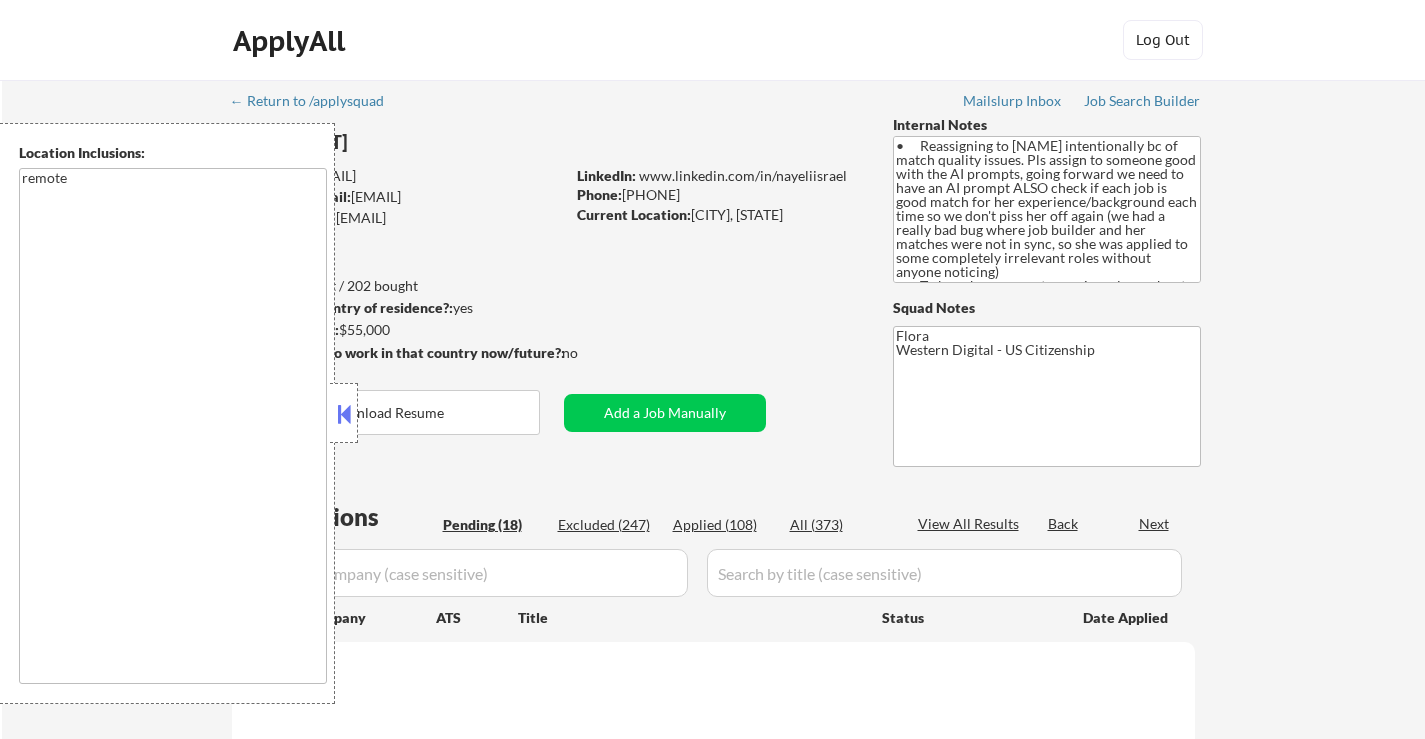 select on ""pending"" 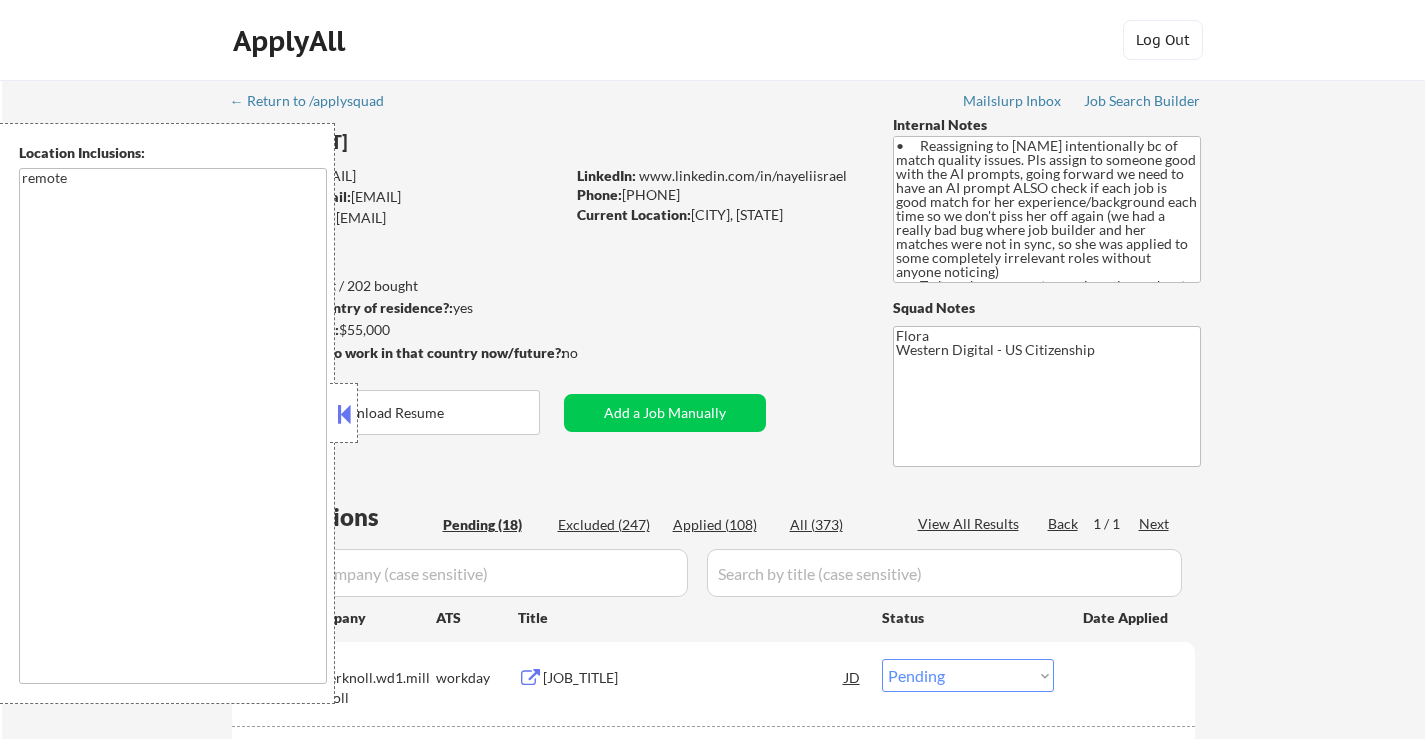 click at bounding box center (344, 414) 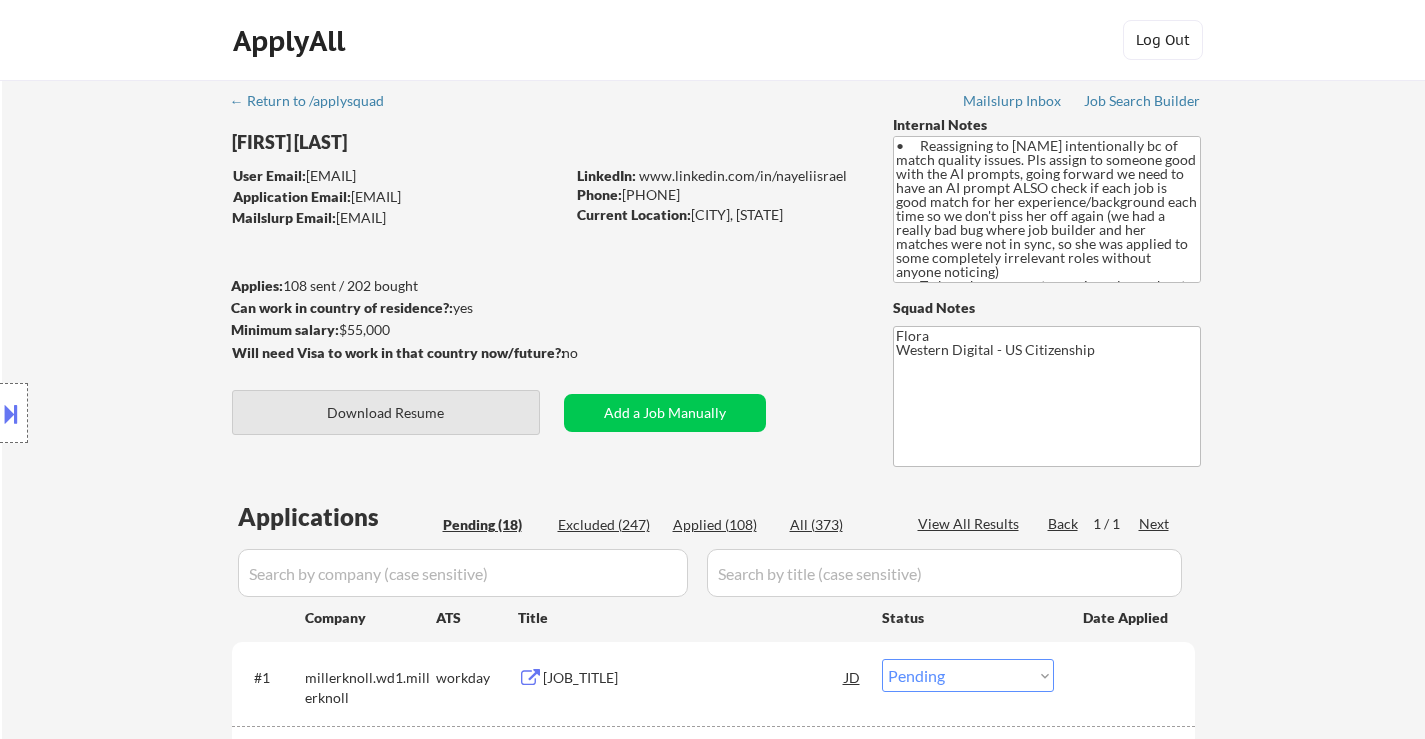 click on "Download Resume" at bounding box center [386, 412] 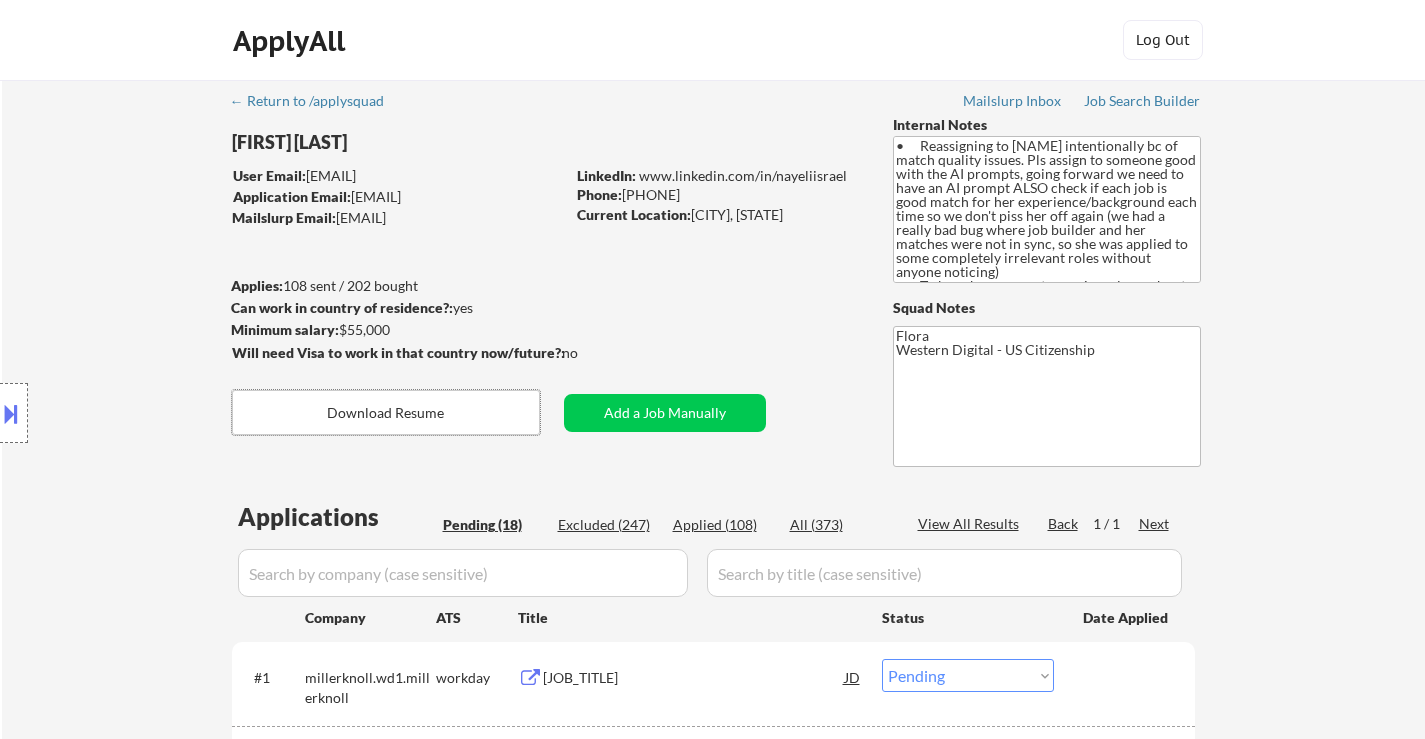 click at bounding box center (11, 413) 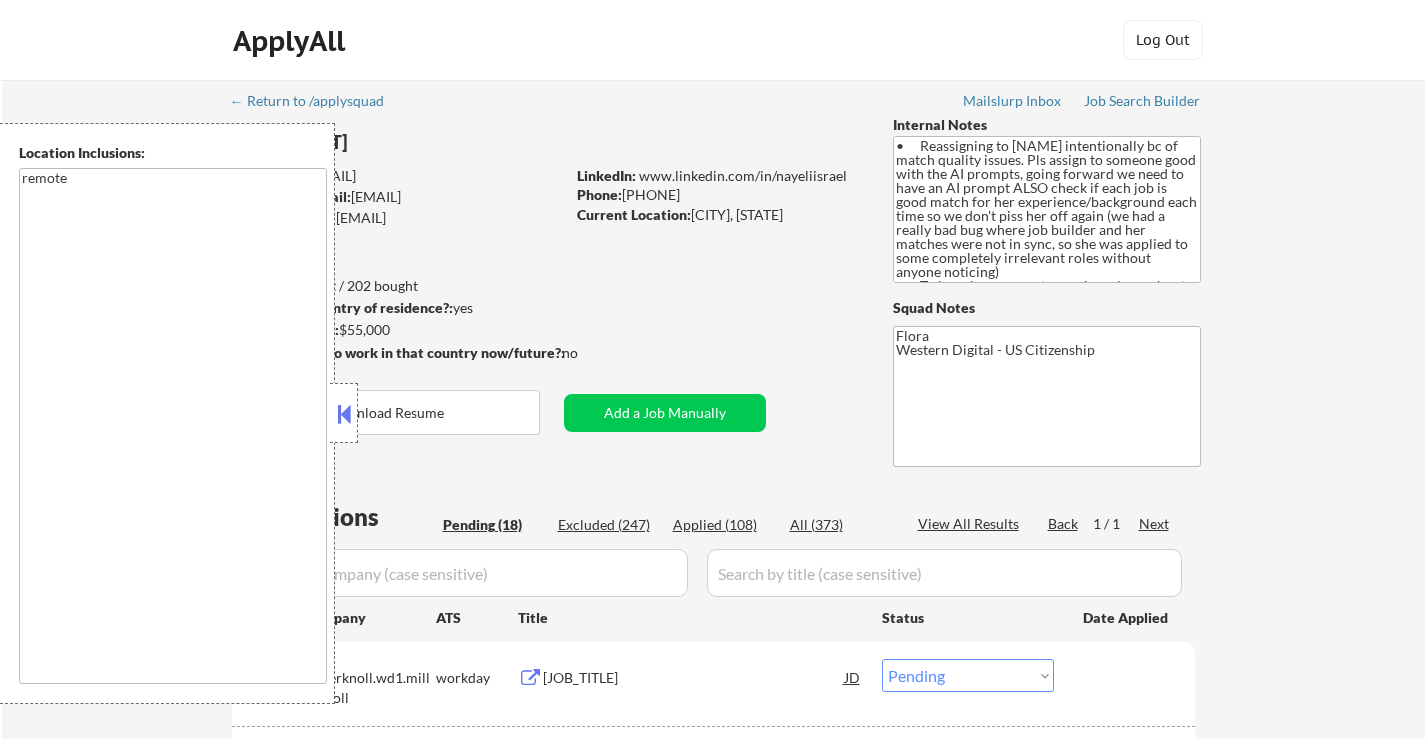 click at bounding box center [344, 414] 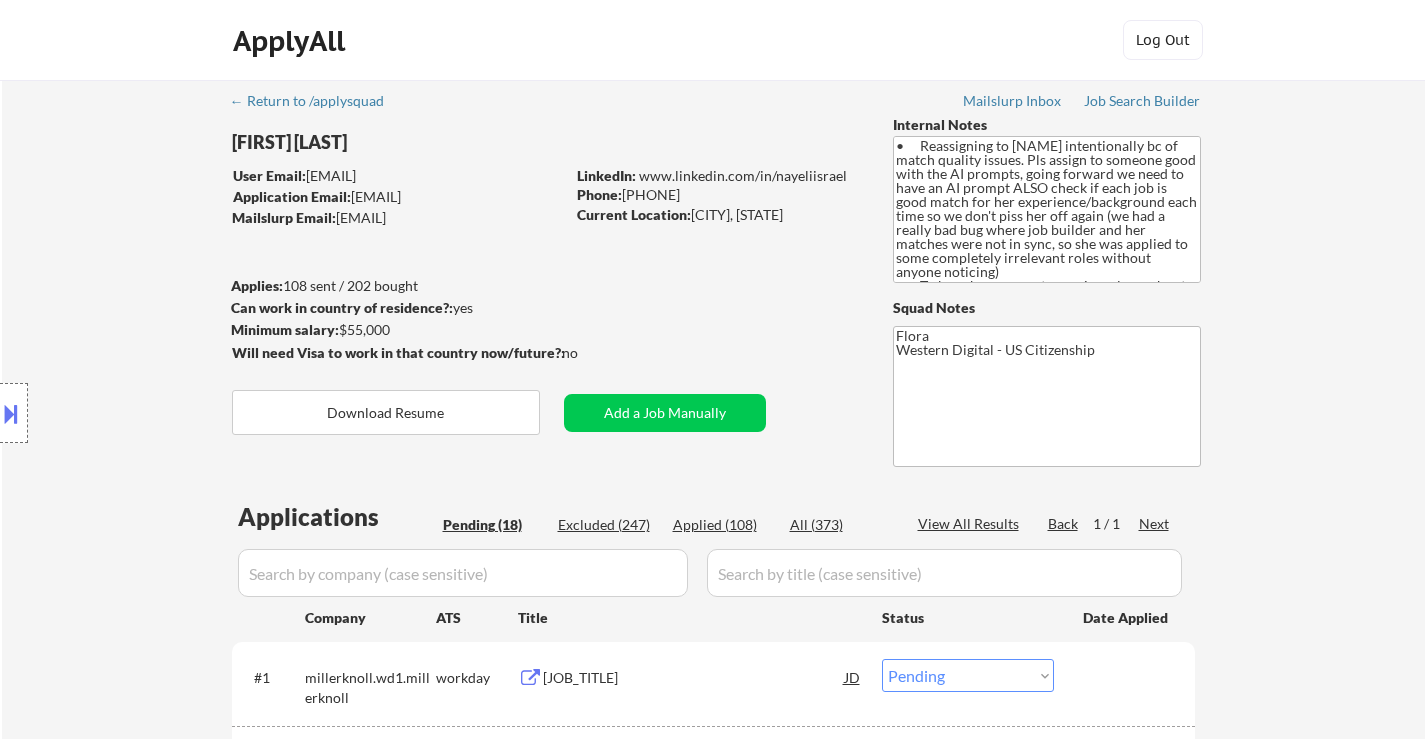 drag, startPoint x: 626, startPoint y: 196, endPoint x: 711, endPoint y: 196, distance: 85 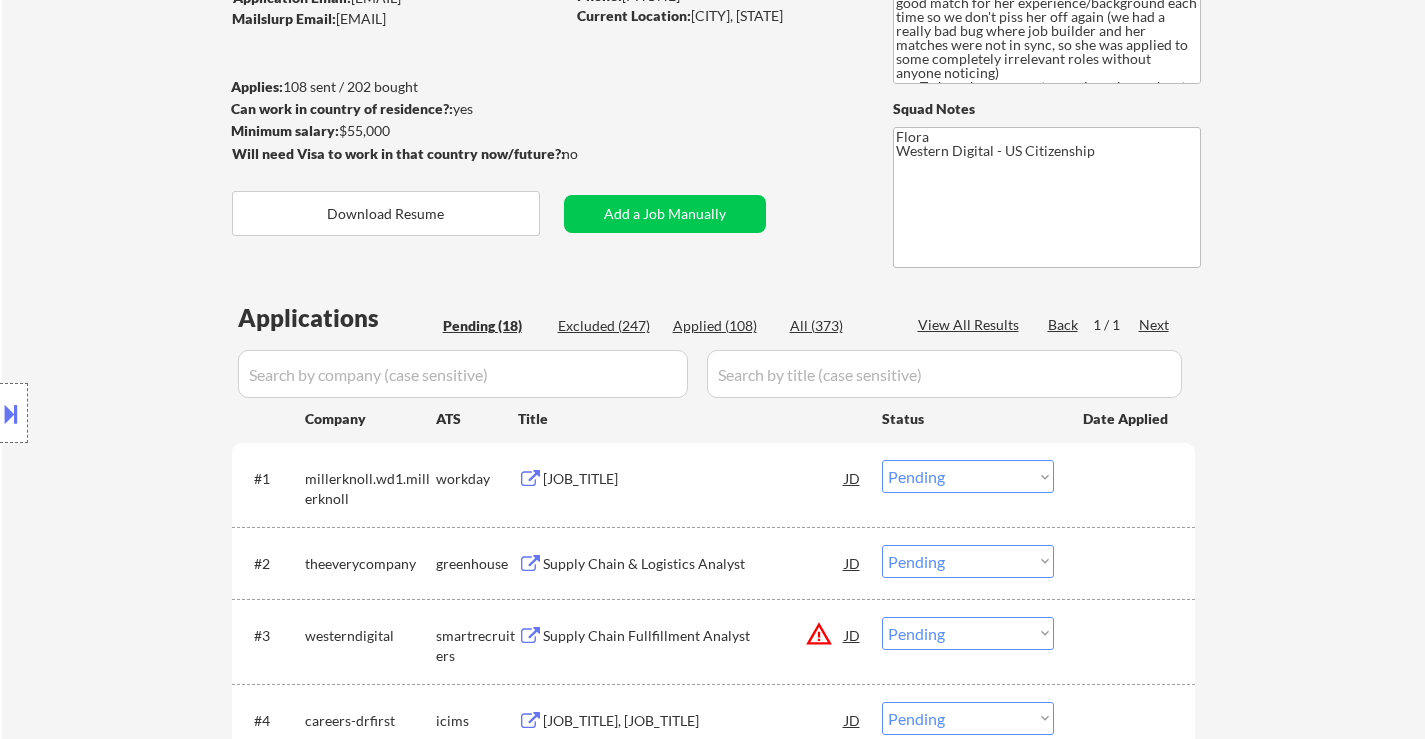 scroll, scrollTop: 200, scrollLeft: 0, axis: vertical 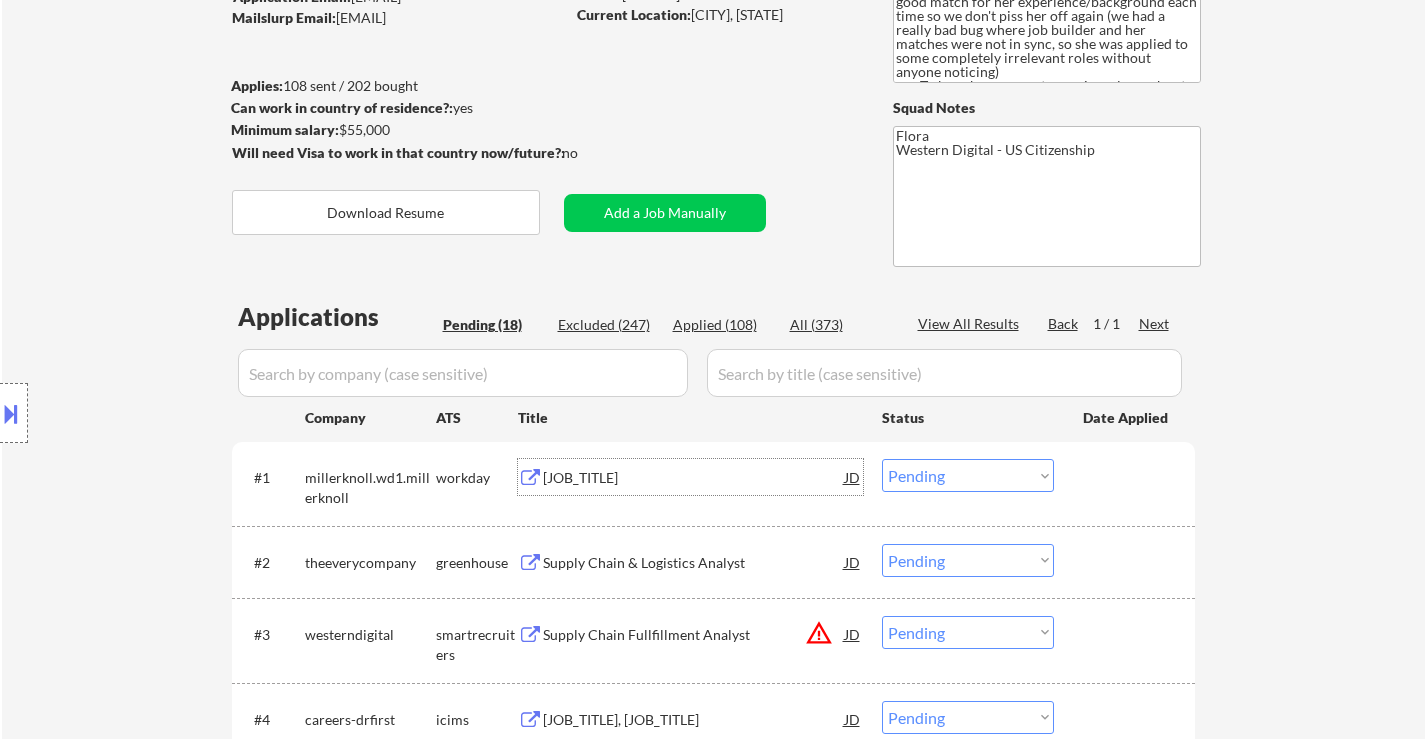 click on "Trade Compliance Specialist" at bounding box center (694, 478) 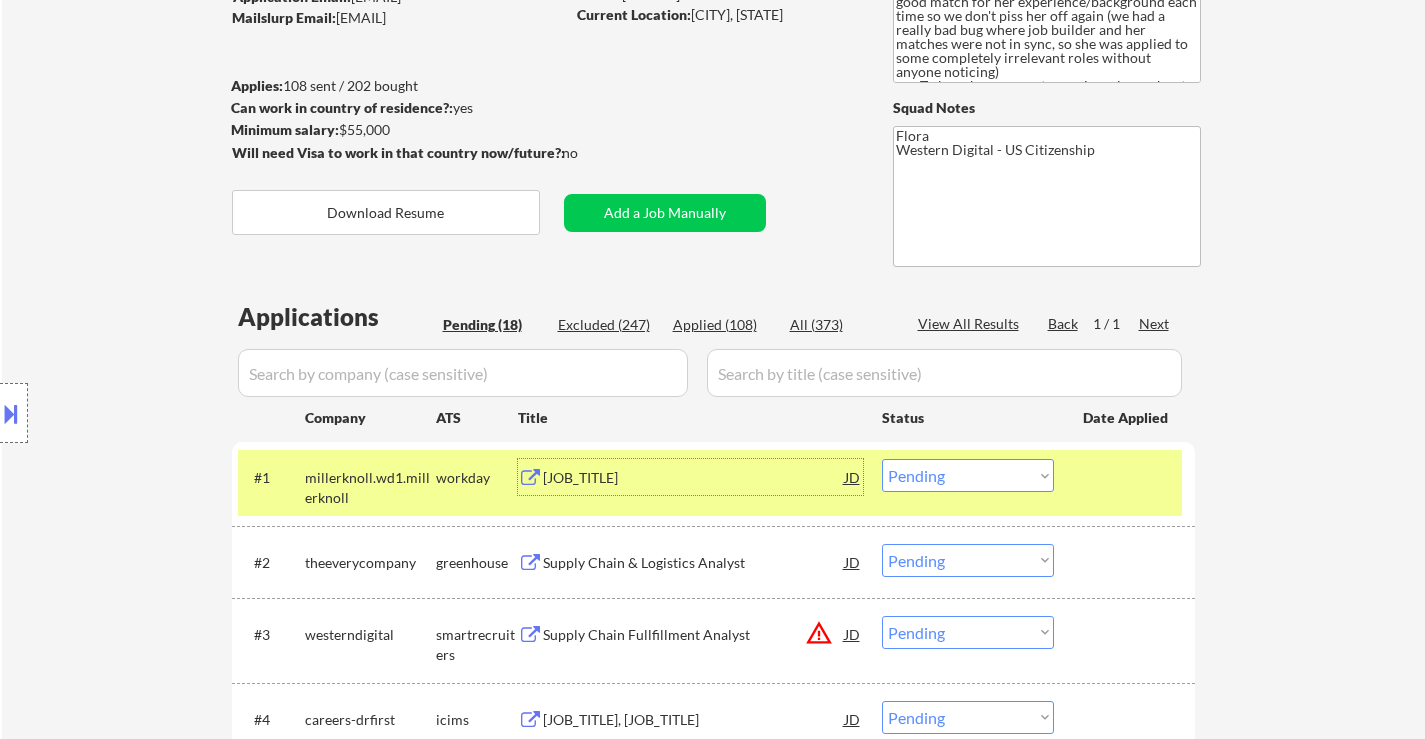 click on "Supply Chain & Logistics Analyst" at bounding box center [694, 563] 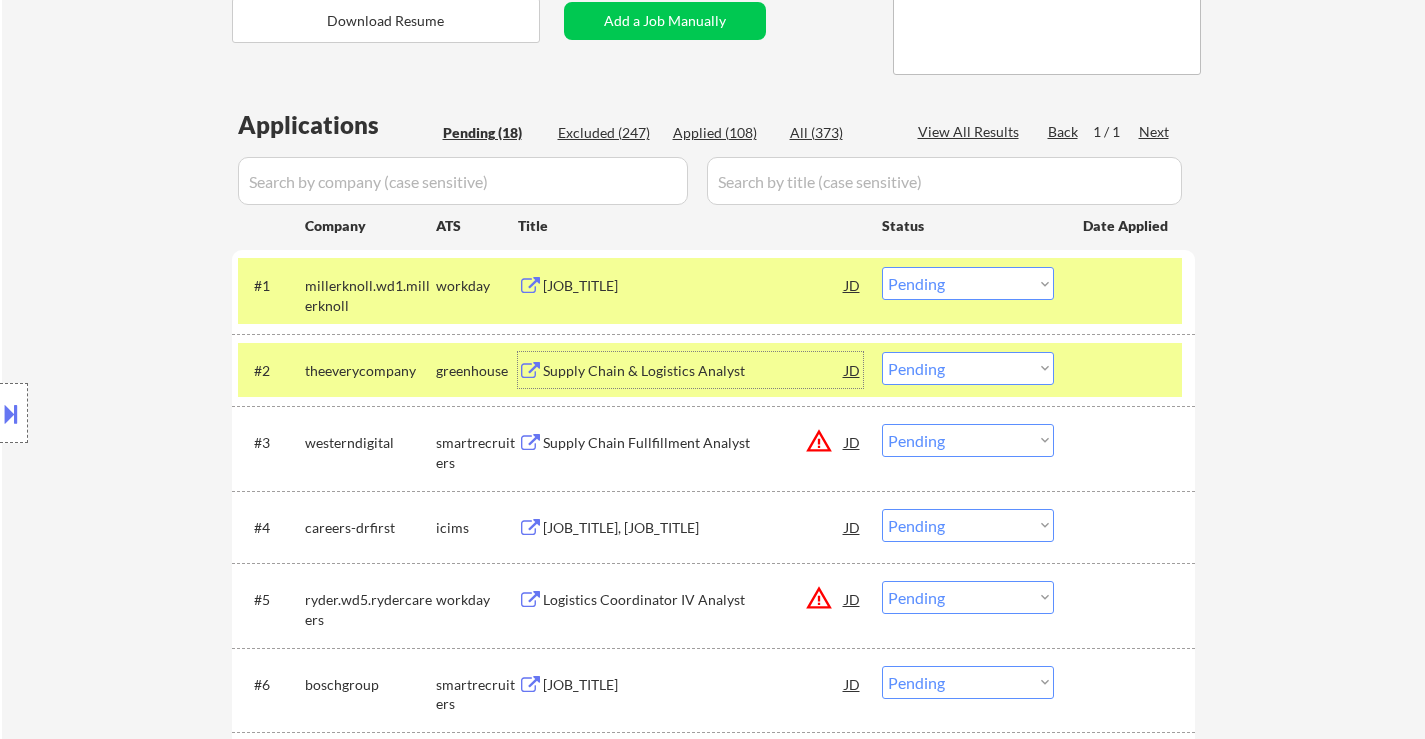scroll, scrollTop: 400, scrollLeft: 0, axis: vertical 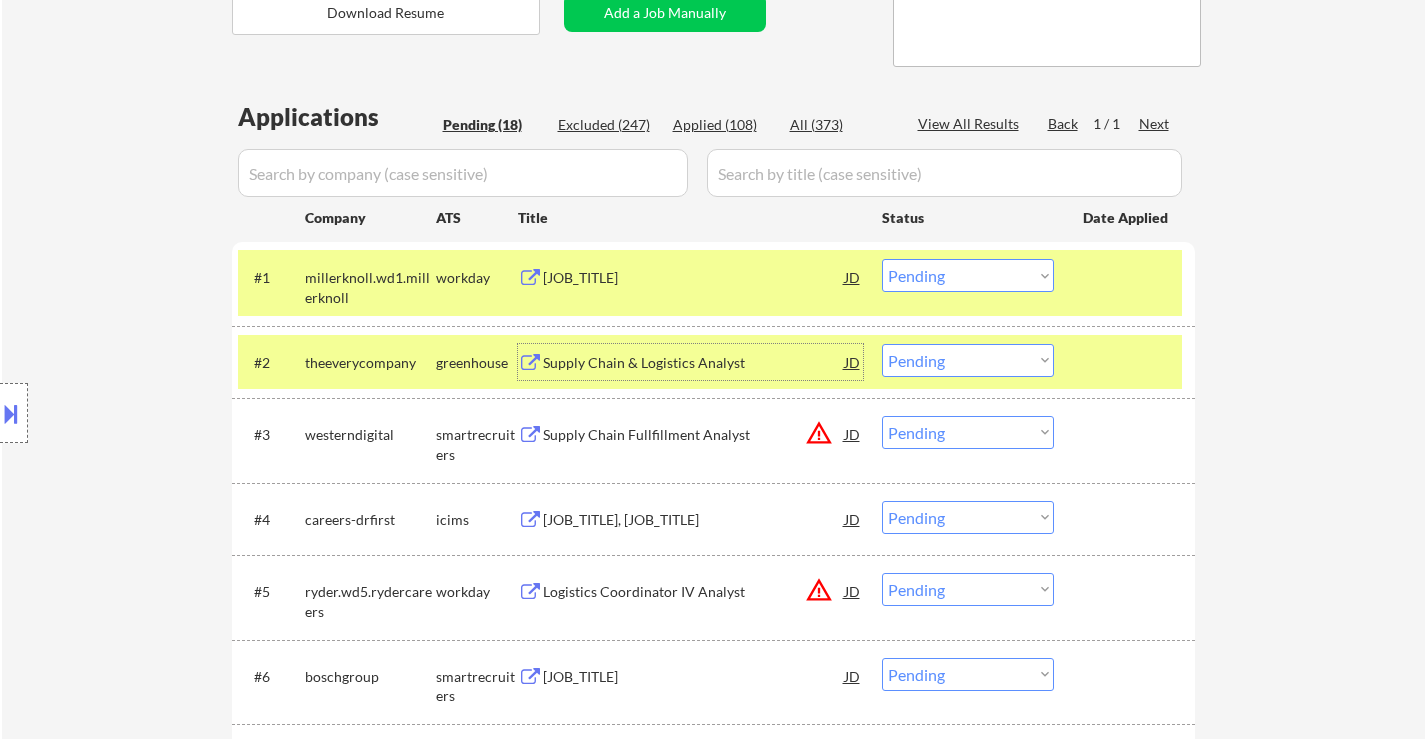 click on "Supply Chain & Logistics Analyst" at bounding box center (694, 363) 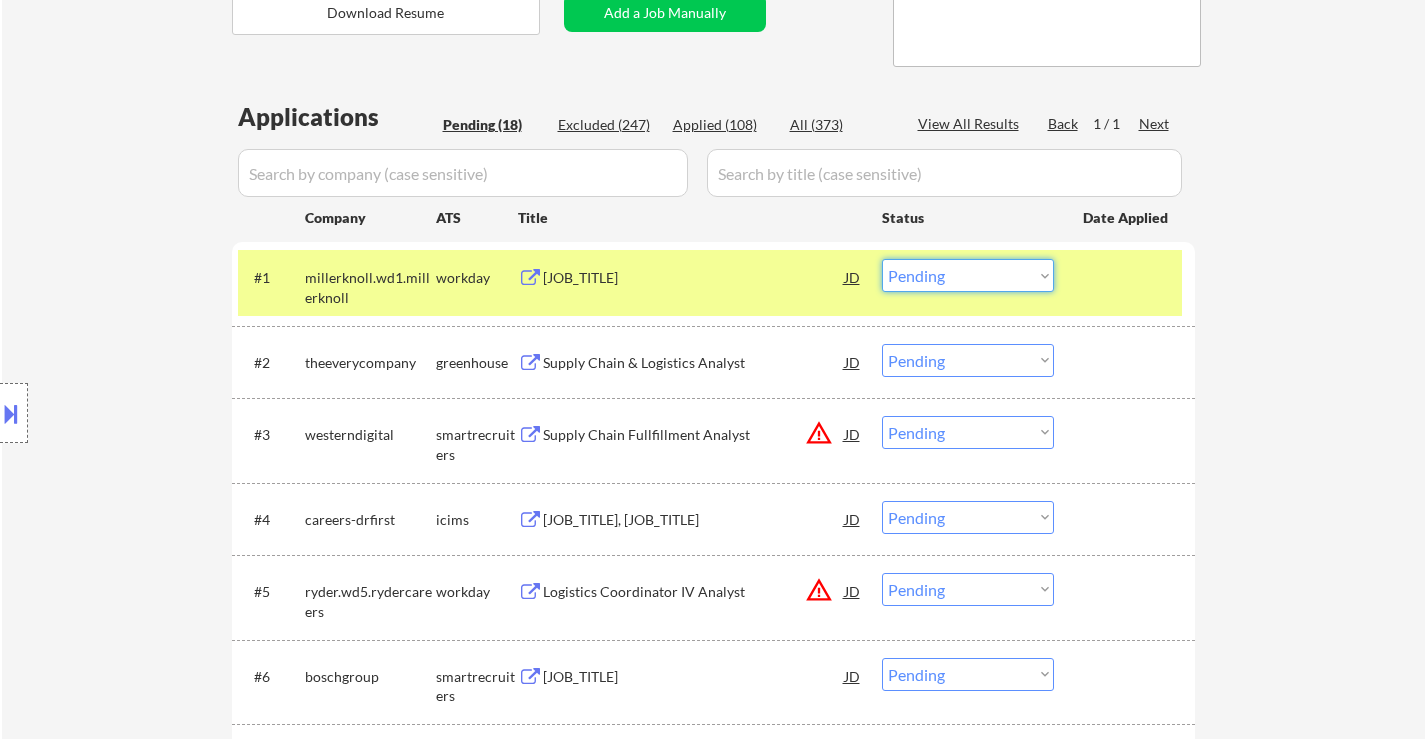click on "Choose an option... Pending Applied Excluded (Questions) Excluded (Expired) Excluded (Location) Excluded (Bad Match) Excluded (Blocklist) Excluded (Salary) Excluded (Other)" at bounding box center (968, 275) 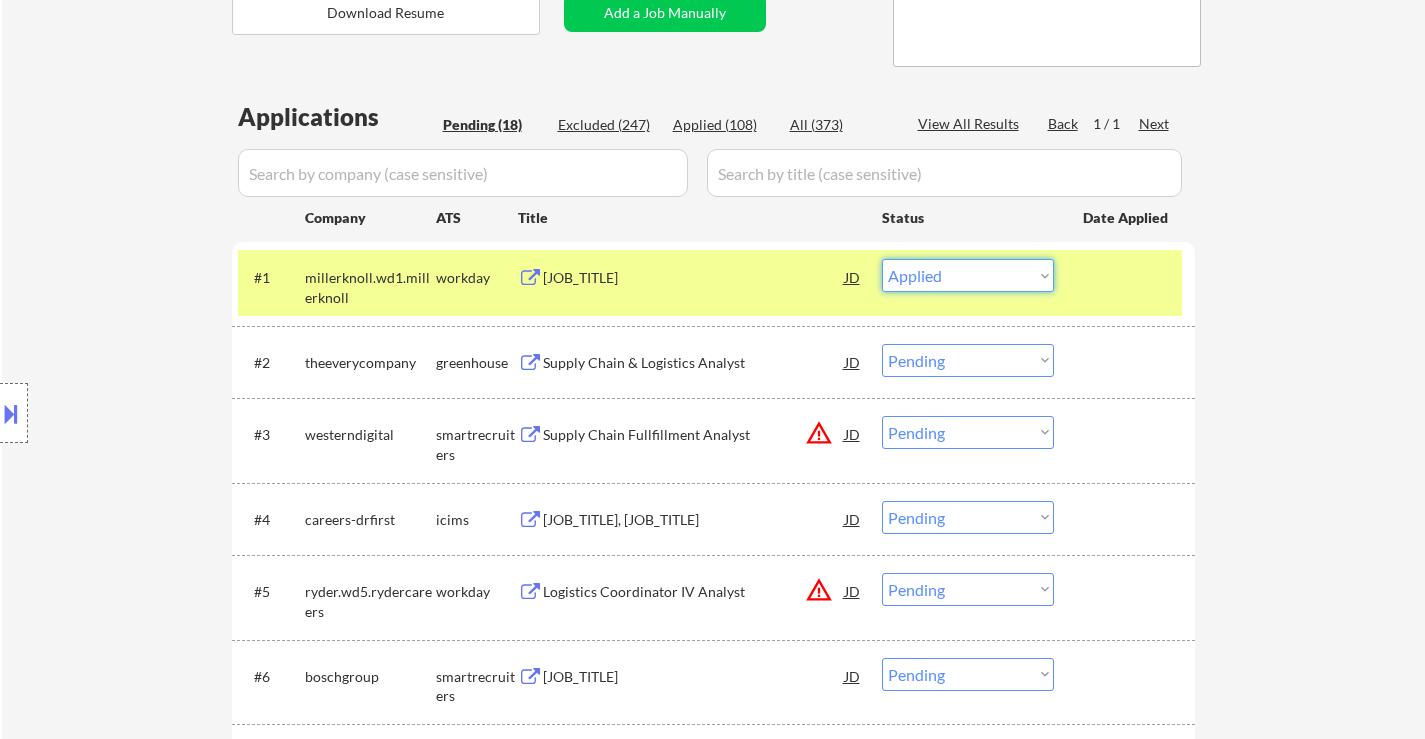 click on "Choose an option... Pending Applied Excluded (Questions) Excluded (Expired) Excluded (Location) Excluded (Bad Match) Excluded (Blocklist) Excluded (Salary) Excluded (Other)" at bounding box center (968, 275) 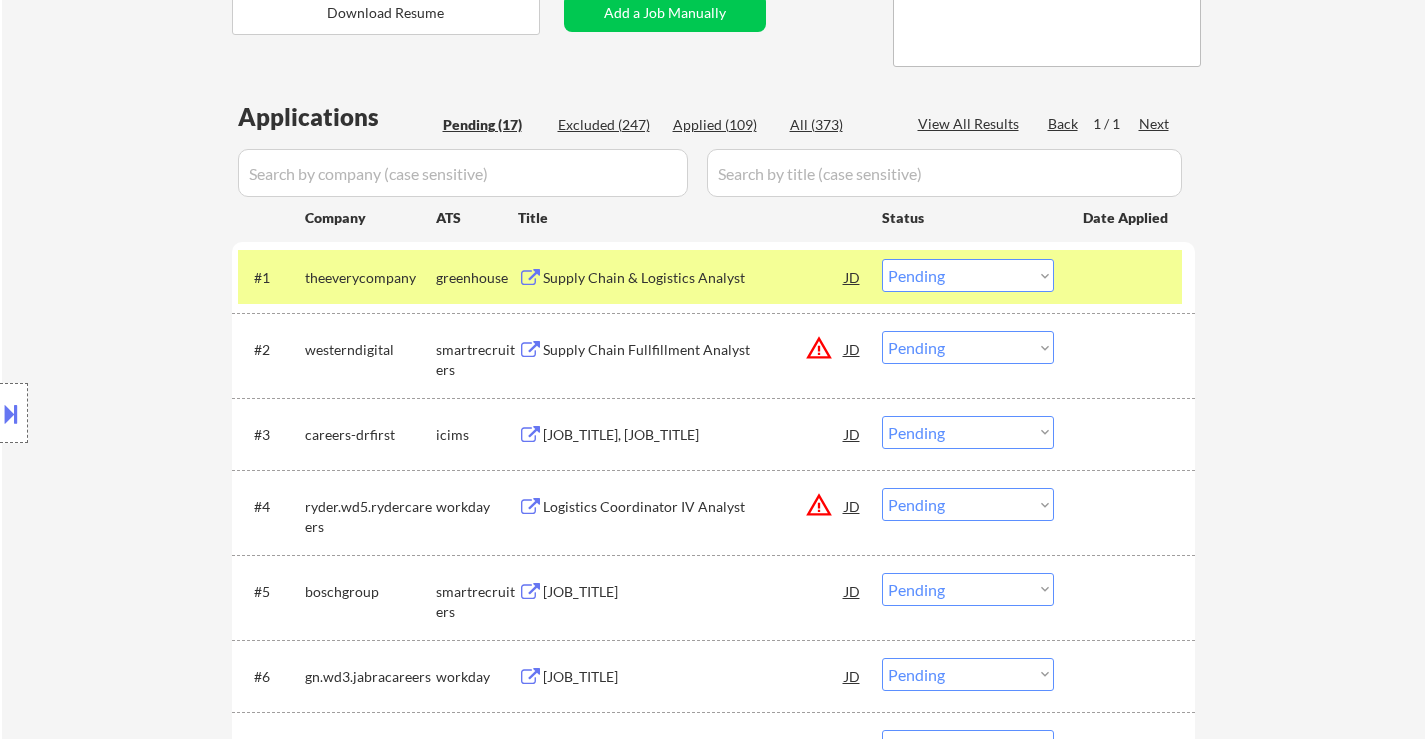 click on "Applied (109)" at bounding box center (723, 125) 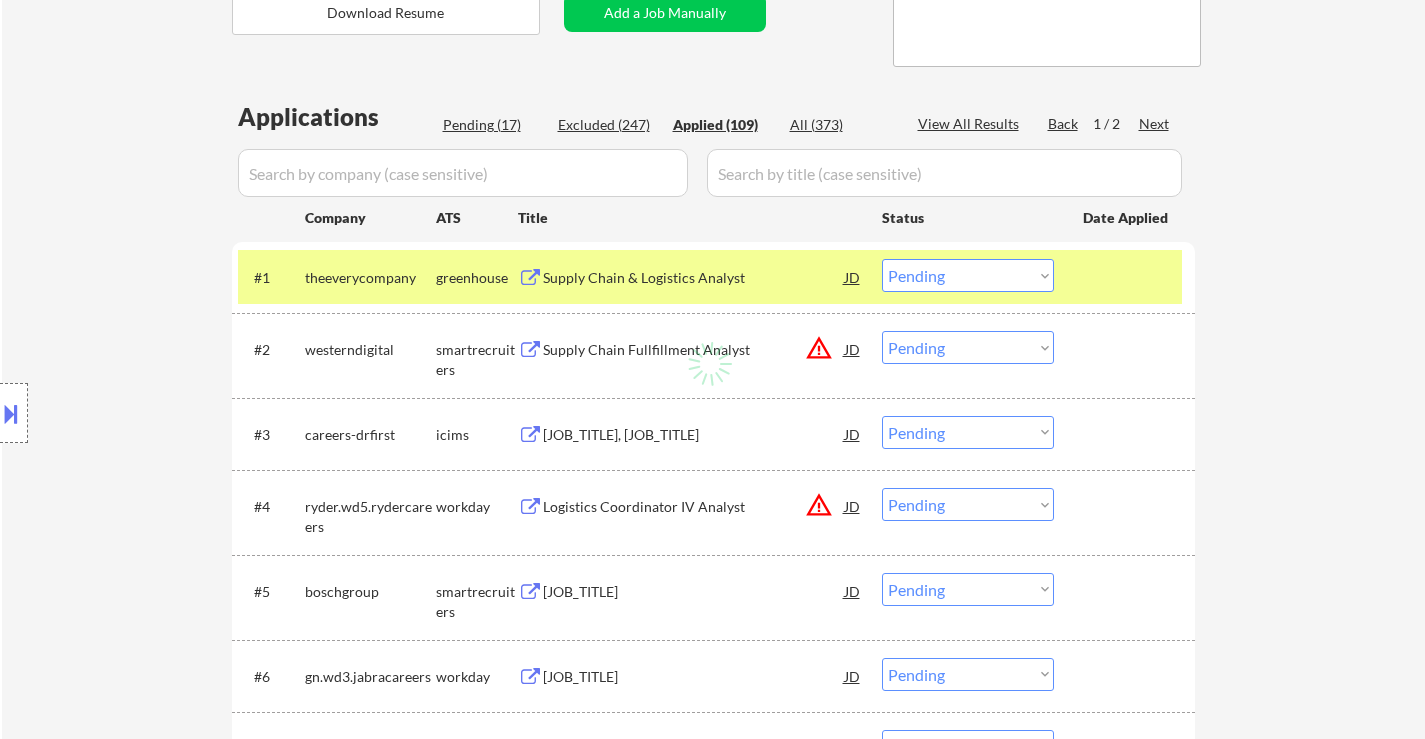 select on ""applied"" 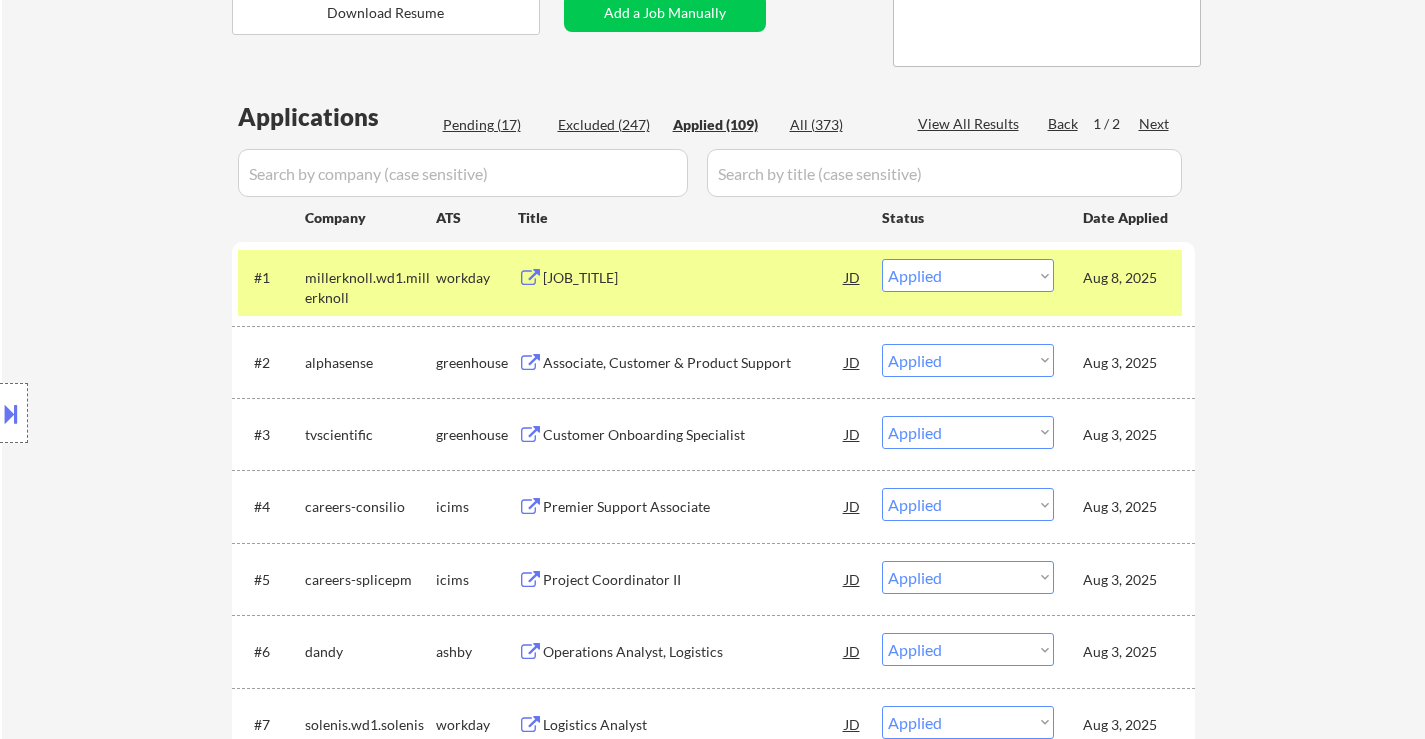 click on "Choose an option... Pending Applied Excluded (Questions) Excluded (Expired) Excluded (Location) Excluded (Bad Match) Excluded (Blocklist) Excluded (Salary) Excluded (Other)" at bounding box center (968, 275) 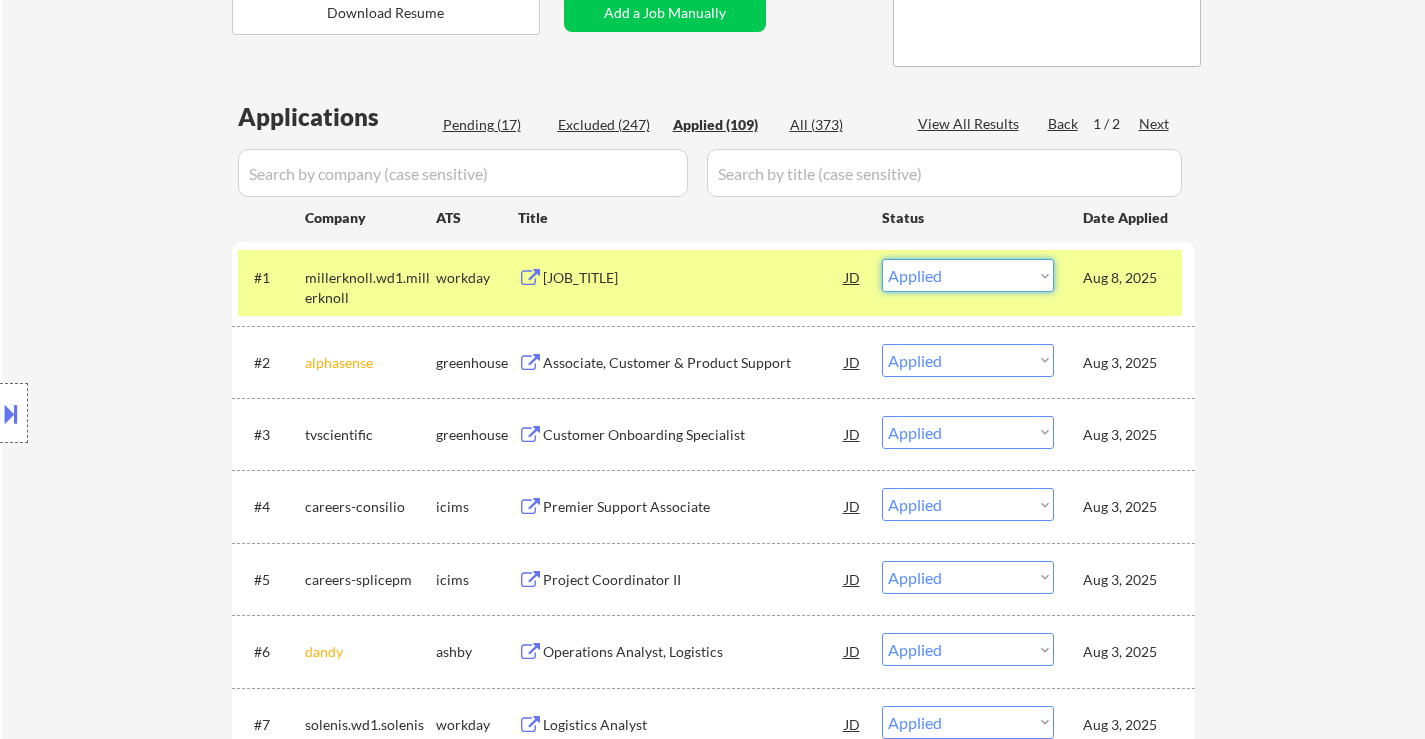 select on ""applied"" 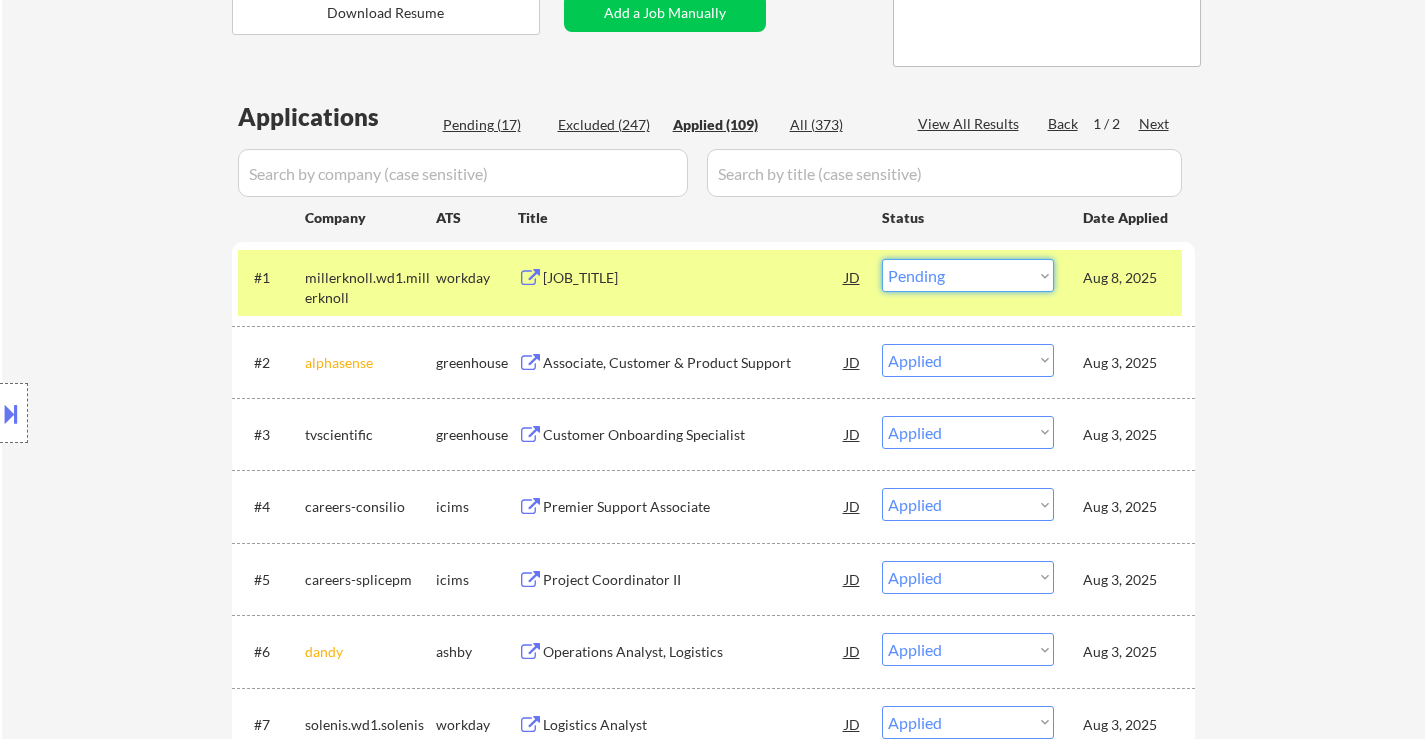 click on "Choose an option... Pending Applied Excluded (Questions) Excluded (Expired) Excluded (Location) Excluded (Bad Match) Excluded (Blocklist) Excluded (Salary) Excluded (Other)" at bounding box center (968, 275) 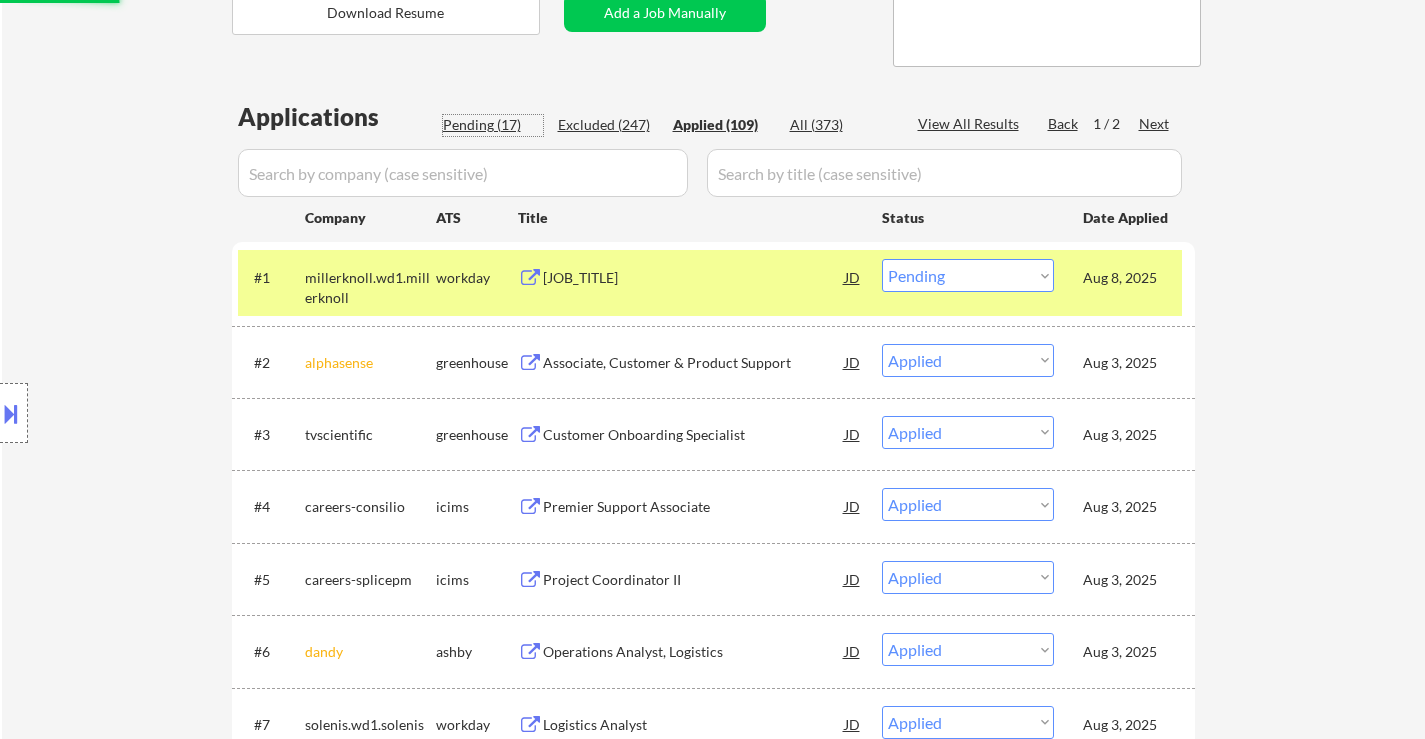 click on "Pending (17)" at bounding box center (493, 125) 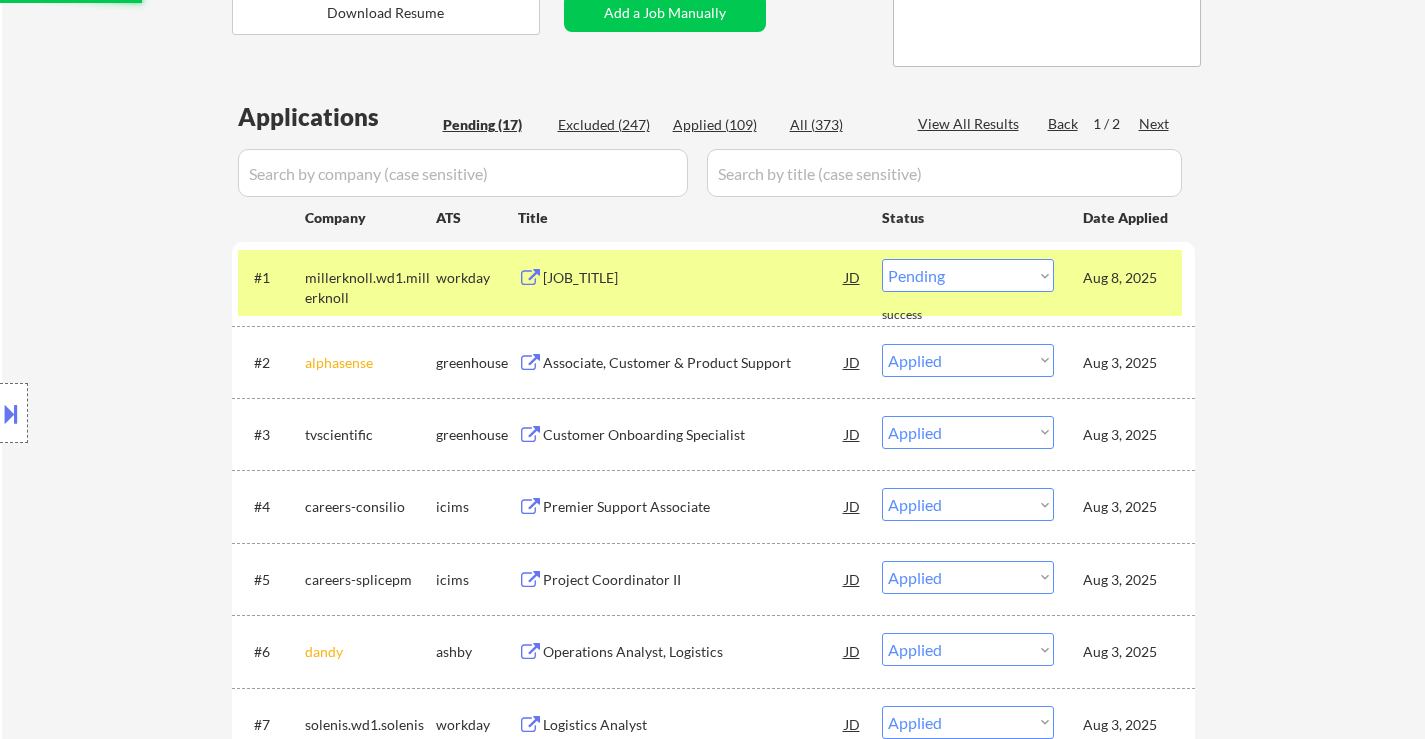 select on ""pending"" 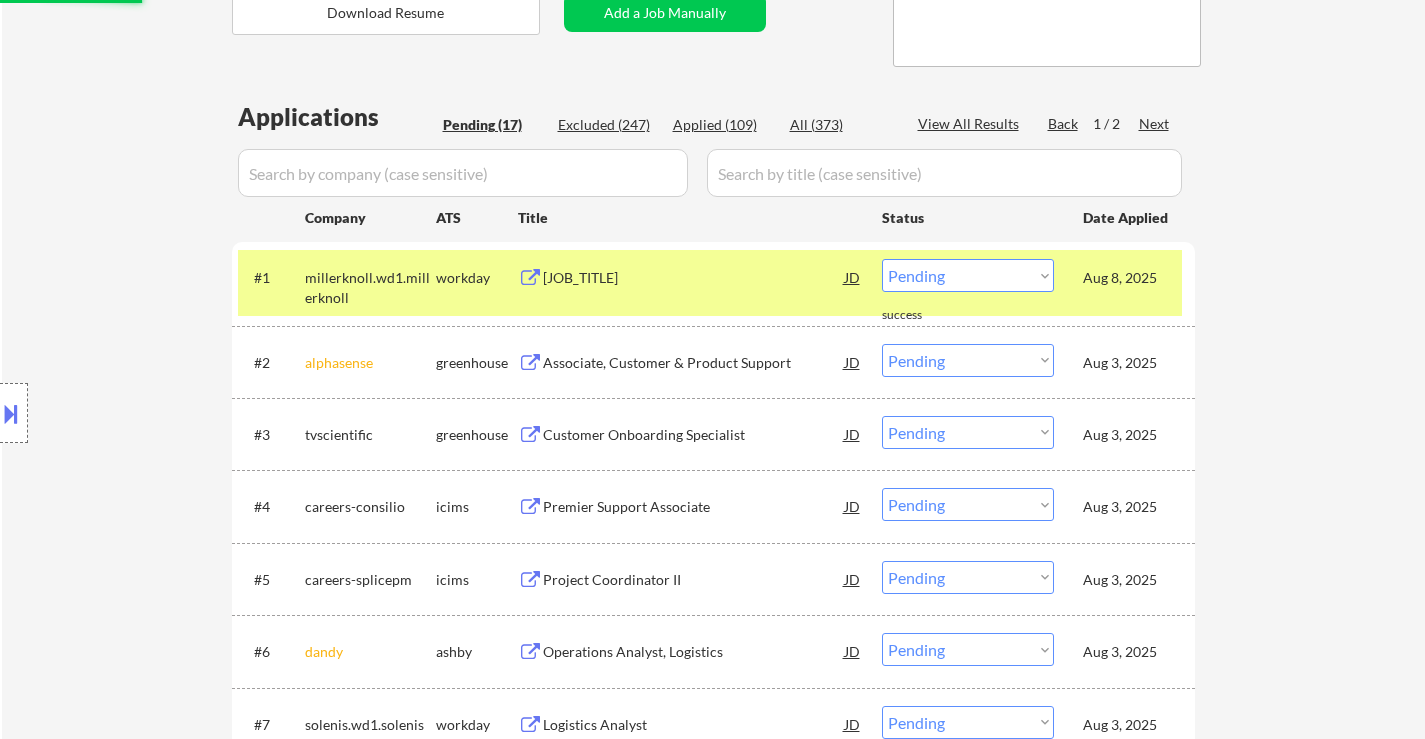 select on ""pending"" 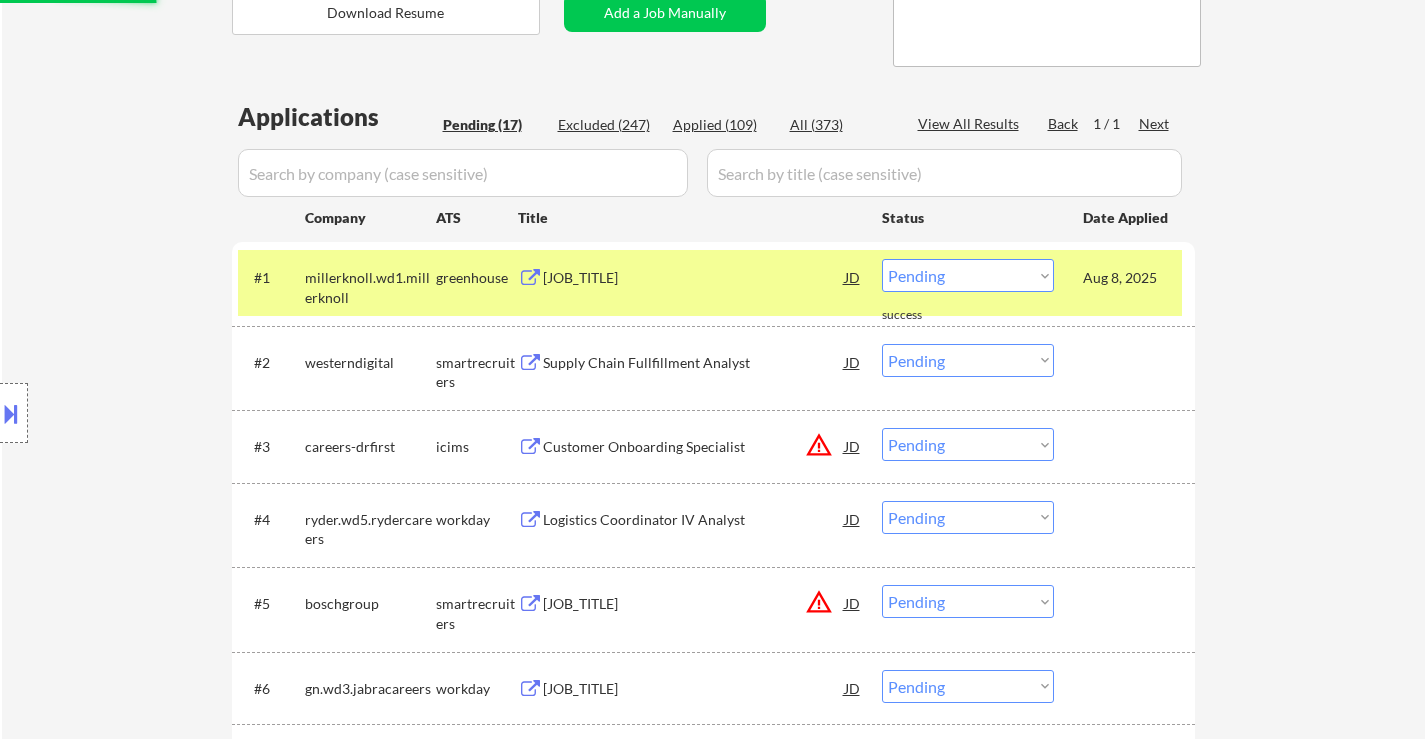 select on ""pending"" 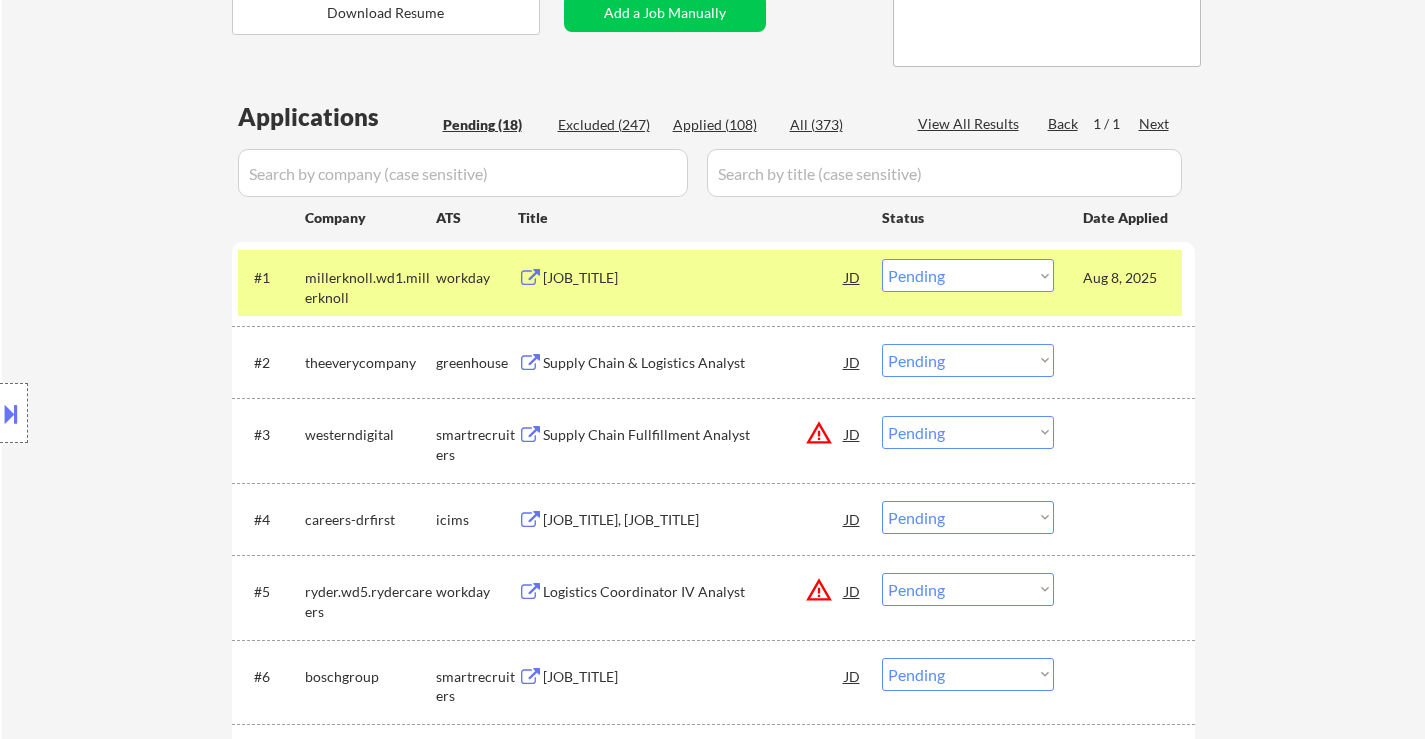 click on "Choose an option... Pending Applied Excluded (Questions) Excluded (Expired) Excluded (Location) Excluded (Bad Match) Excluded (Blocklist) Excluded (Salary) Excluded (Other)" at bounding box center (968, 360) 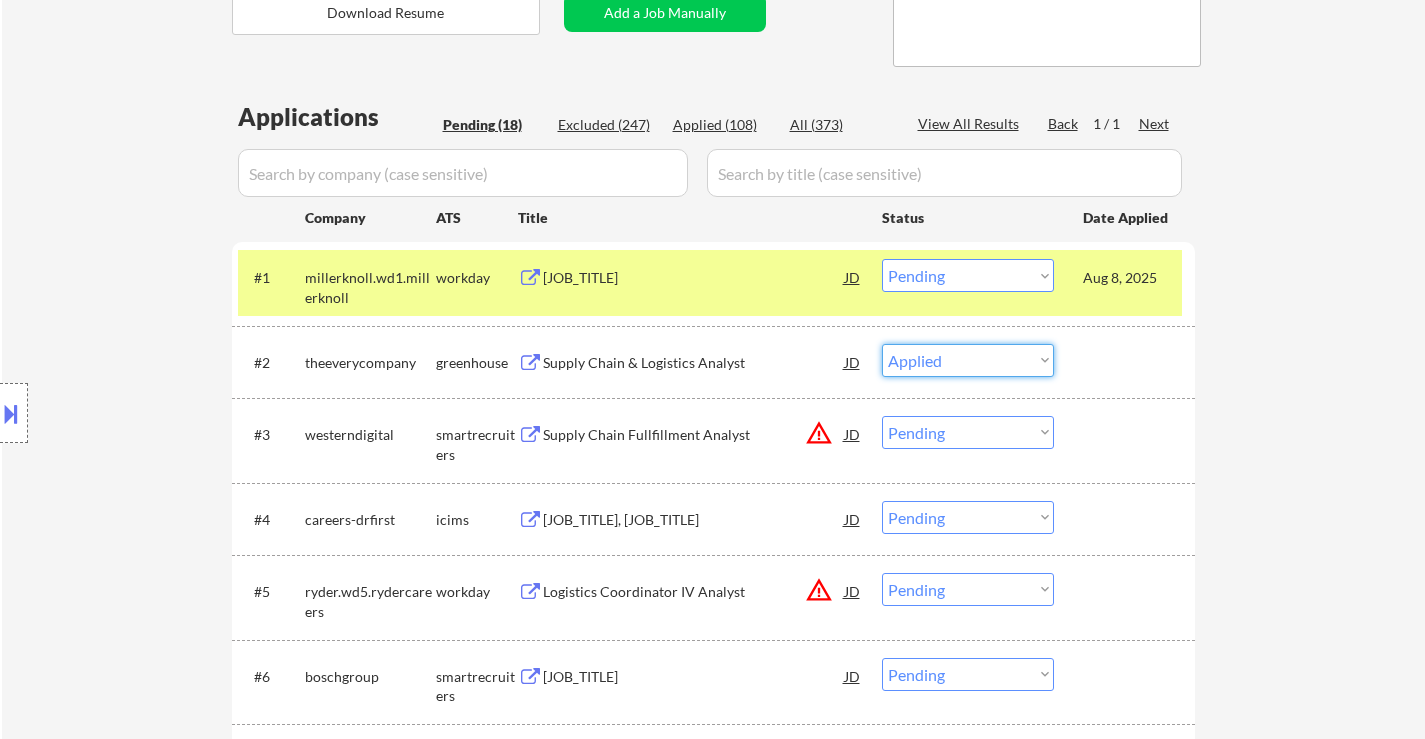 click on "Choose an option... Pending Applied Excluded (Questions) Excluded (Expired) Excluded (Location) Excluded (Bad Match) Excluded (Blocklist) Excluded (Salary) Excluded (Other)" at bounding box center (968, 360) 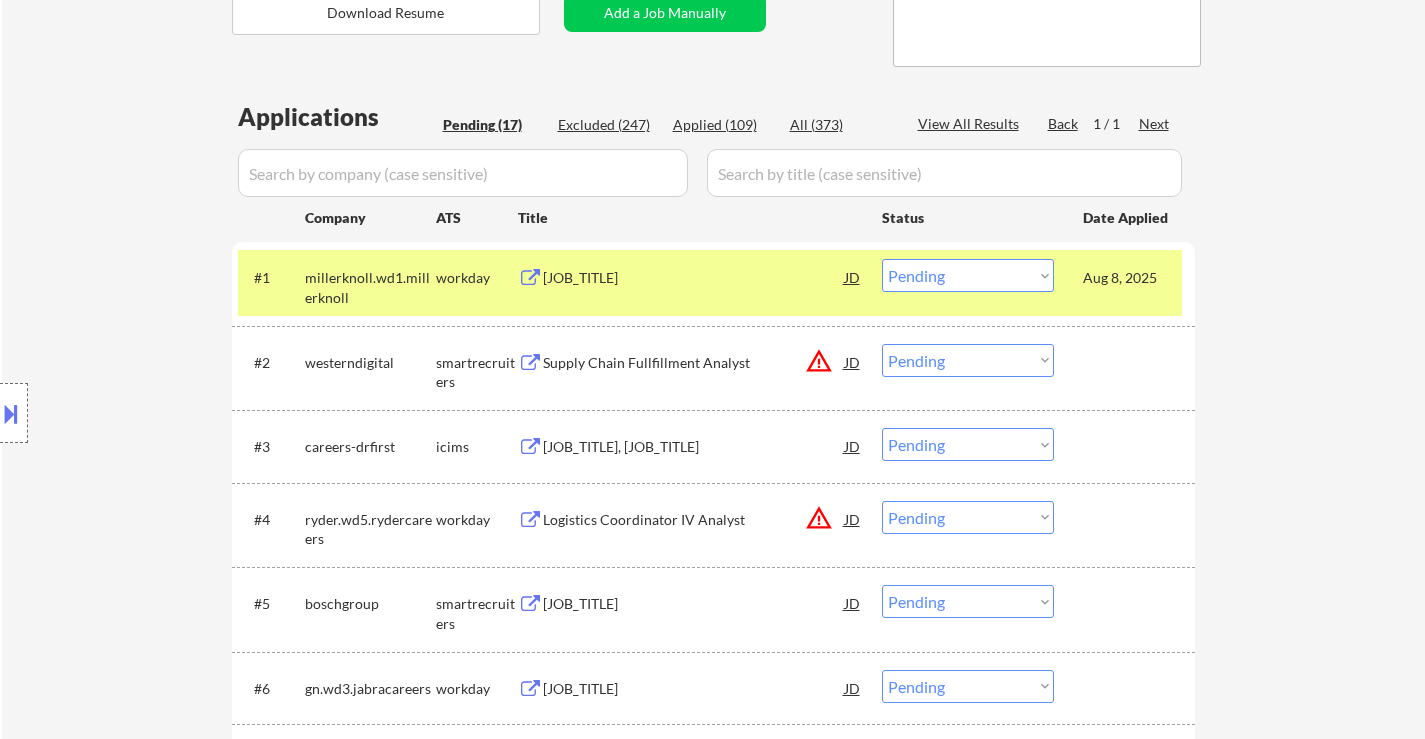 click on "Supply Chain Fullfillment Analyst" at bounding box center (694, 363) 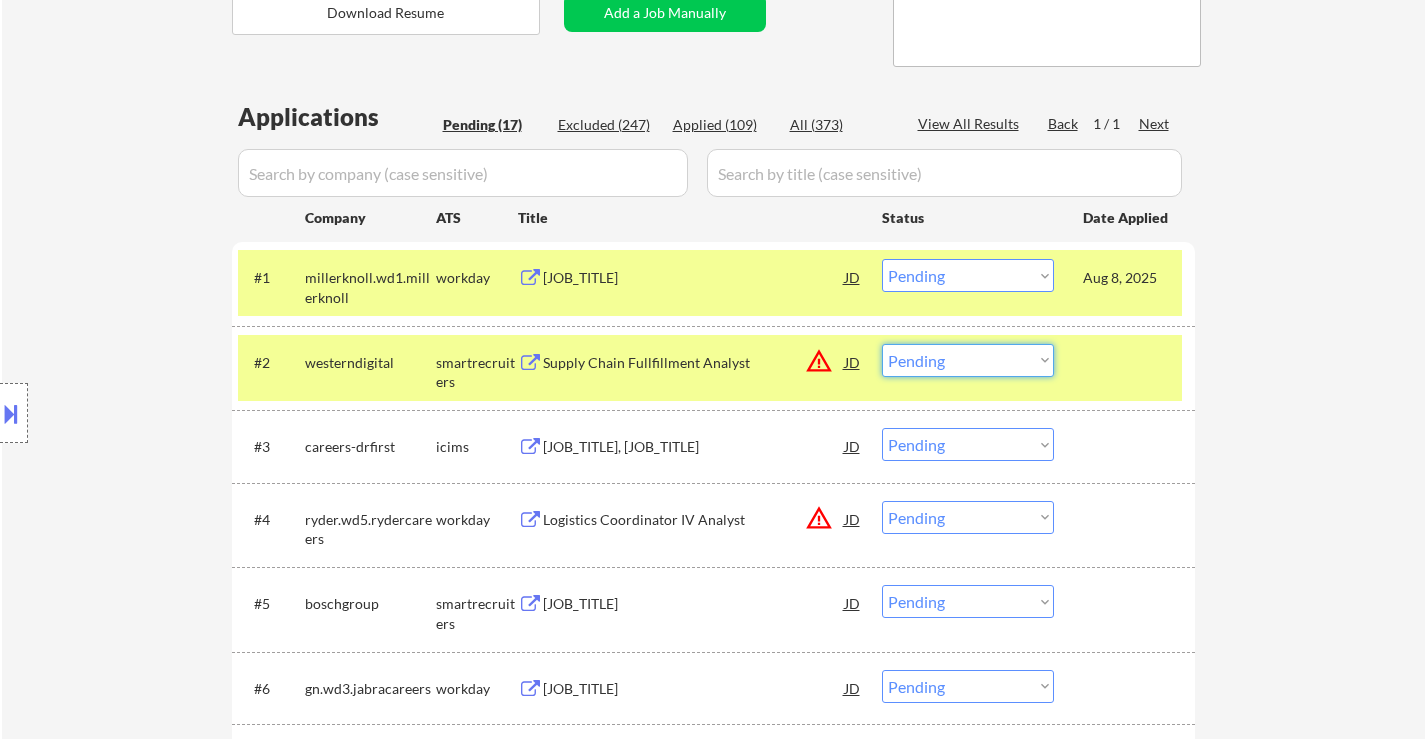 click on "Choose an option... Pending Applied Excluded (Questions) Excluded (Expired) Excluded (Location) Excluded (Bad Match) Excluded (Blocklist) Excluded (Salary) Excluded (Other)" at bounding box center (968, 360) 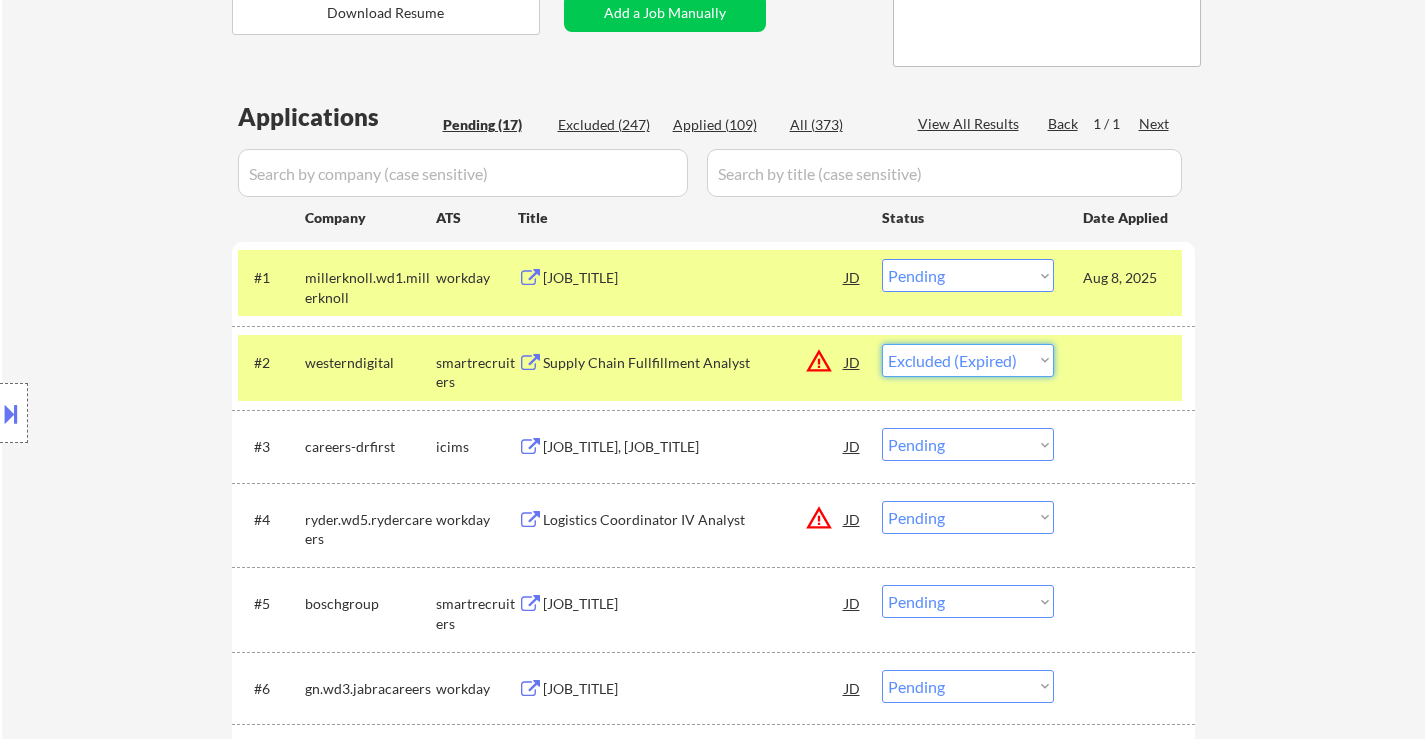 click on "Choose an option... Pending Applied Excluded (Questions) Excluded (Expired) Excluded (Location) Excluded (Bad Match) Excluded (Blocklist) Excluded (Salary) Excluded (Other)" at bounding box center [968, 360] 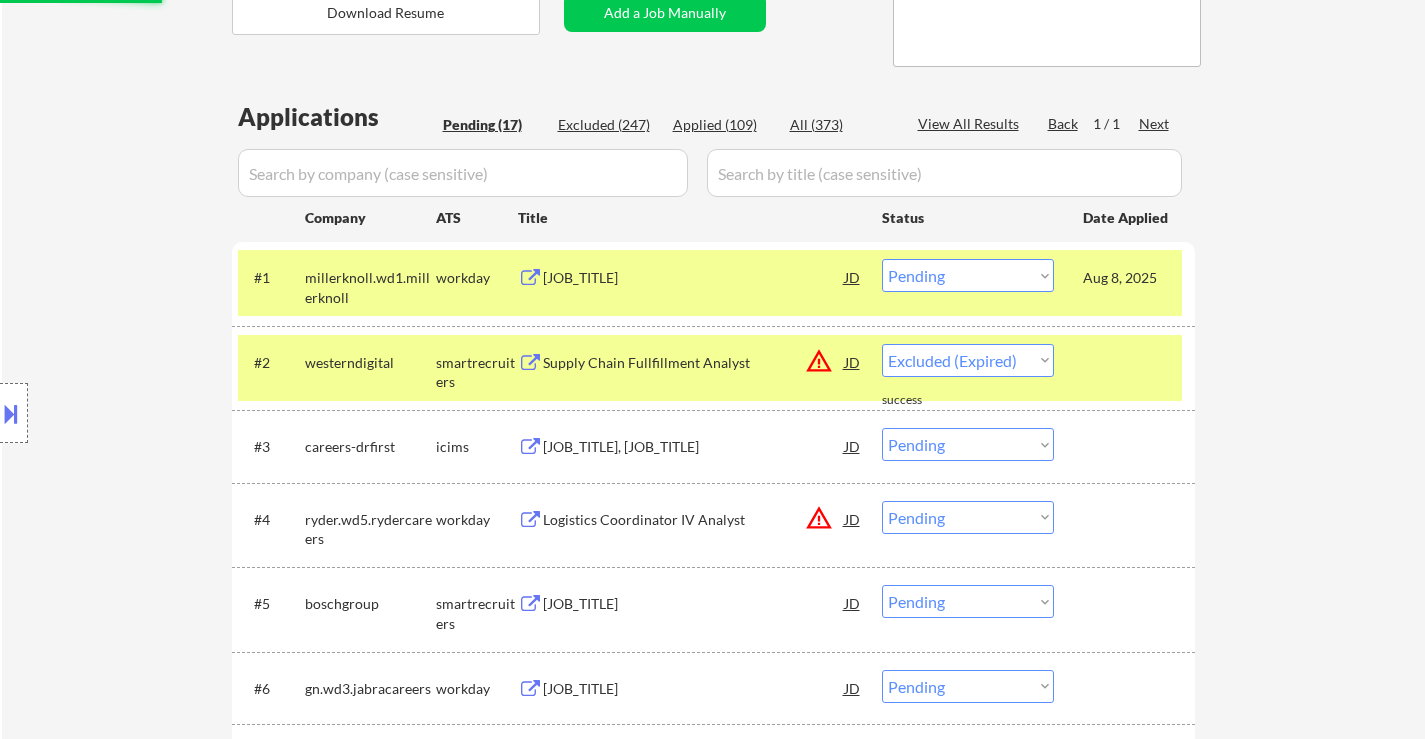 select on ""pending"" 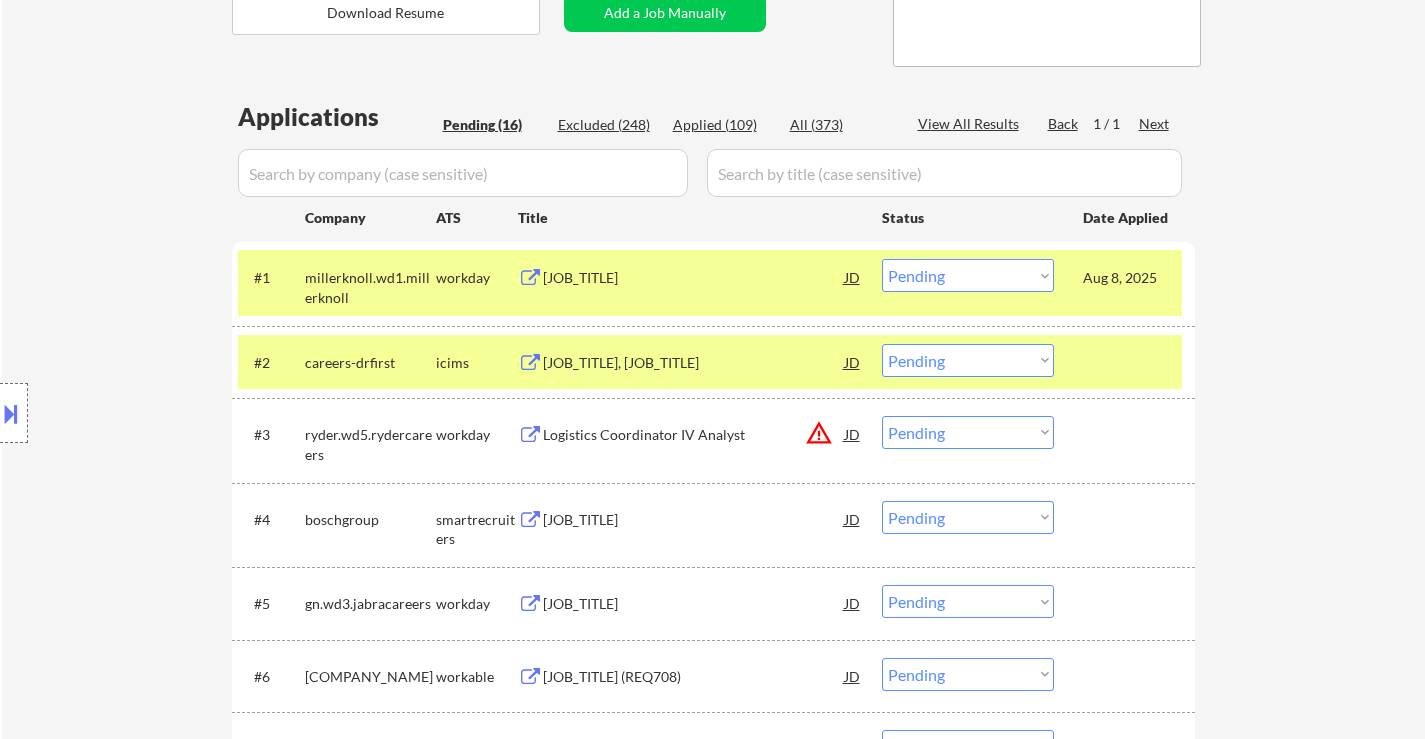 click on "Store Coordinator, Shipping Operations" at bounding box center (694, 363) 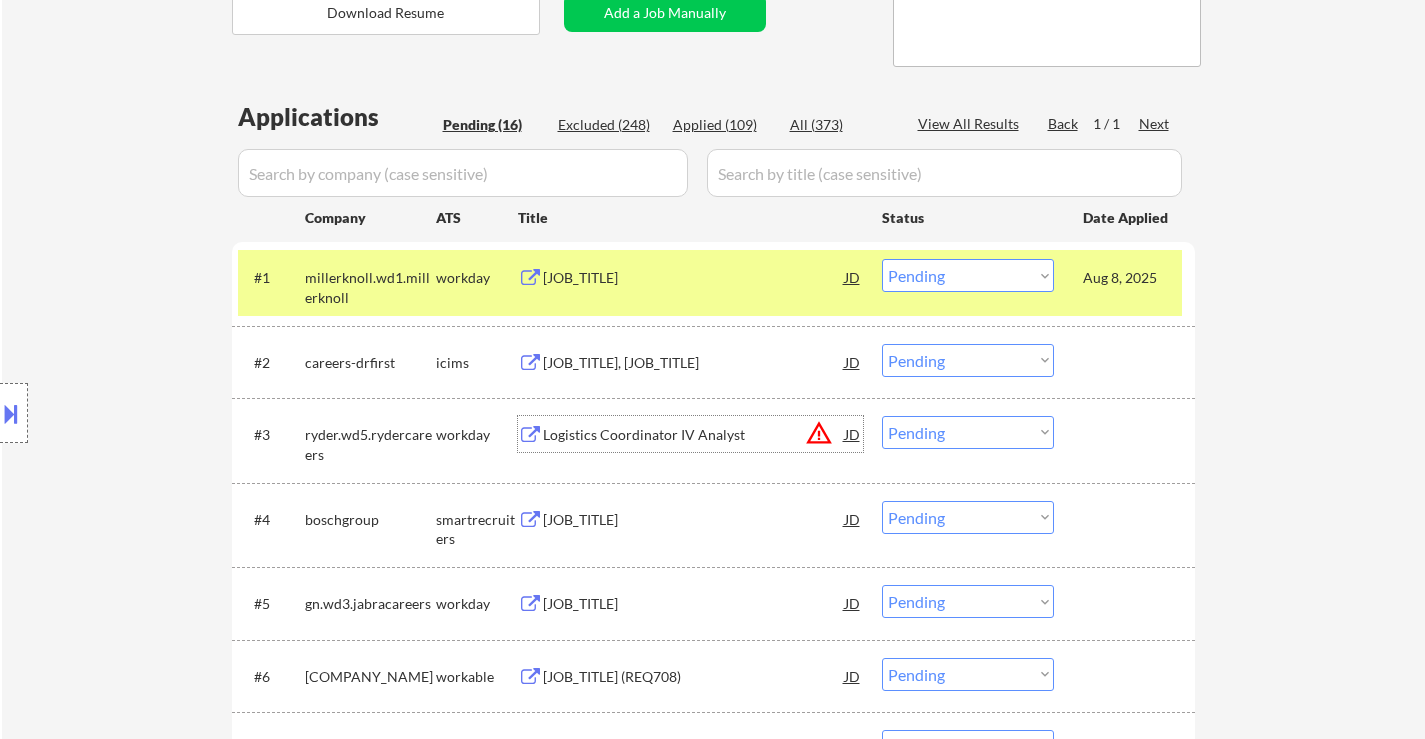 click on "Logistics Coordinator IV Analyst" at bounding box center (694, 435) 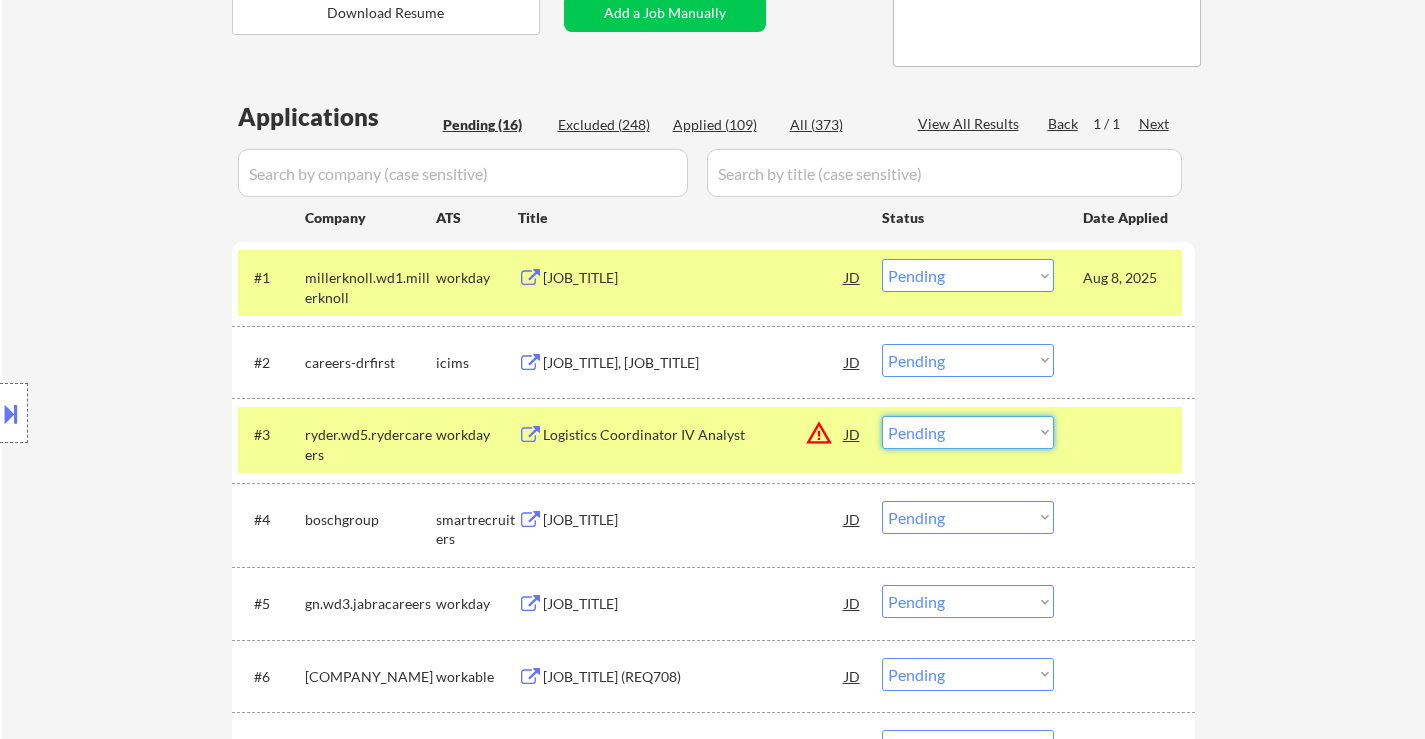 click on "Choose an option... Pending Applied Excluded (Questions) Excluded (Expired) Excluded (Location) Excluded (Bad Match) Excluded (Blocklist) Excluded (Salary) Excluded (Other)" at bounding box center [968, 432] 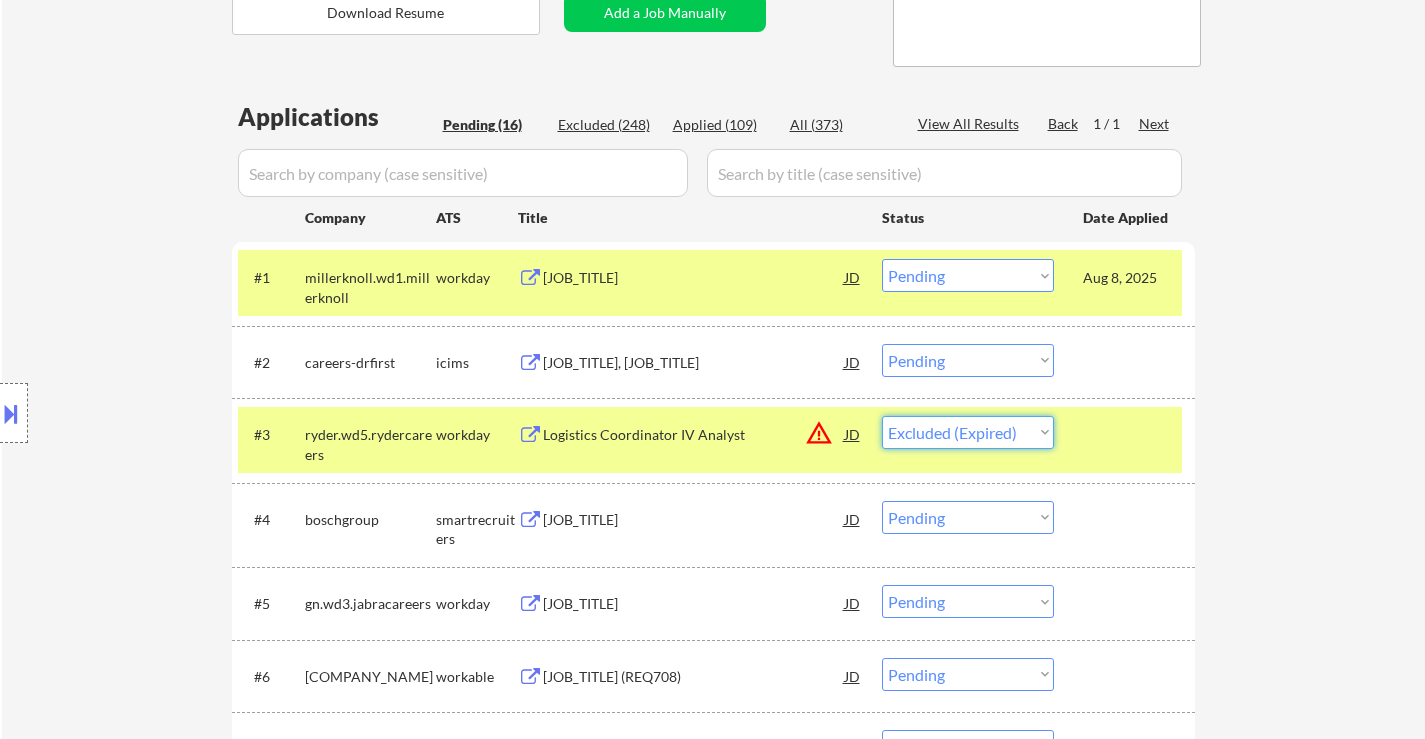 click on "Choose an option... Pending Applied Excluded (Questions) Excluded (Expired) Excluded (Location) Excluded (Bad Match) Excluded (Blocklist) Excluded (Salary) Excluded (Other)" at bounding box center (968, 432) 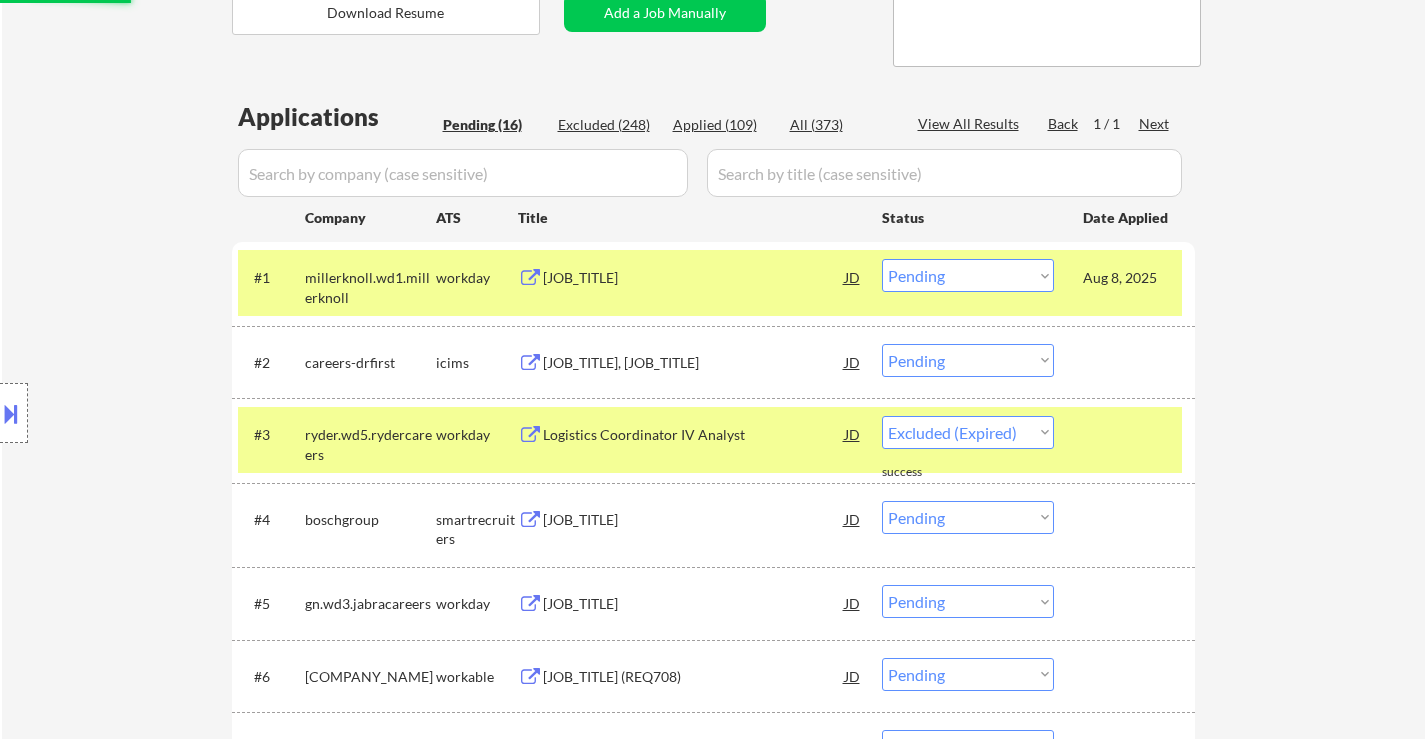 select on ""pending"" 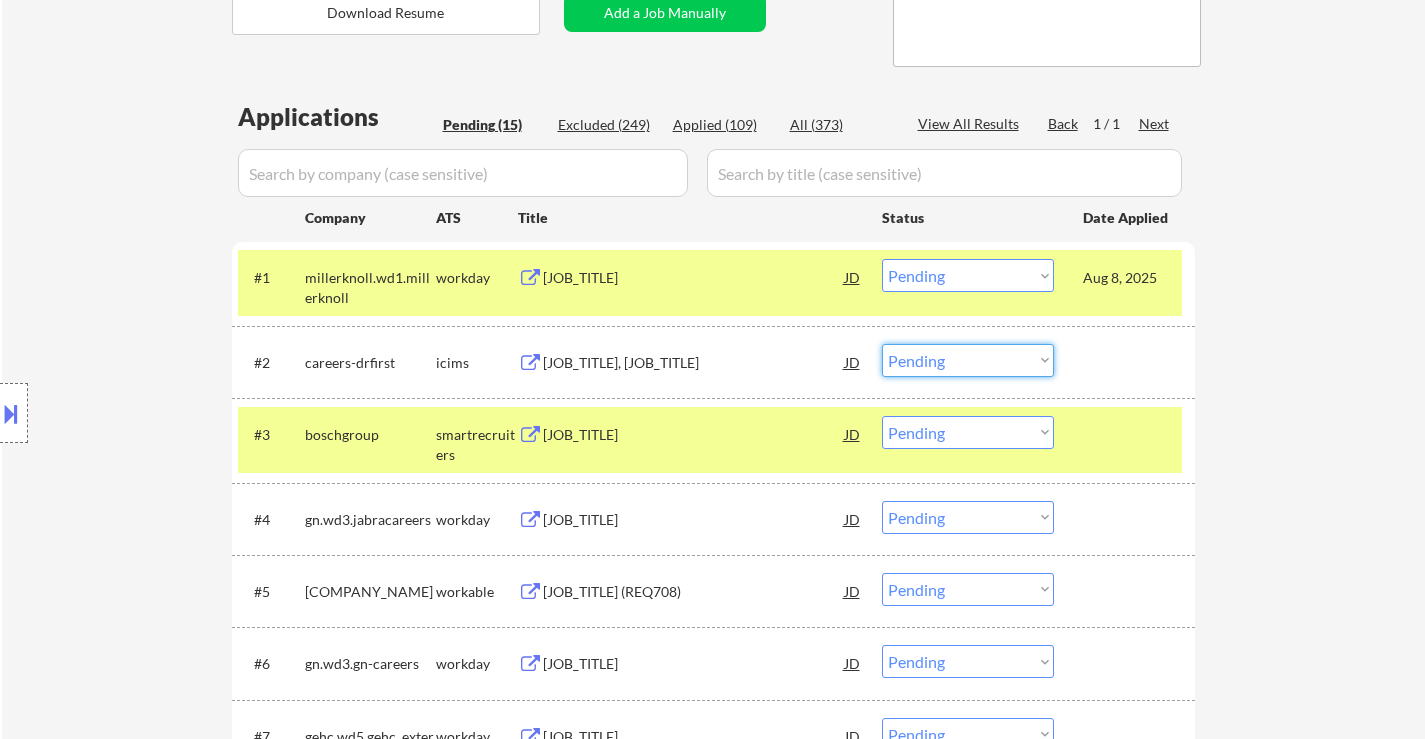 click on "Choose an option... Pending Applied Excluded (Questions) Excluded (Expired) Excluded (Location) Excluded (Bad Match) Excluded (Blocklist) Excluded (Salary) Excluded (Other)" at bounding box center (968, 360) 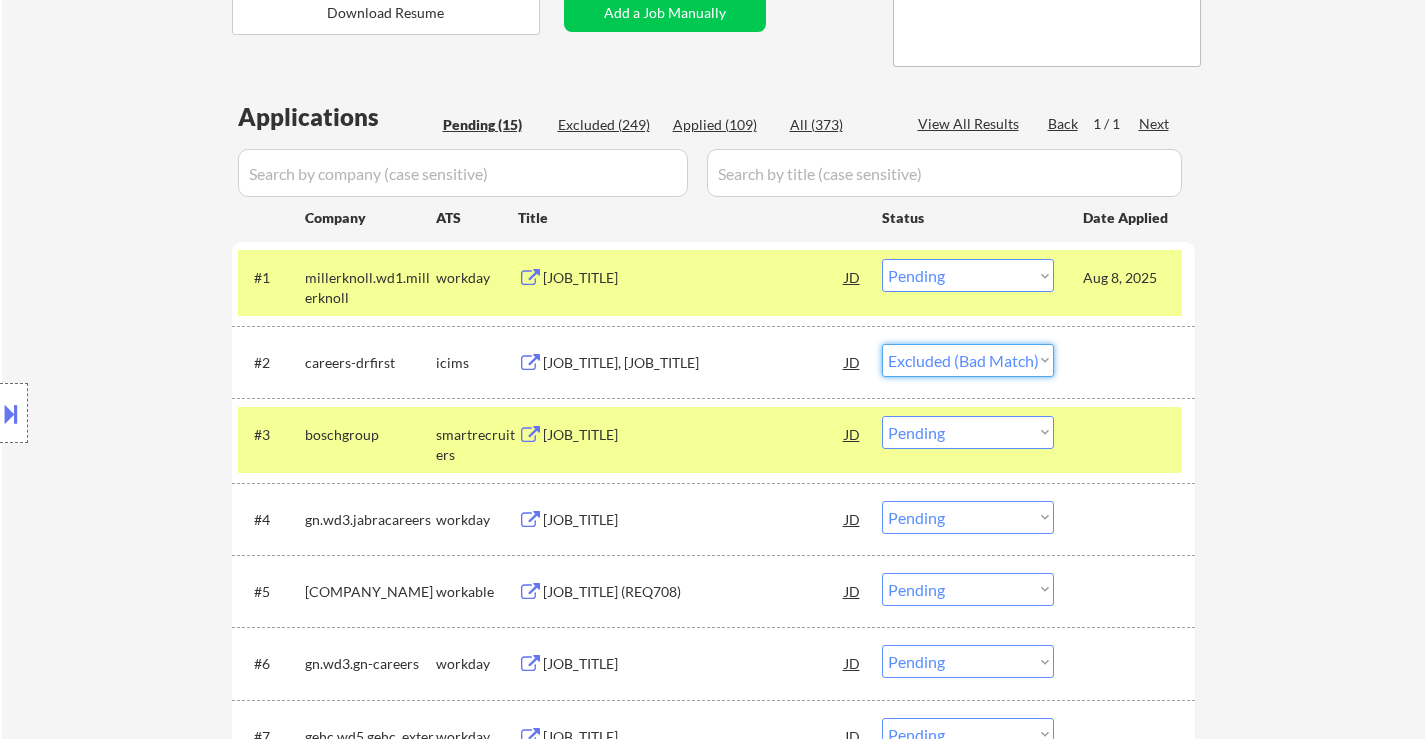 click on "Choose an option... Pending Applied Excluded (Questions) Excluded (Expired) Excluded (Location) Excluded (Bad Match) Excluded (Blocklist) Excluded (Salary) Excluded (Other)" at bounding box center [968, 360] 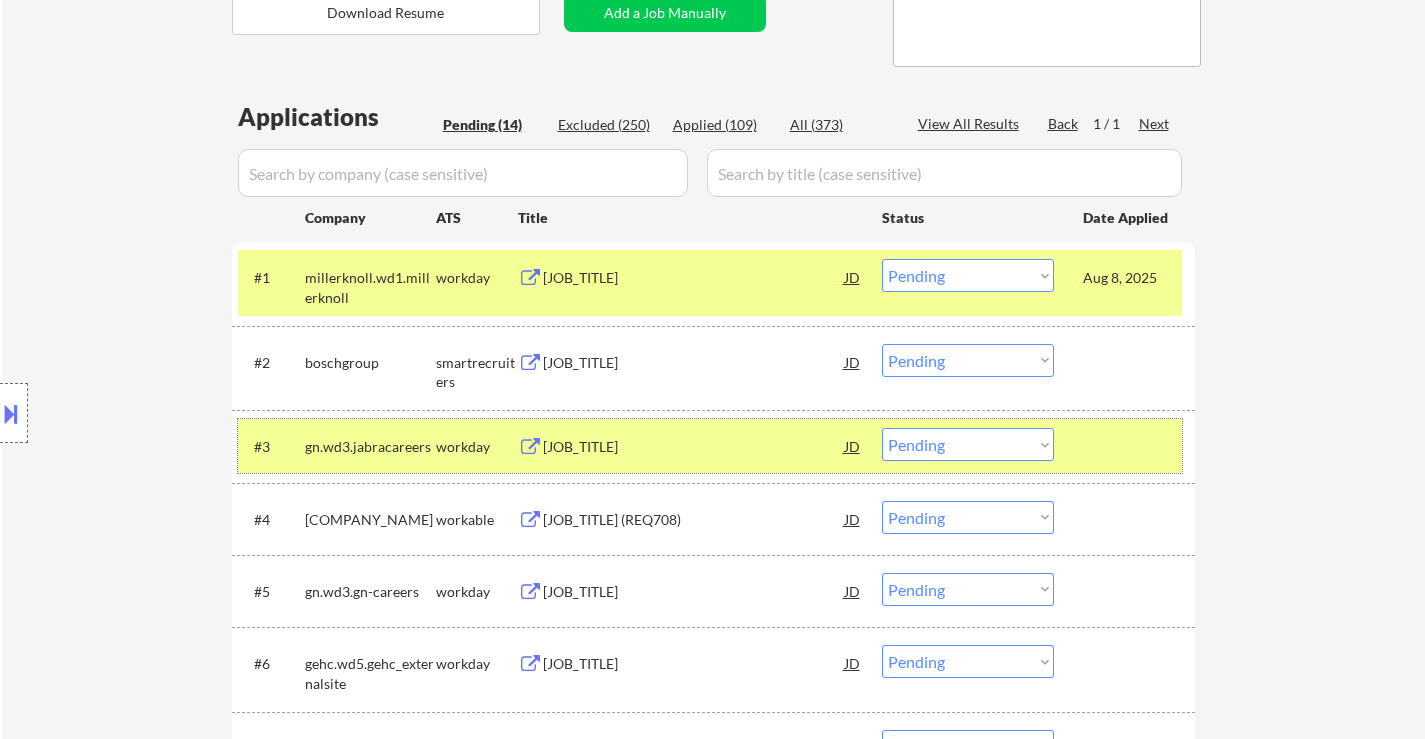 click at bounding box center [1127, 446] 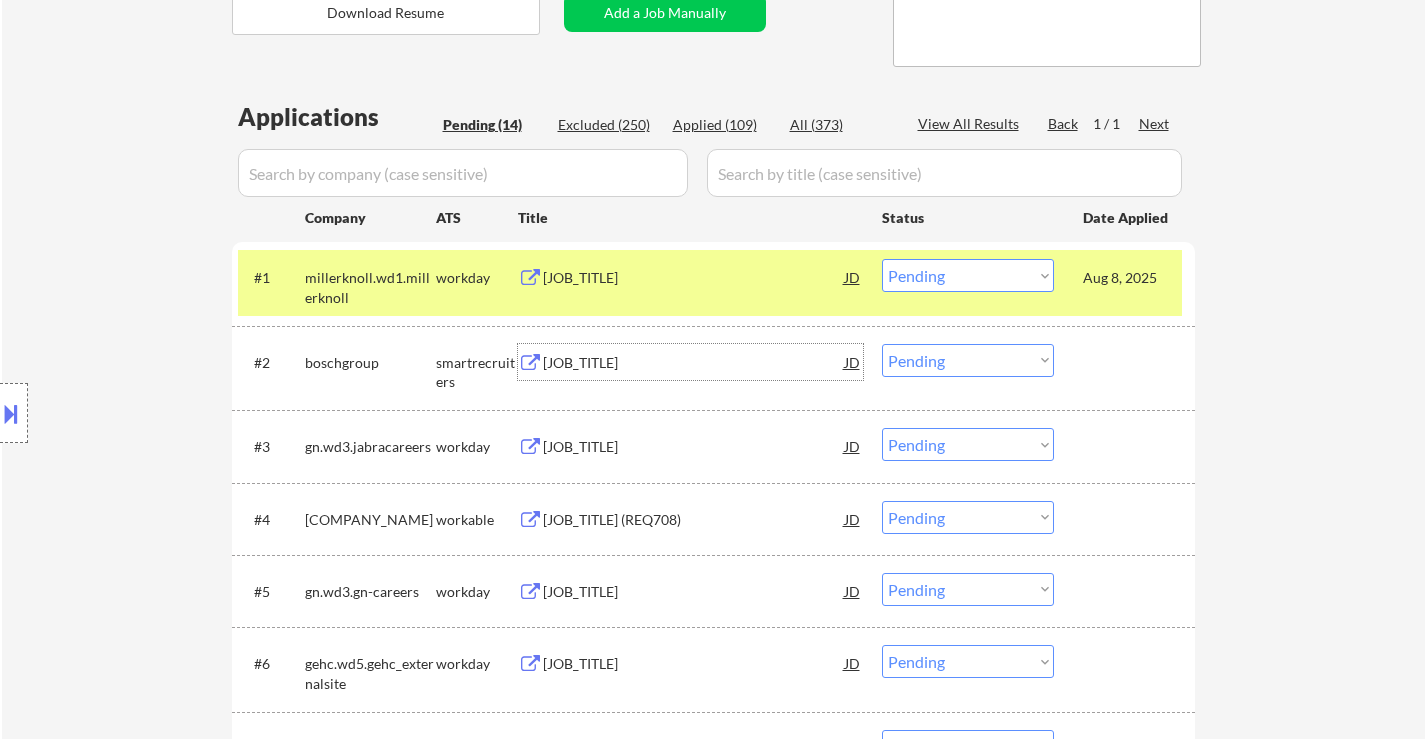 click on "Senior Export Control Analyst" at bounding box center (694, 362) 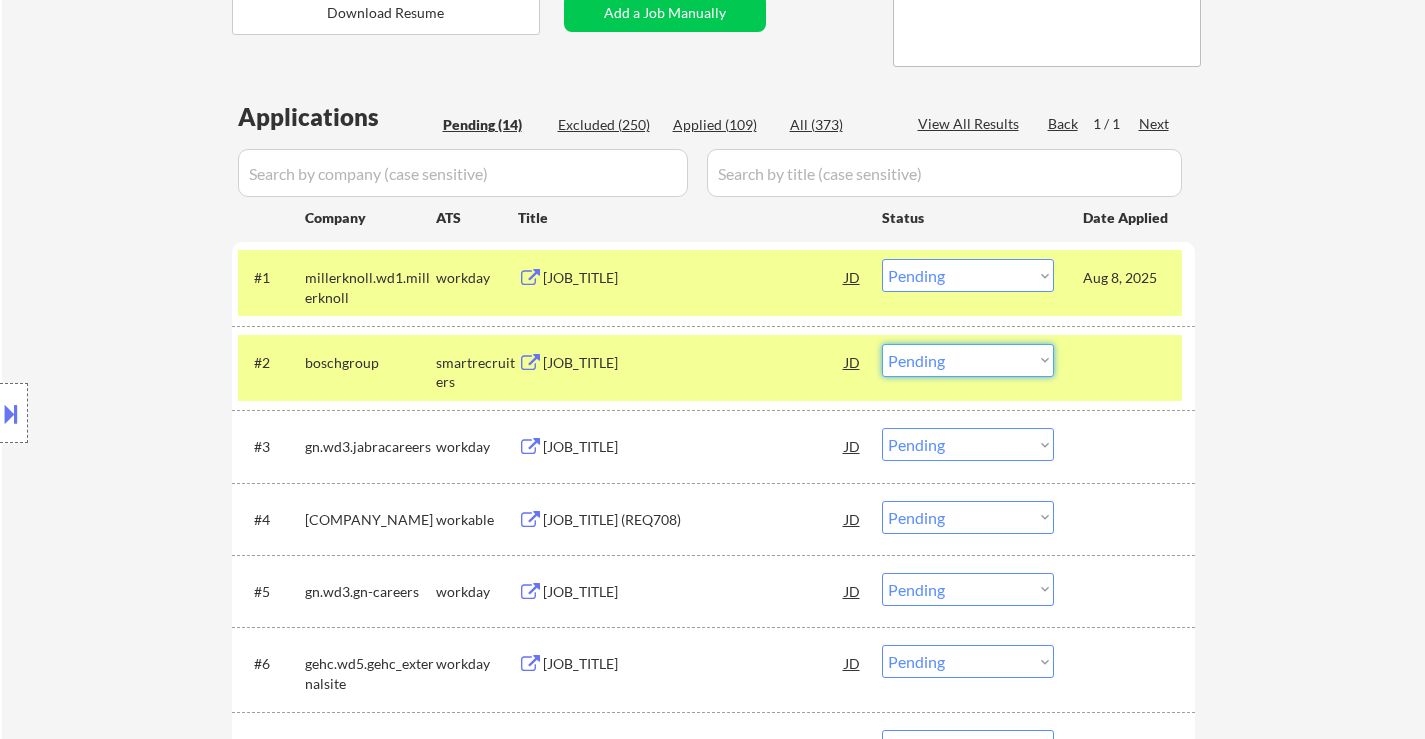 click on "Choose an option... Pending Applied Excluded (Questions) Excluded (Expired) Excluded (Location) Excluded (Bad Match) Excluded (Blocklist) Excluded (Salary) Excluded (Other)" at bounding box center (968, 360) 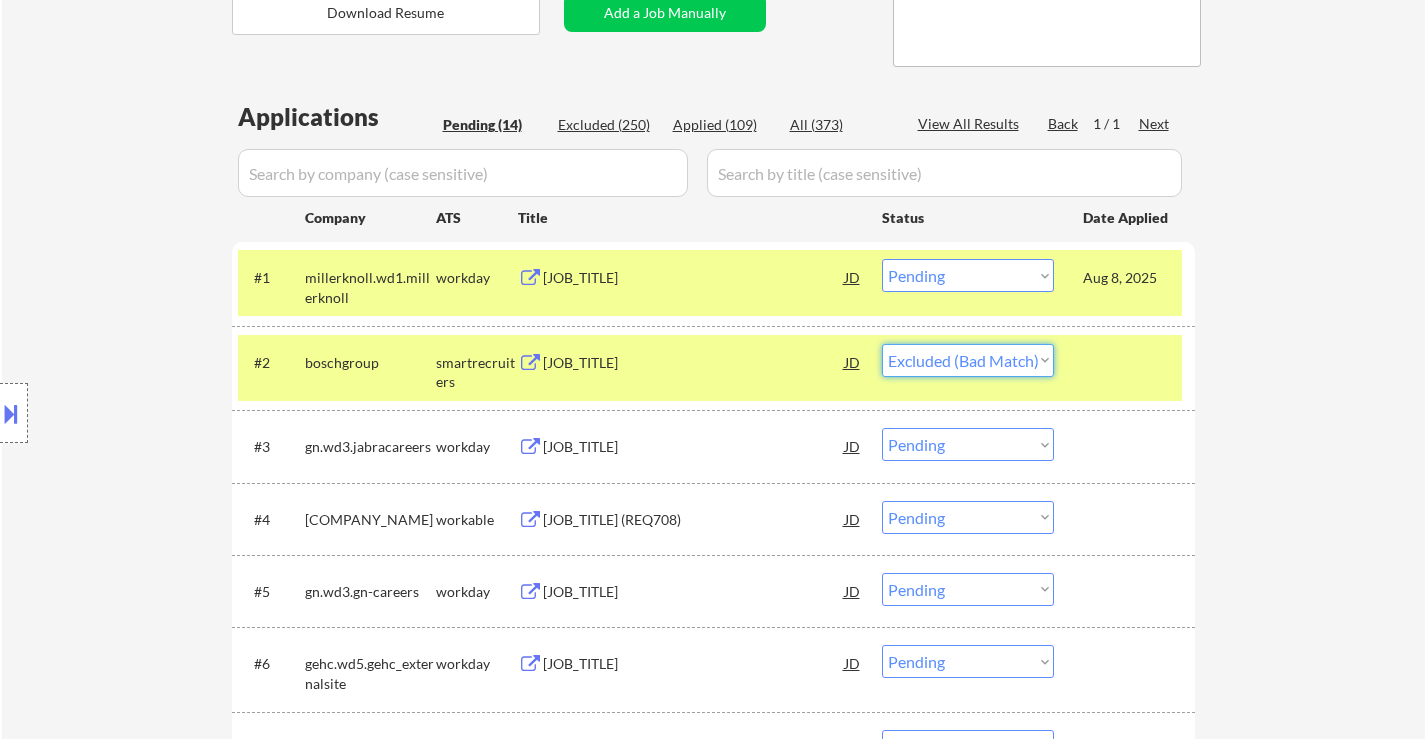 click on "Choose an option... Pending Applied Excluded (Questions) Excluded (Expired) Excluded (Location) Excluded (Bad Match) Excluded (Blocklist) Excluded (Salary) Excluded (Other)" at bounding box center [968, 360] 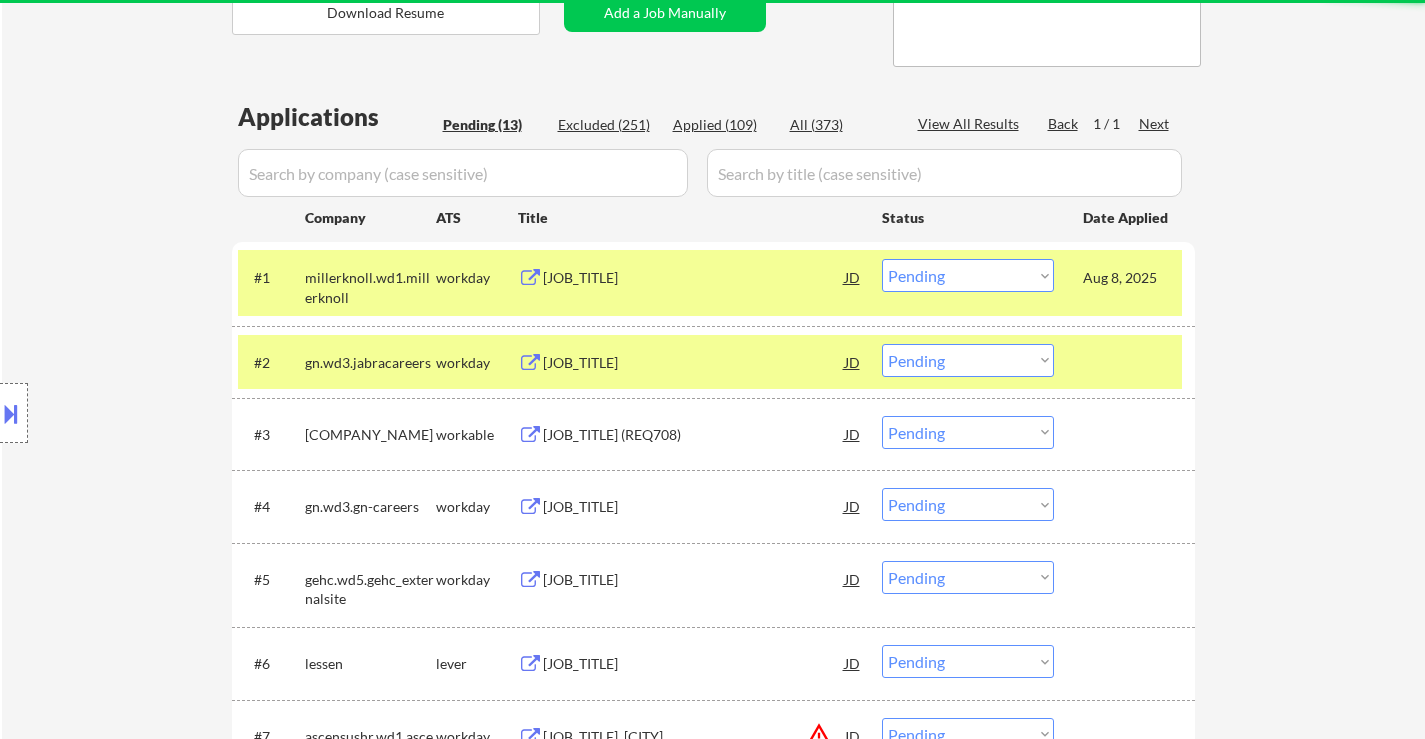 click at bounding box center [1127, 362] 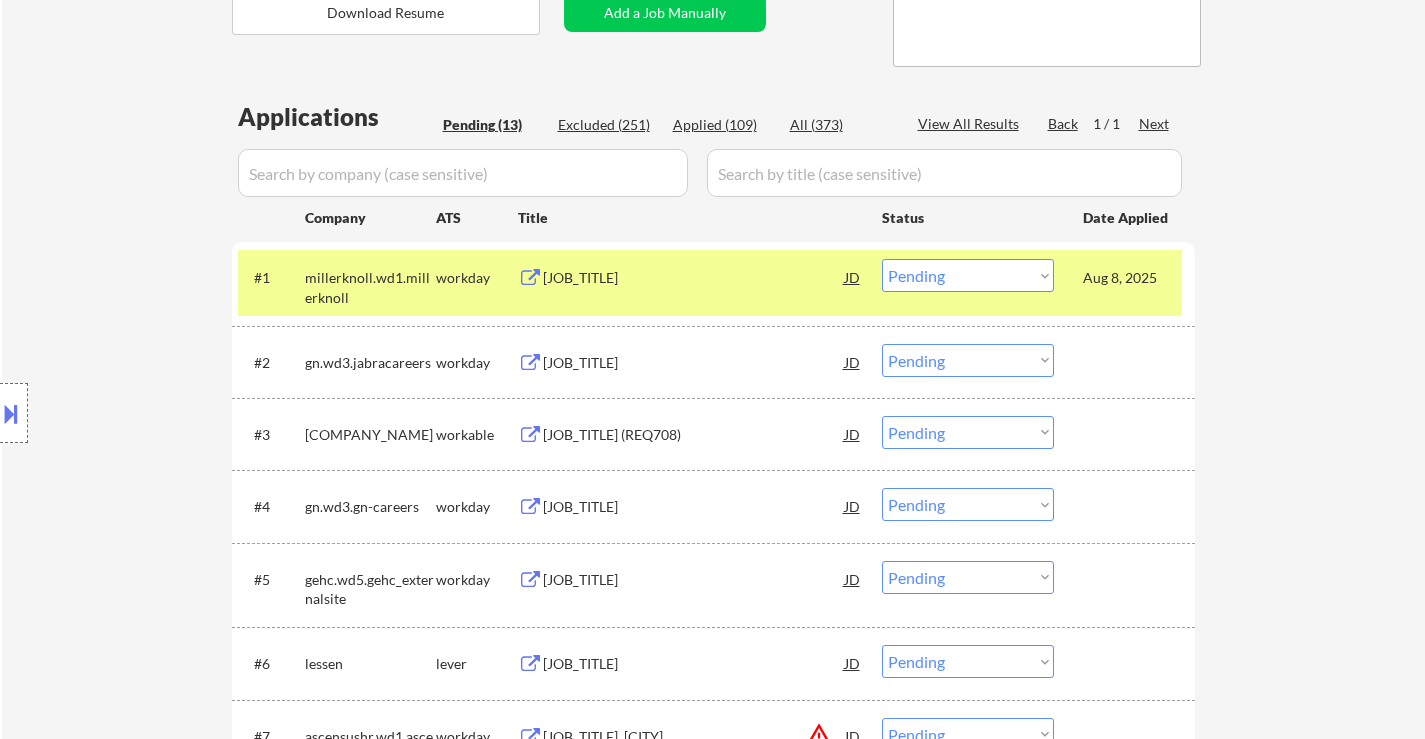 click on "Customer Support Coordinator" at bounding box center [694, 363] 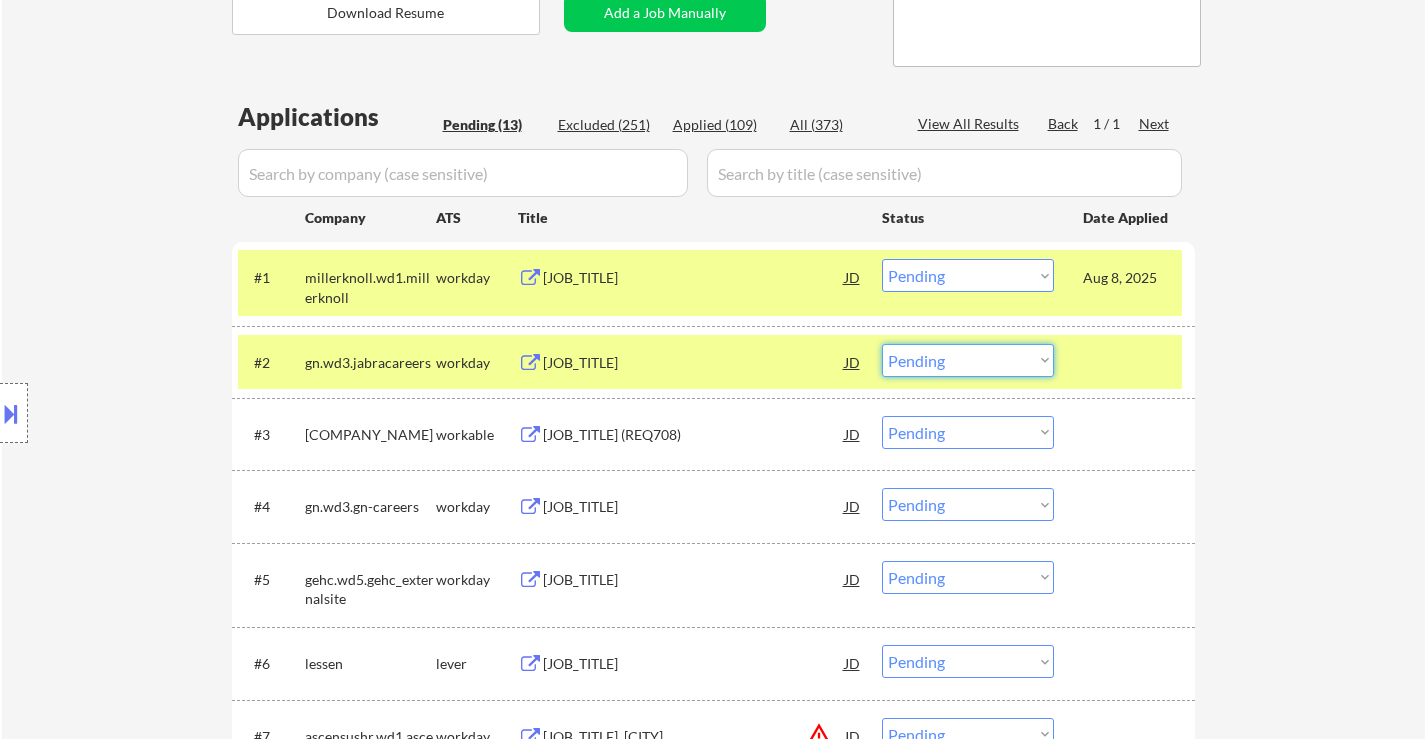 click on "Choose an option... Pending Applied Excluded (Questions) Excluded (Expired) Excluded (Location) Excluded (Bad Match) Excluded (Blocklist) Excluded (Salary) Excluded (Other)" at bounding box center [968, 360] 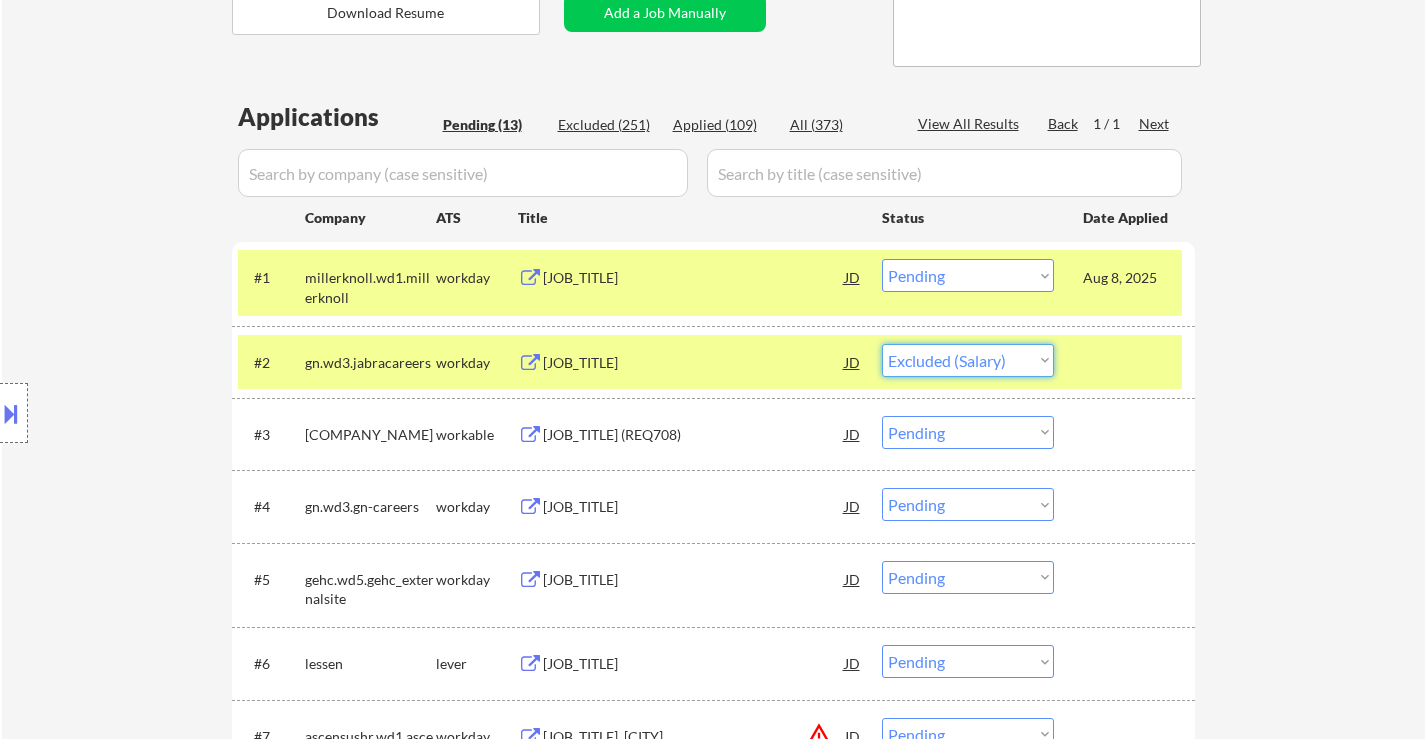 click on "Choose an option... Pending Applied Excluded (Questions) Excluded (Expired) Excluded (Location) Excluded (Bad Match) Excluded (Blocklist) Excluded (Salary) Excluded (Other)" at bounding box center (968, 360) 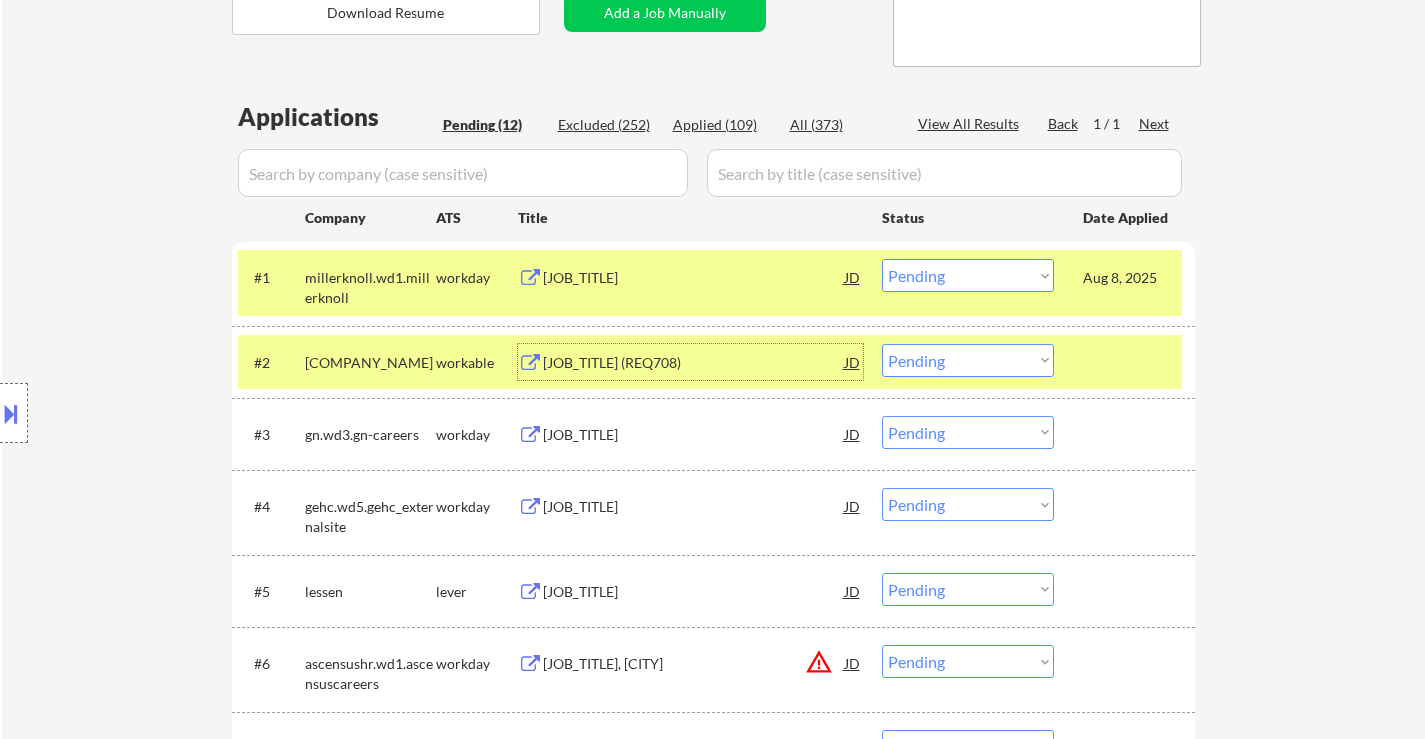 click on "Sr. Customer Service Representative (REQ708)" at bounding box center [694, 363] 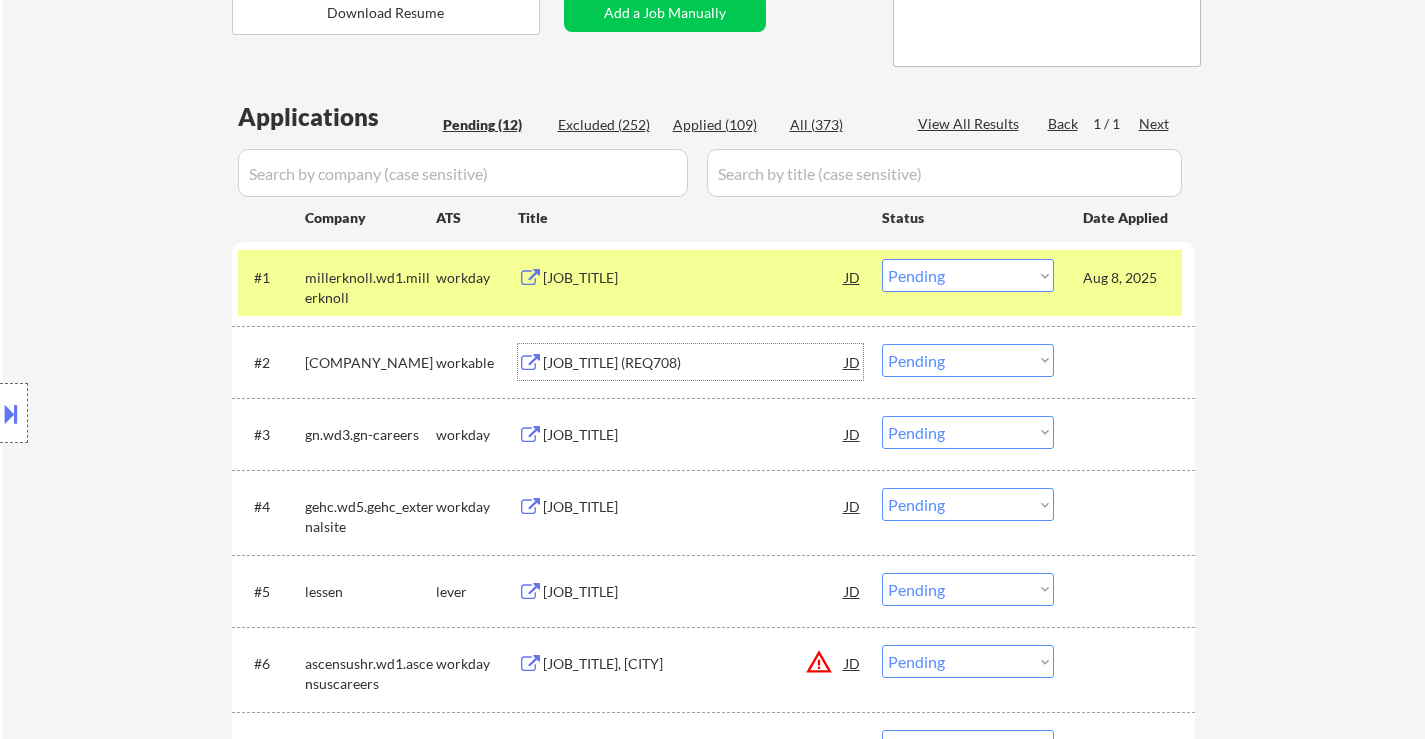click on "Choose an option... Pending Applied Excluded (Questions) Excluded (Expired) Excluded (Location) Excluded (Bad Match) Excluded (Blocklist) Excluded (Salary) Excluded (Other)" at bounding box center (968, 360) 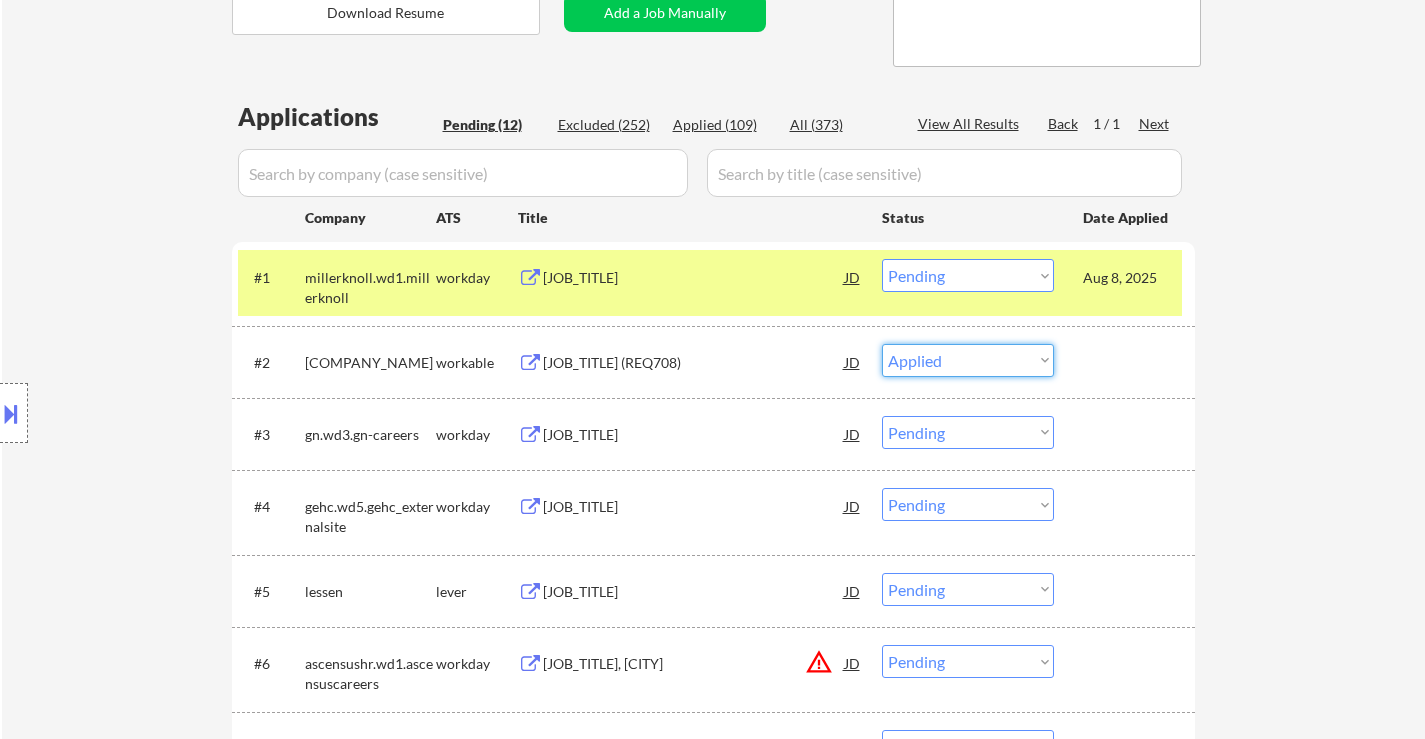 click on "Choose an option... Pending Applied Excluded (Questions) Excluded (Expired) Excluded (Location) Excluded (Bad Match) Excluded (Blocklist) Excluded (Salary) Excluded (Other)" at bounding box center (968, 360) 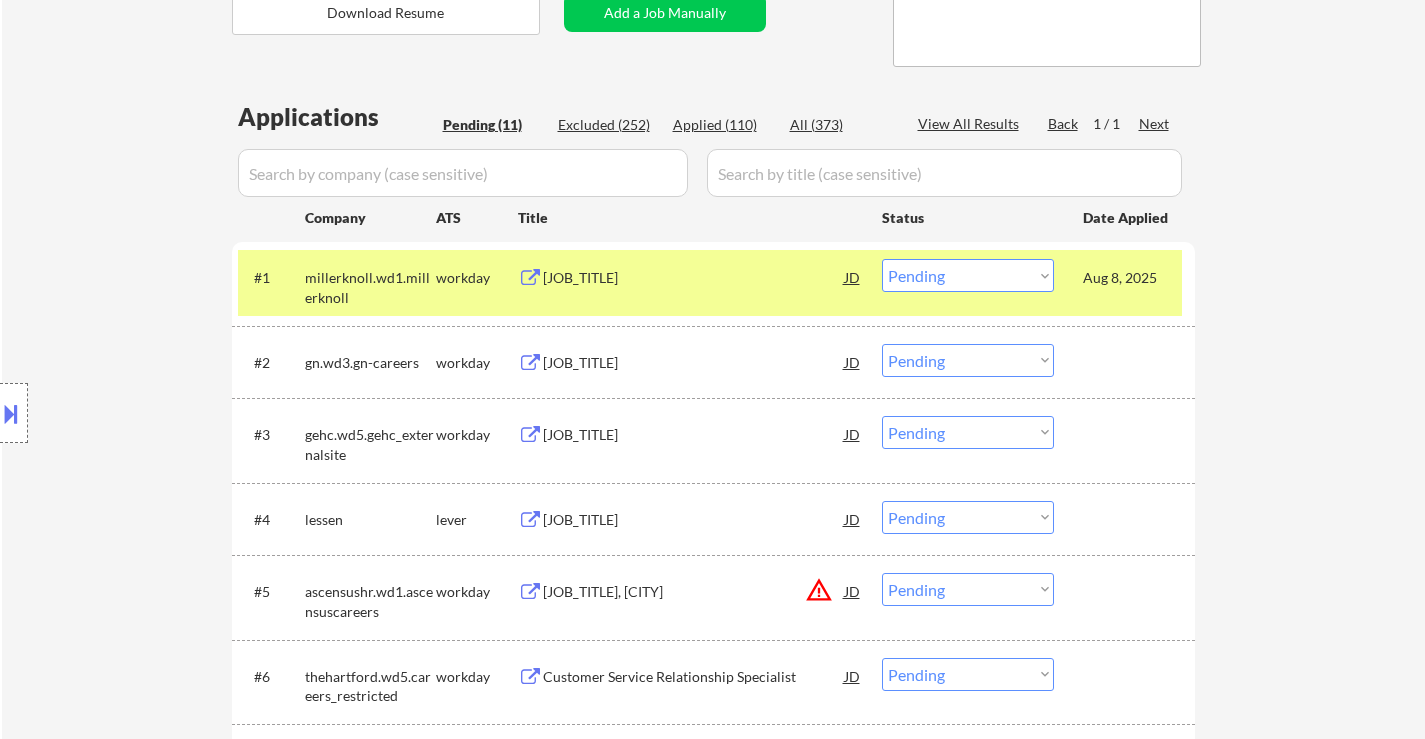 click on "Customer Support Coordinator" at bounding box center (694, 363) 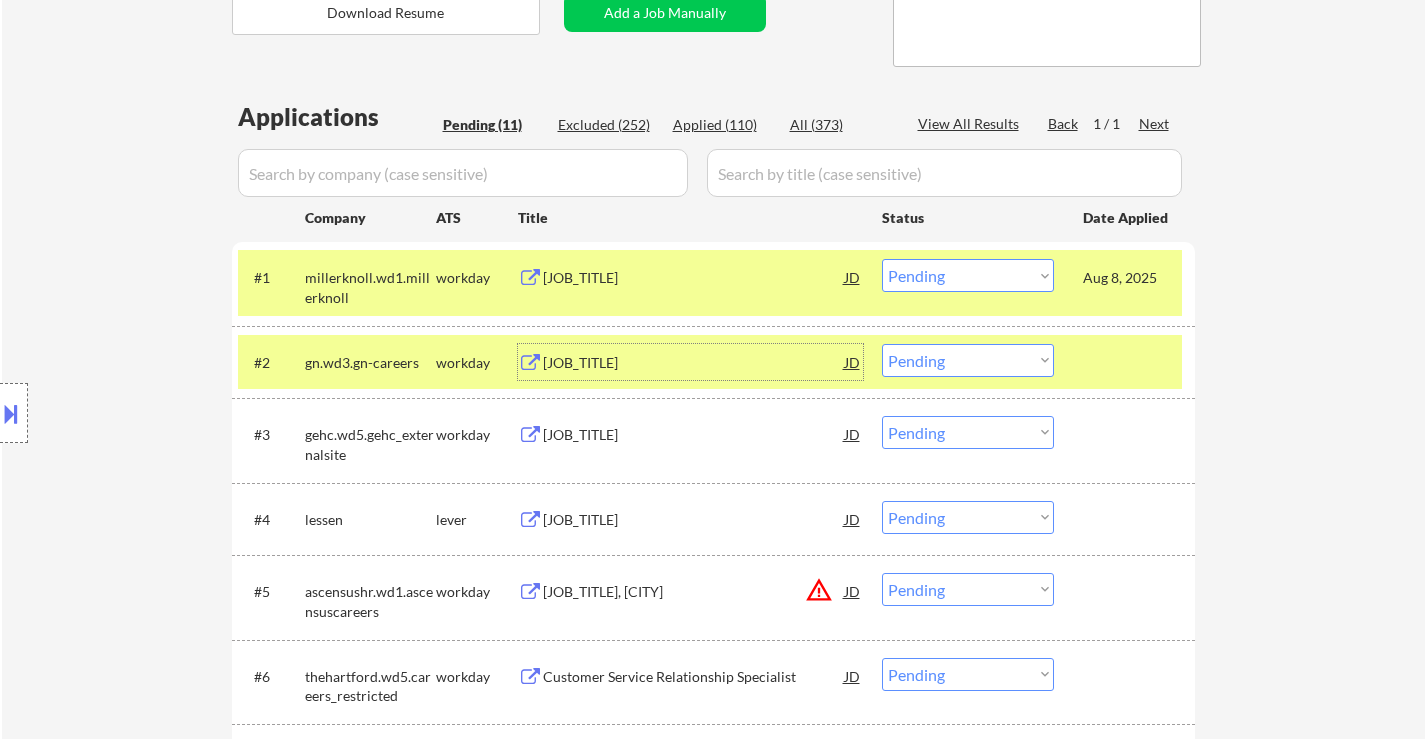 click on "Choose an option... Pending Applied Excluded (Questions) Excluded (Expired) Excluded (Location) Excluded (Bad Match) Excluded (Blocklist) Excluded (Salary) Excluded (Other)" at bounding box center (968, 360) 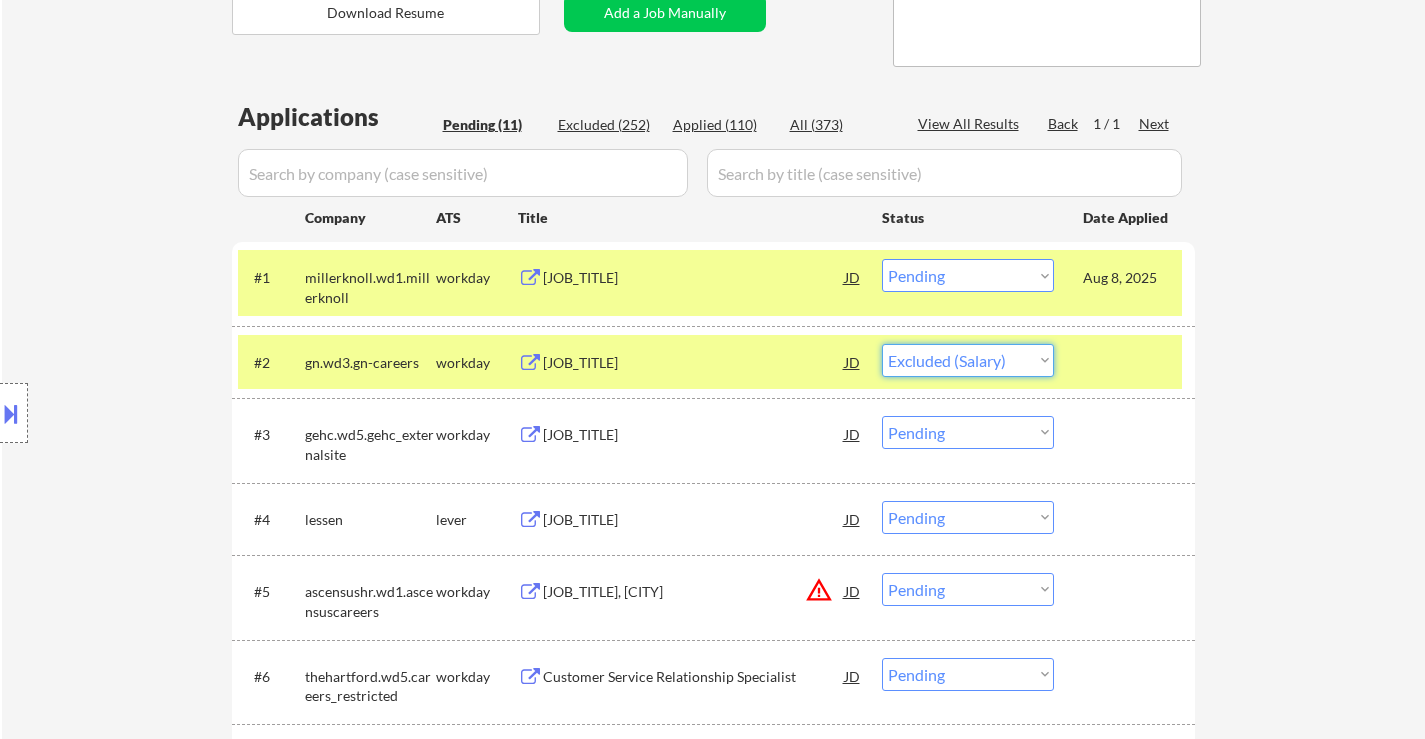 click on "Choose an option... Pending Applied Excluded (Questions) Excluded (Expired) Excluded (Location) Excluded (Bad Match) Excluded (Blocklist) Excluded (Salary) Excluded (Other)" at bounding box center (968, 360) 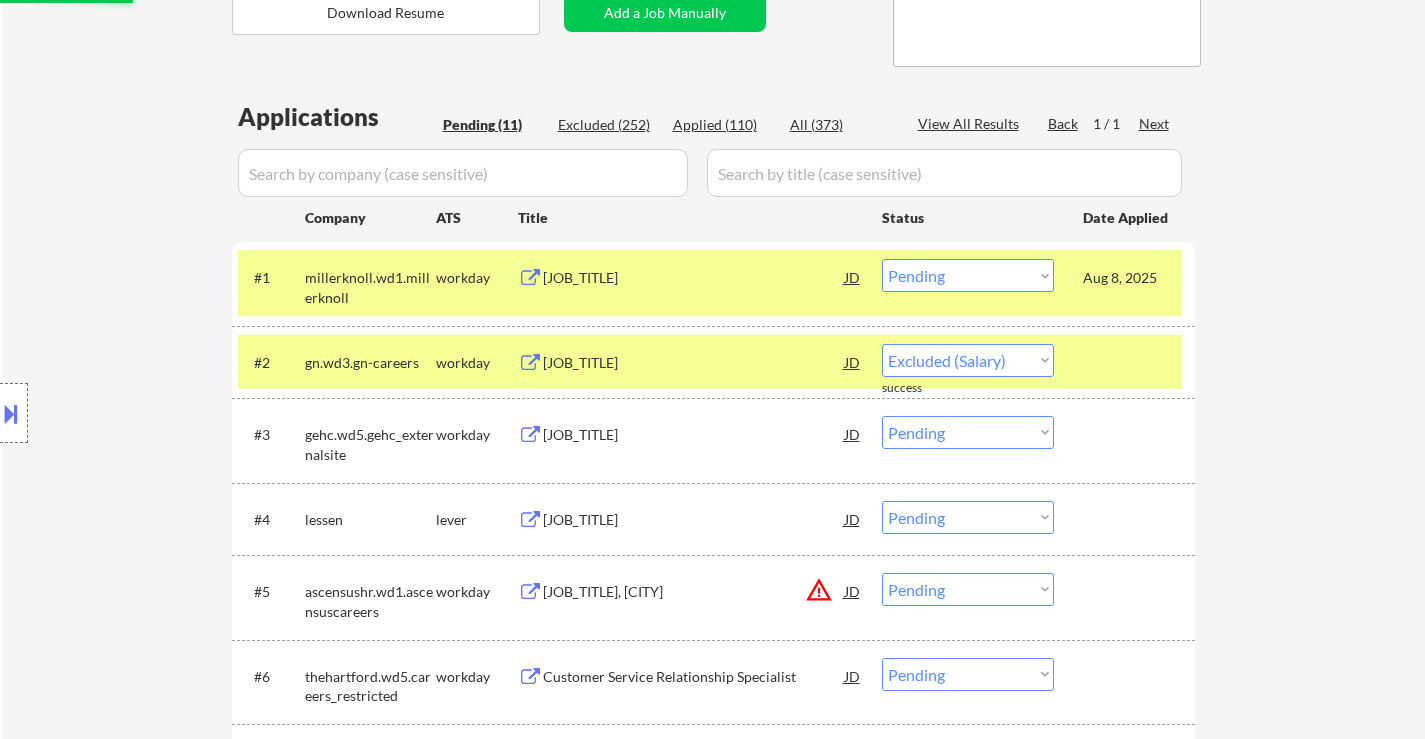 click on "Customer Service Associate" at bounding box center [694, 435] 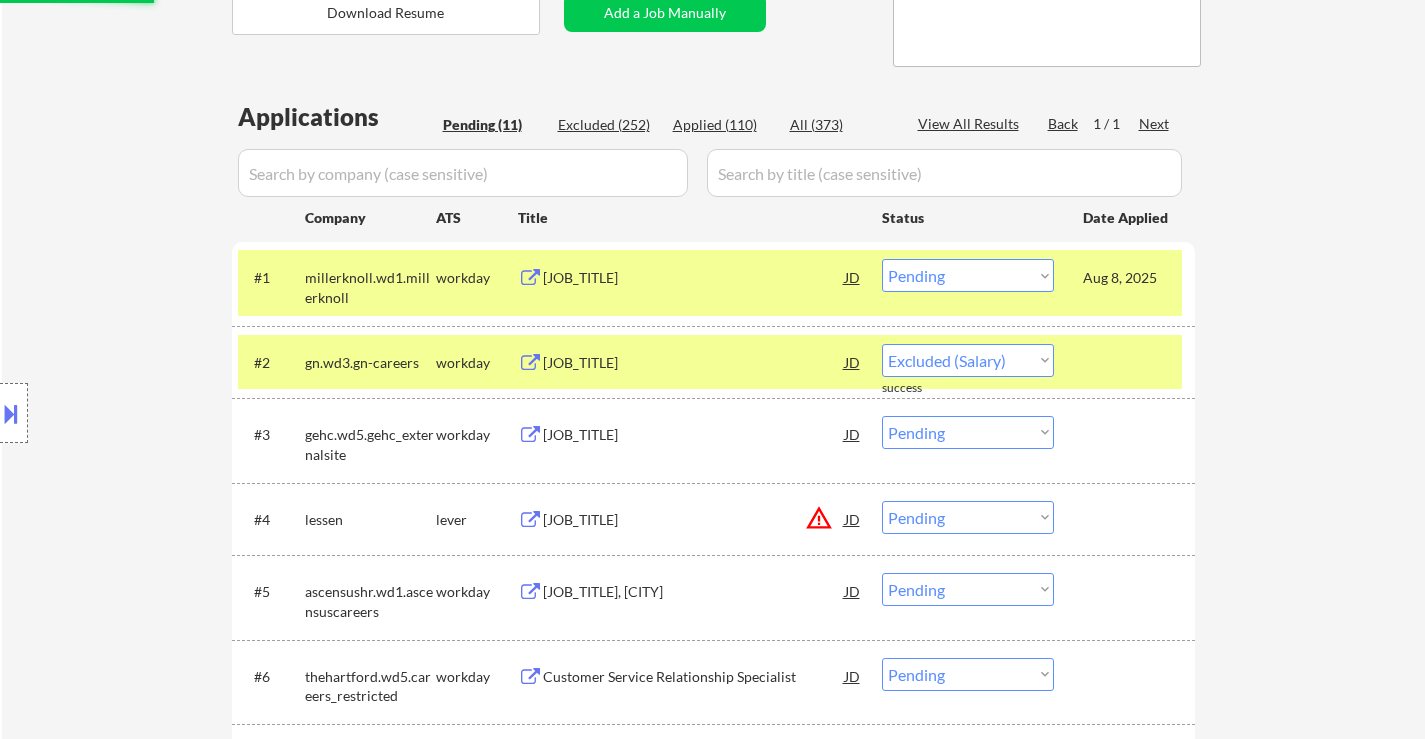 select on ""pending"" 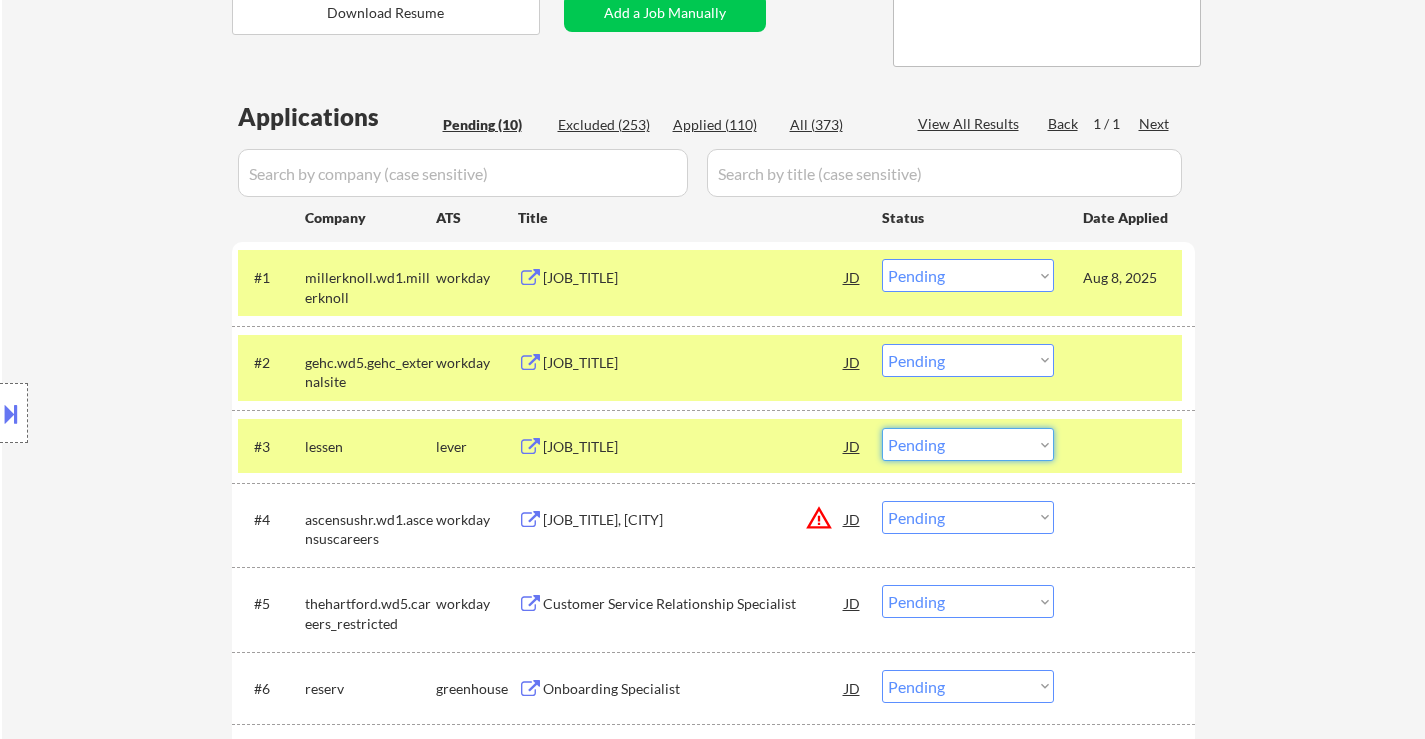click on "Choose an option... Pending Applied Excluded (Questions) Excluded (Expired) Excluded (Location) Excluded (Bad Match) Excluded (Blocklist) Excluded (Salary) Excluded (Other)" at bounding box center (968, 444) 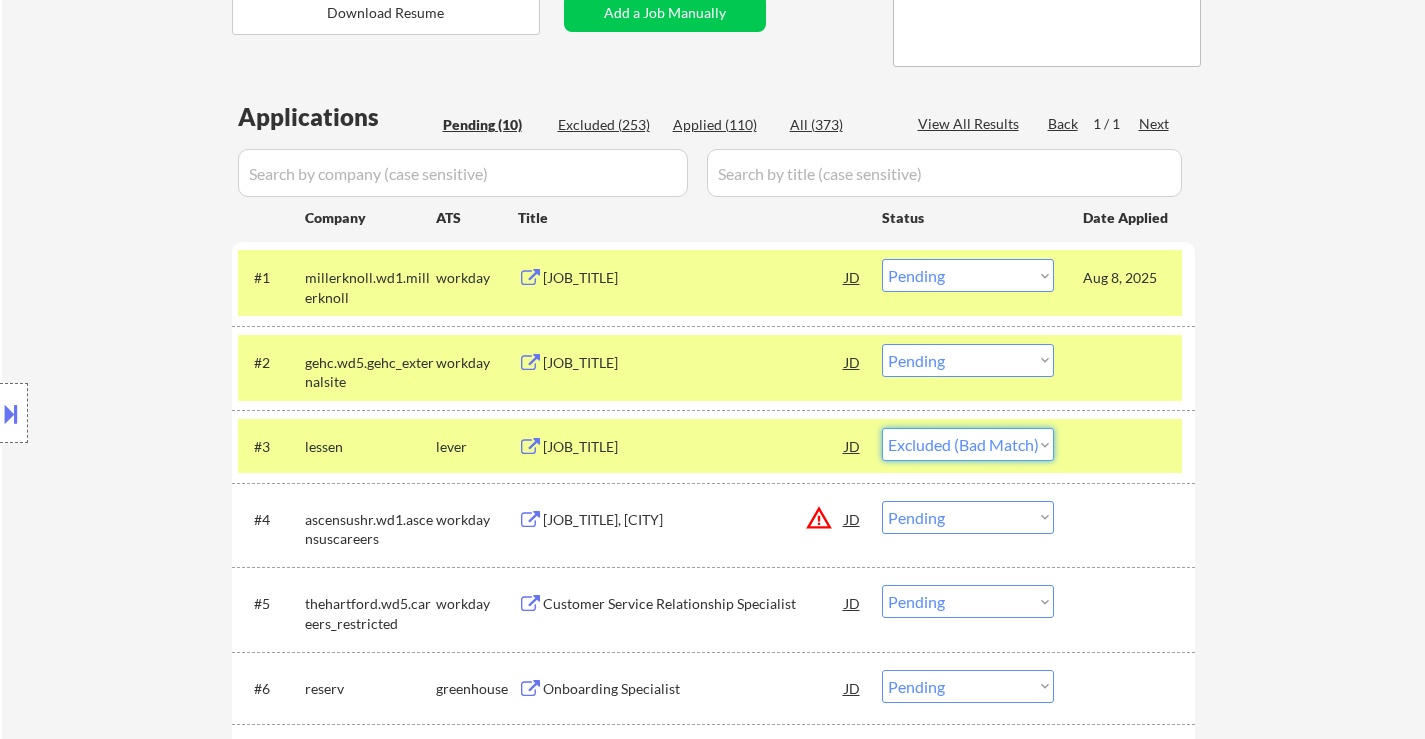 click on "Choose an option... Pending Applied Excluded (Questions) Excluded (Expired) Excluded (Location) Excluded (Bad Match) Excluded (Blocklist) Excluded (Salary) Excluded (Other)" at bounding box center (968, 444) 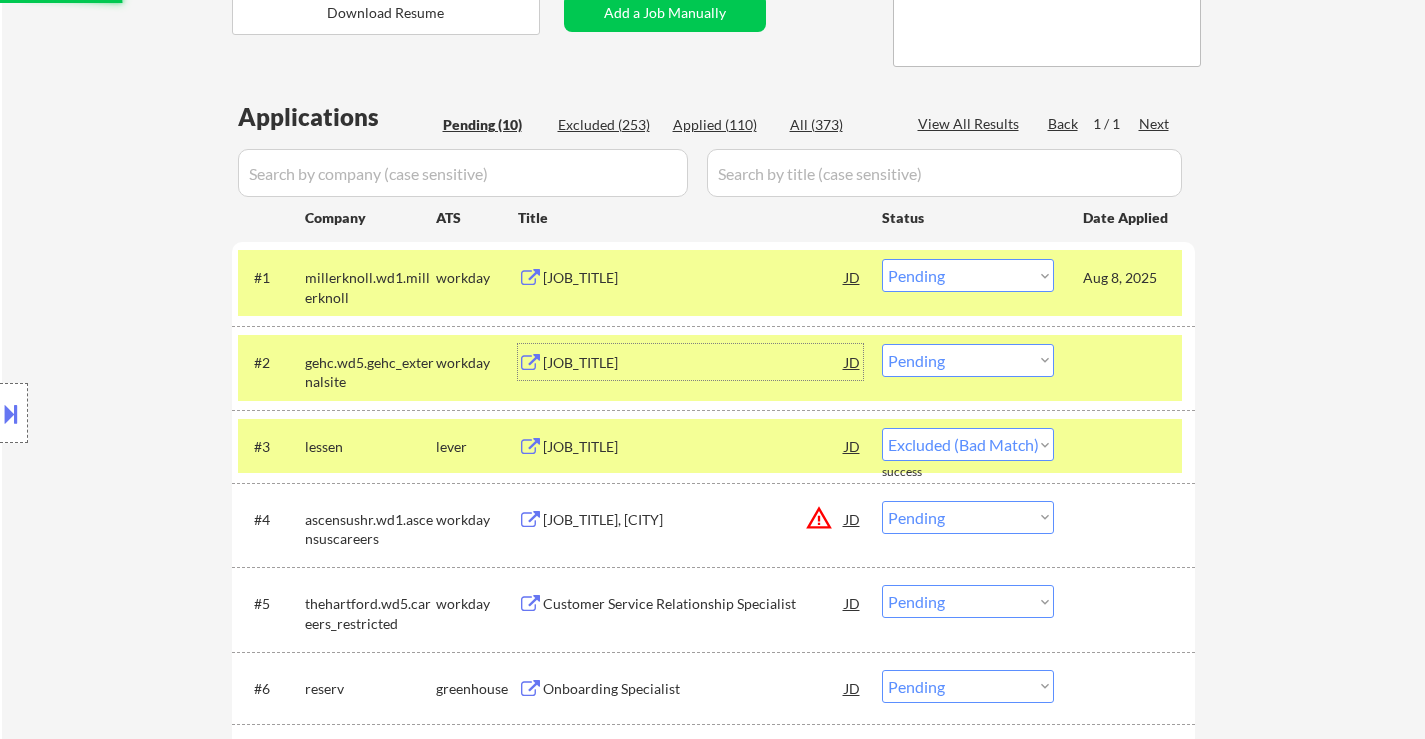 click on "Customer Service Associate" at bounding box center [694, 363] 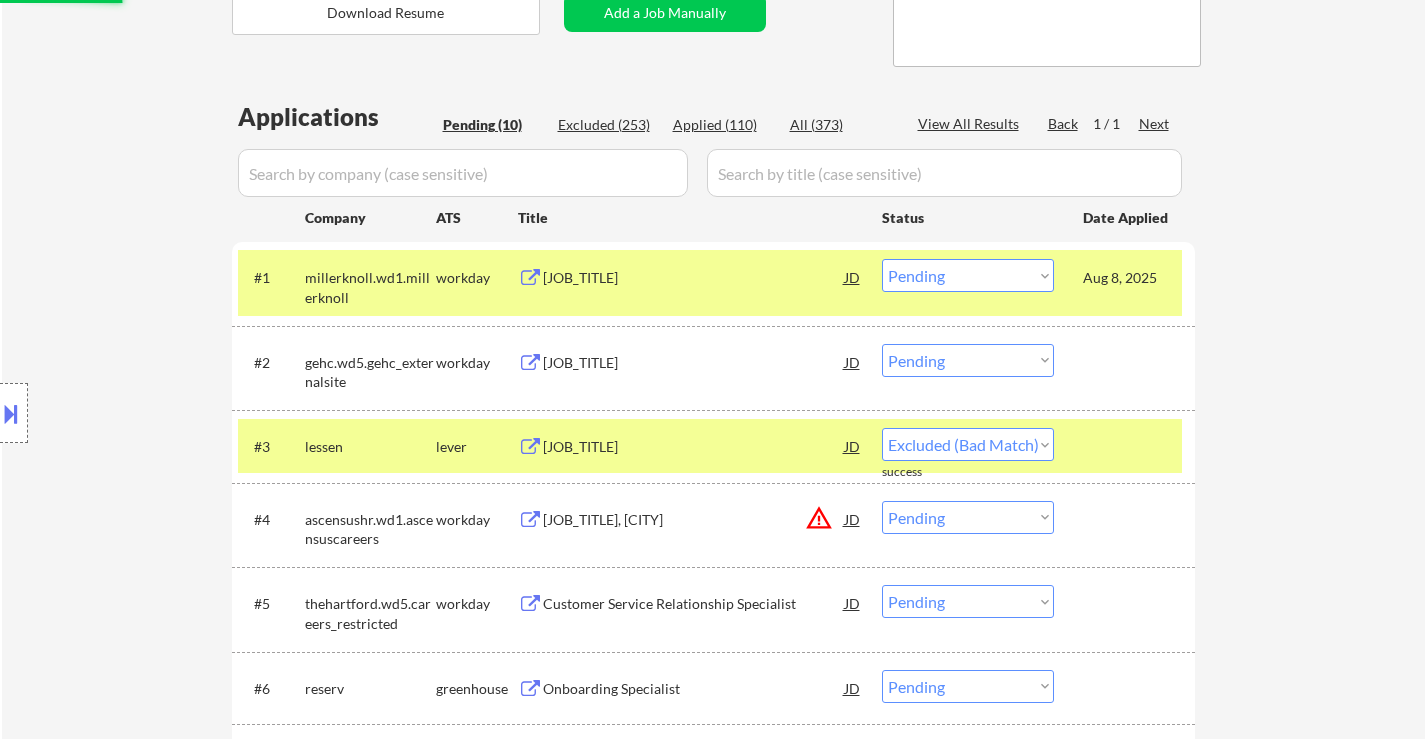 select on ""pending"" 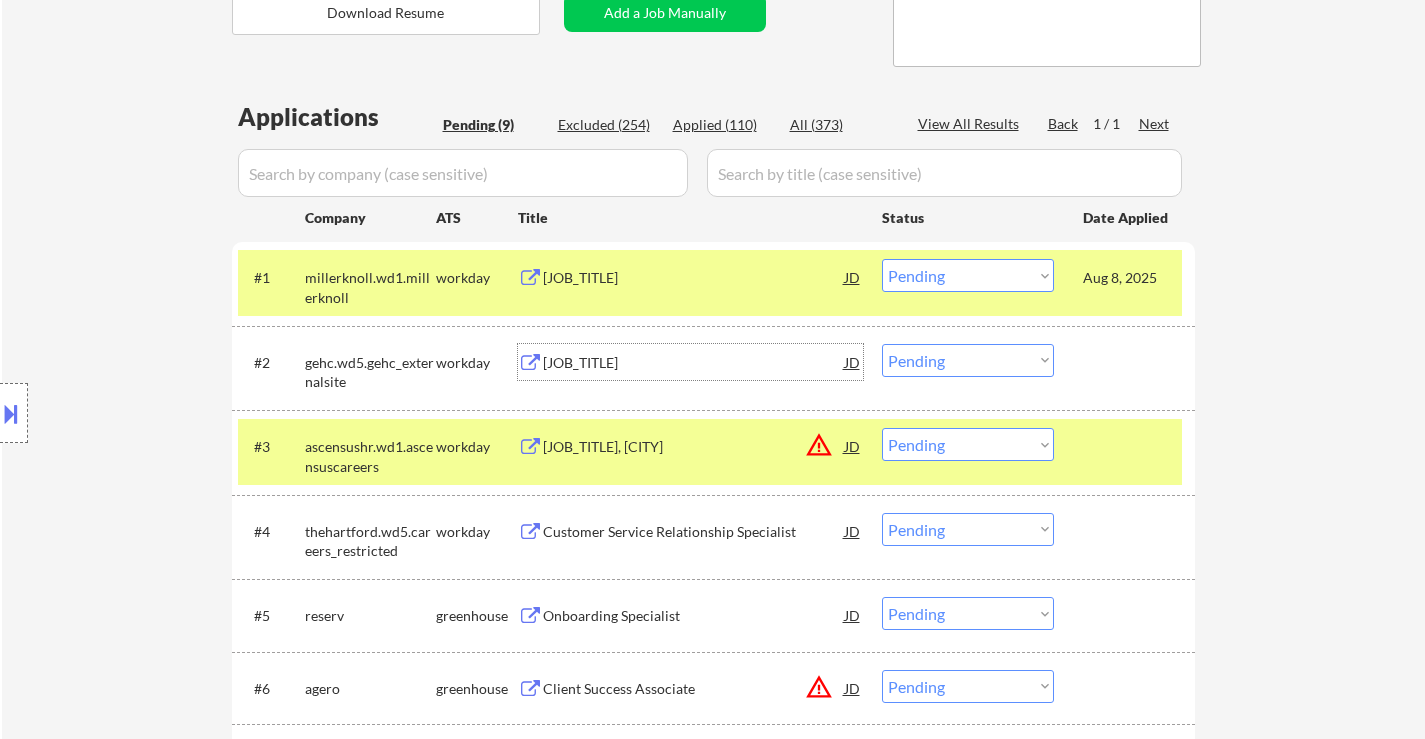 click at bounding box center (1127, 446) 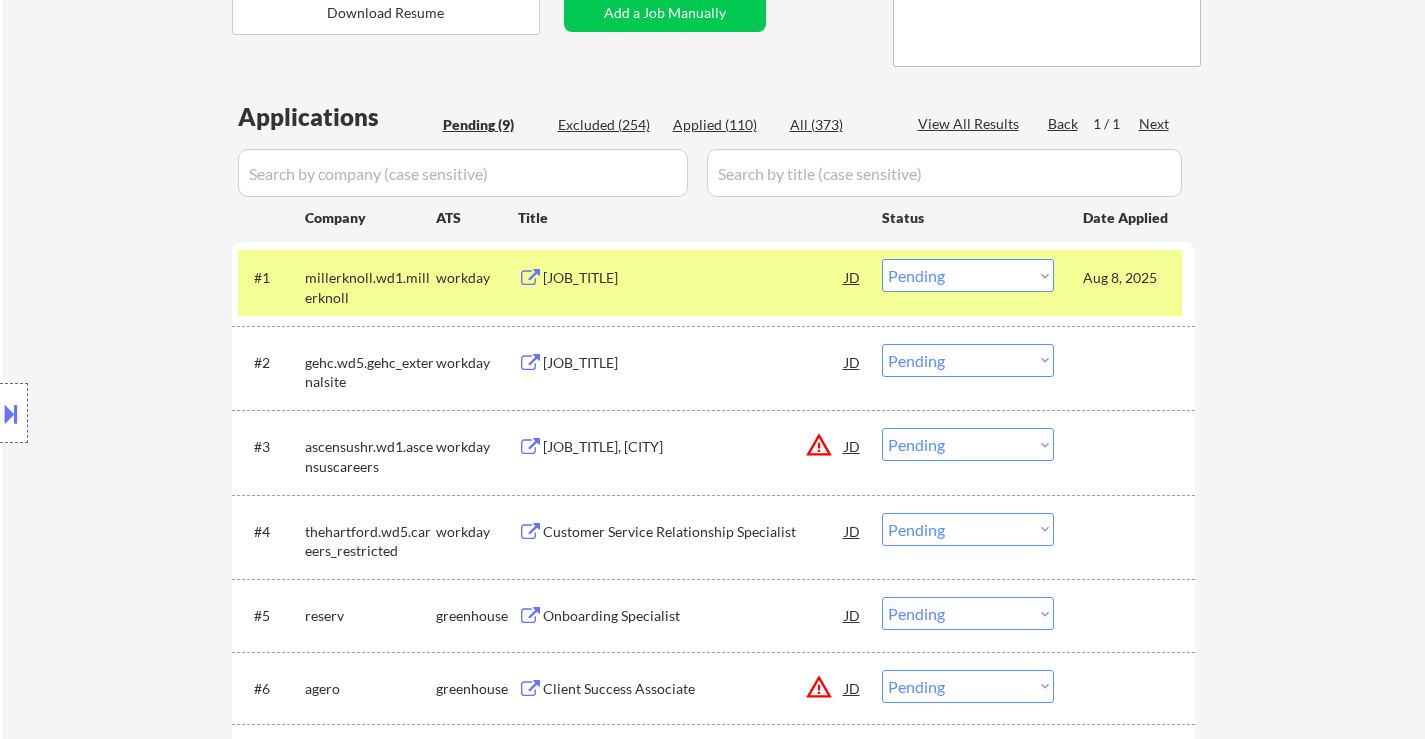 click on "Carrier Analyst, Newport" at bounding box center (694, 446) 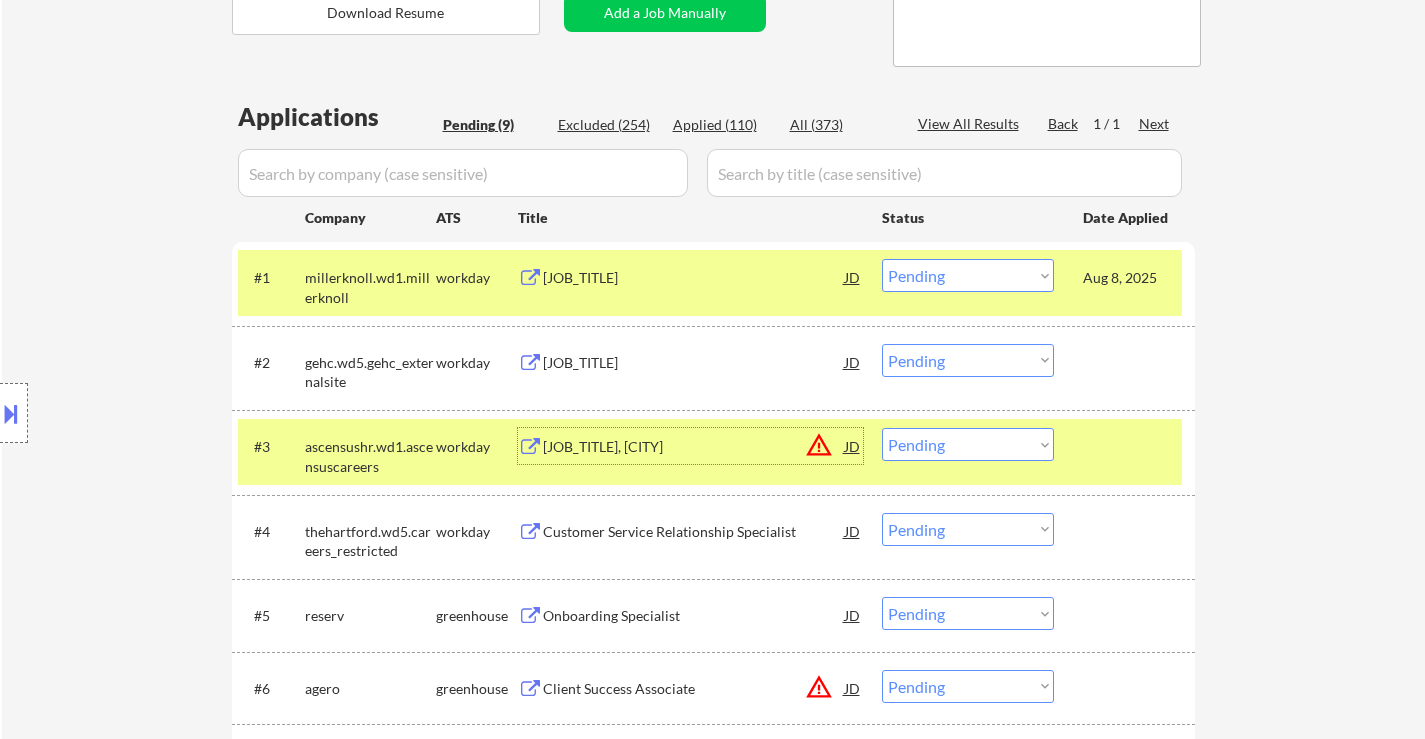 click on "Choose an option... Pending Applied Excluded (Questions) Excluded (Expired) Excluded (Location) Excluded (Bad Match) Excluded (Blocklist) Excluded (Salary) Excluded (Other)" at bounding box center [968, 360] 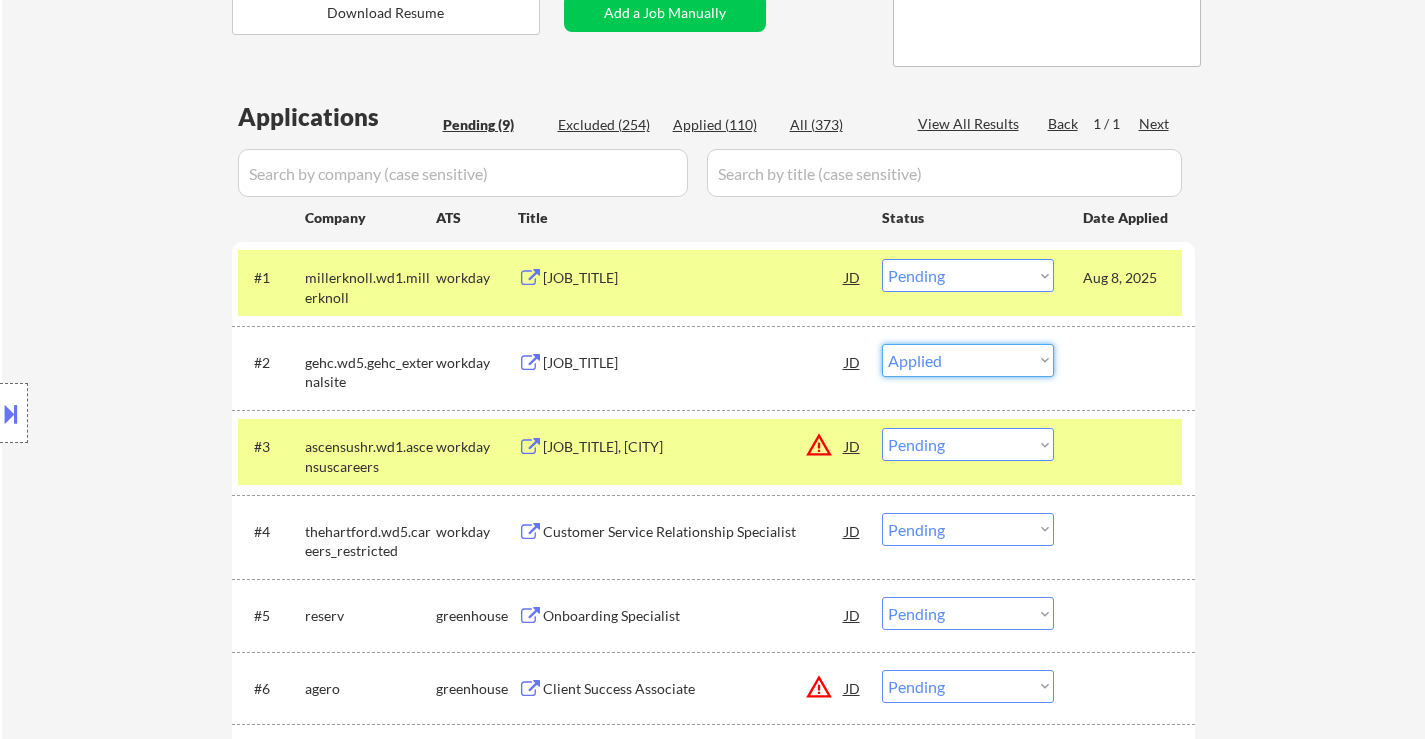 click on "Choose an option... Pending Applied Excluded (Questions) Excluded (Expired) Excluded (Location) Excluded (Bad Match) Excluded (Blocklist) Excluded (Salary) Excluded (Other)" at bounding box center (968, 360) 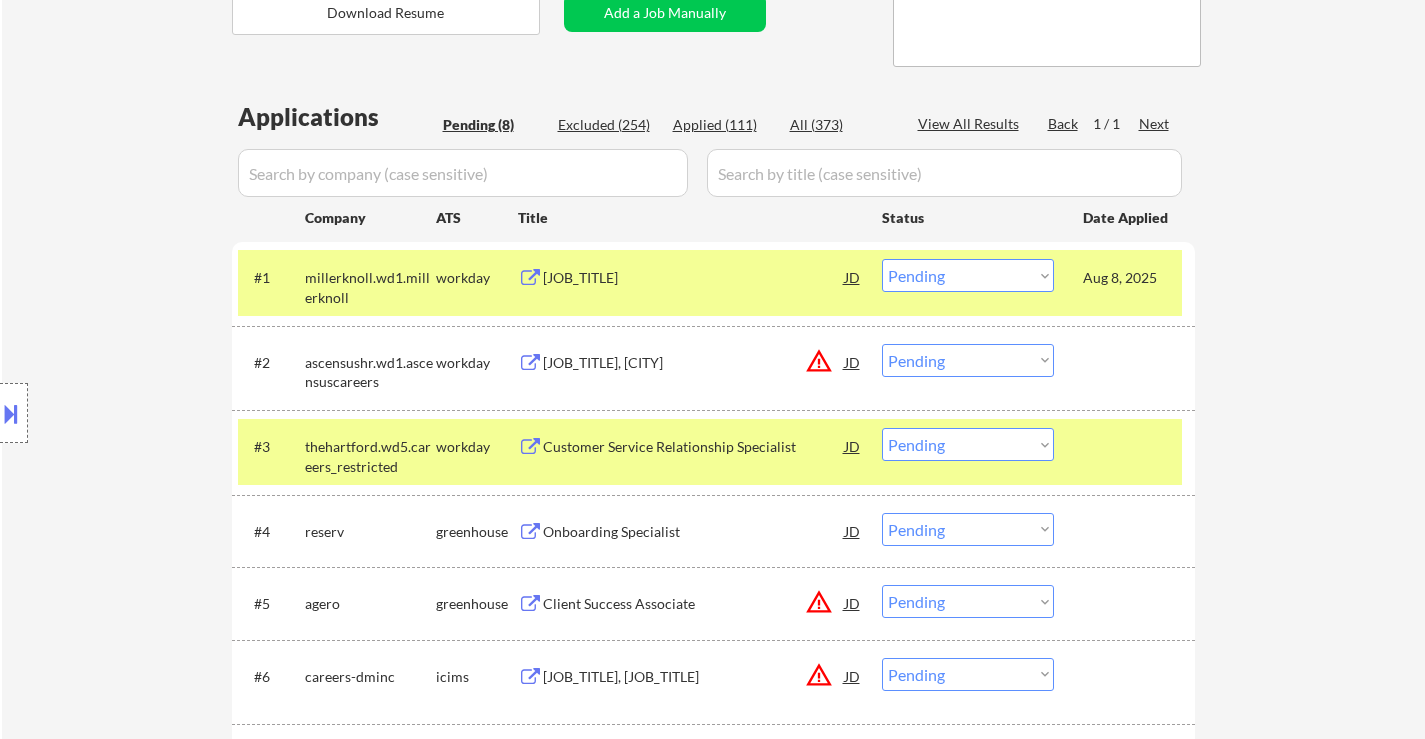 click on "Choose an option... Pending Applied Excluded (Questions) Excluded (Expired) Excluded (Location) Excluded (Bad Match) Excluded (Blocklist) Excluded (Salary) Excluded (Other)" at bounding box center (968, 360) 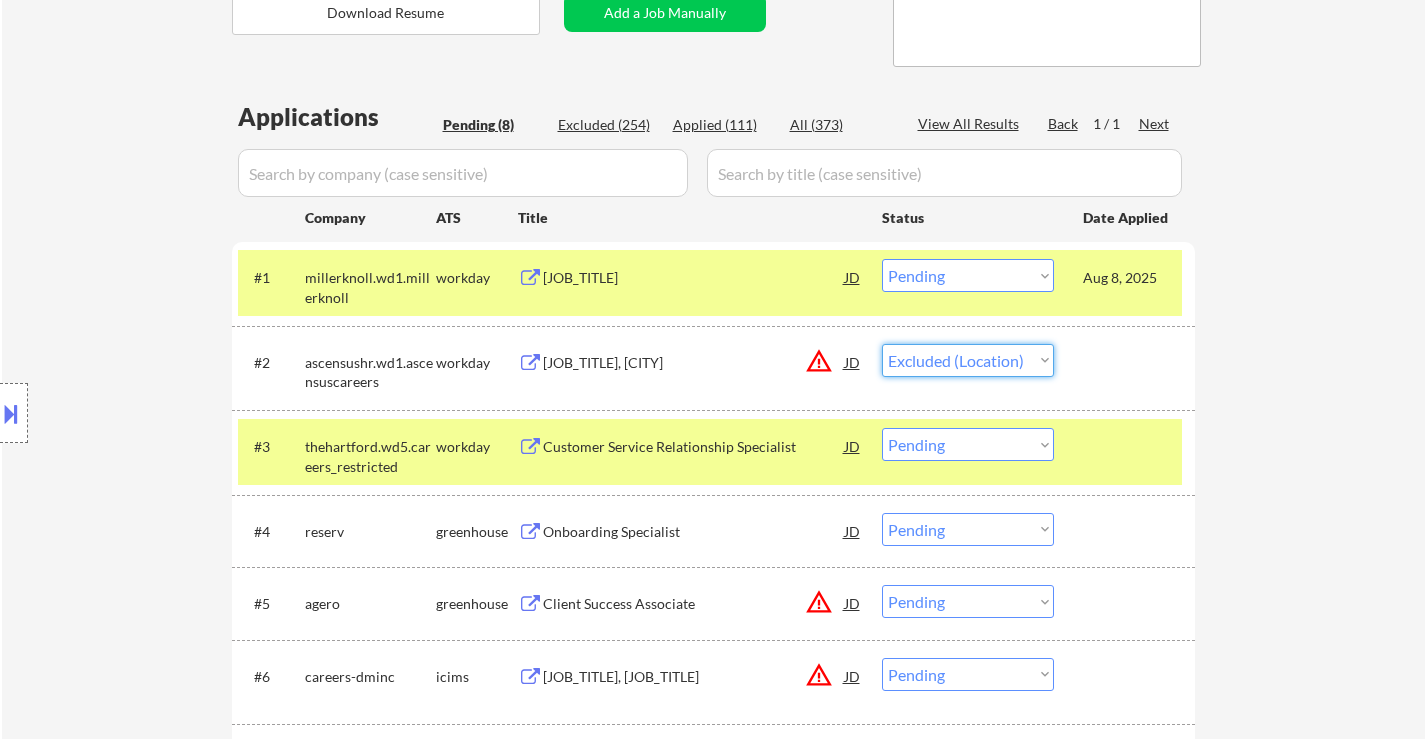 click on "Choose an option... Pending Applied Excluded (Questions) Excluded (Expired) Excluded (Location) Excluded (Bad Match) Excluded (Blocklist) Excluded (Salary) Excluded (Other)" at bounding box center (968, 360) 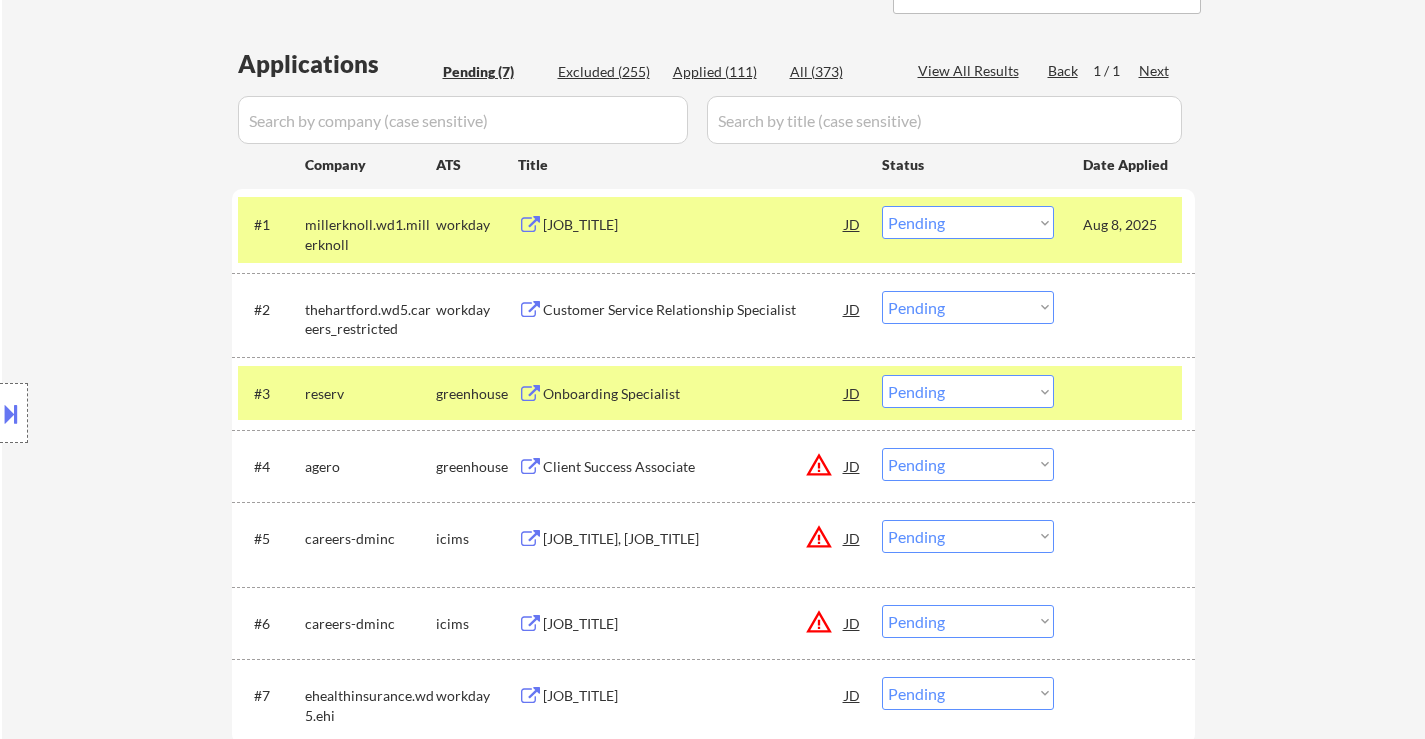 scroll, scrollTop: 500, scrollLeft: 0, axis: vertical 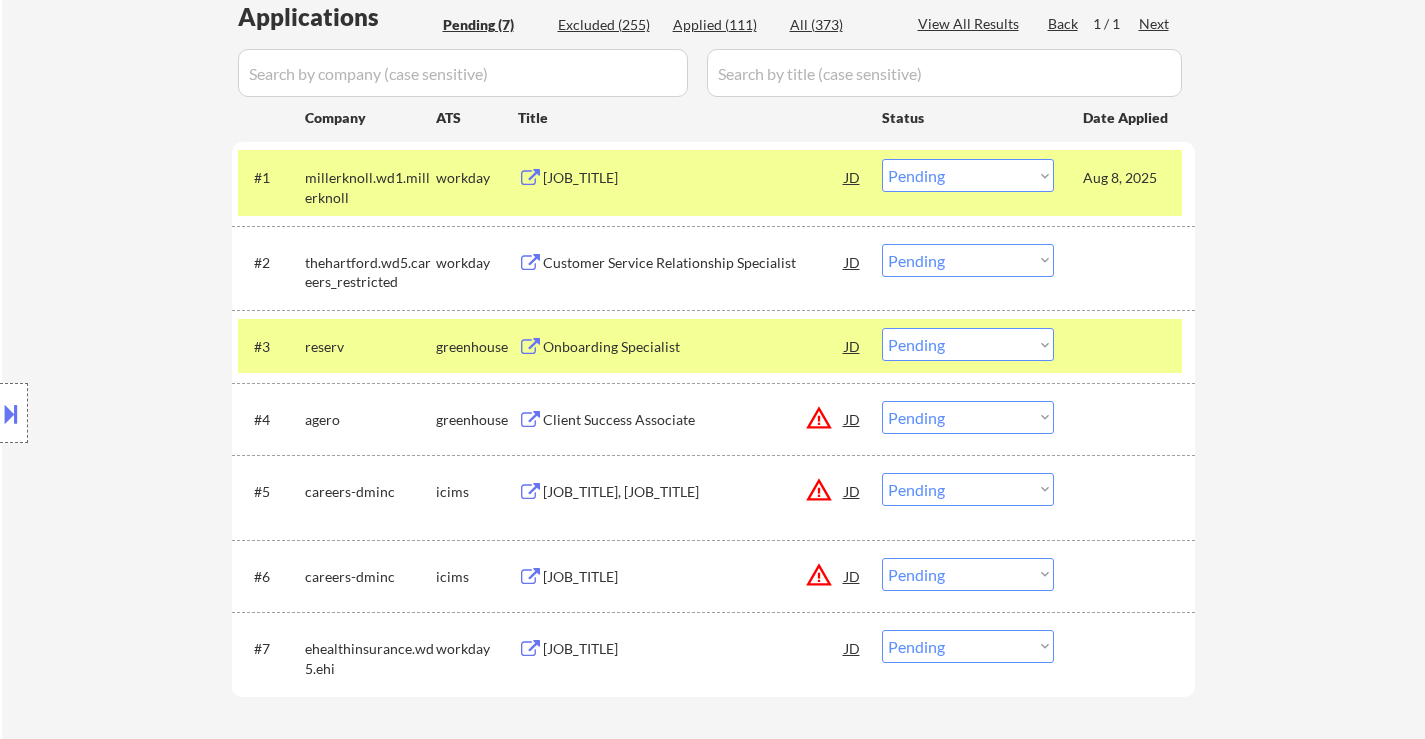 click on "Customer Service Relationship Specialist" at bounding box center [694, 263] 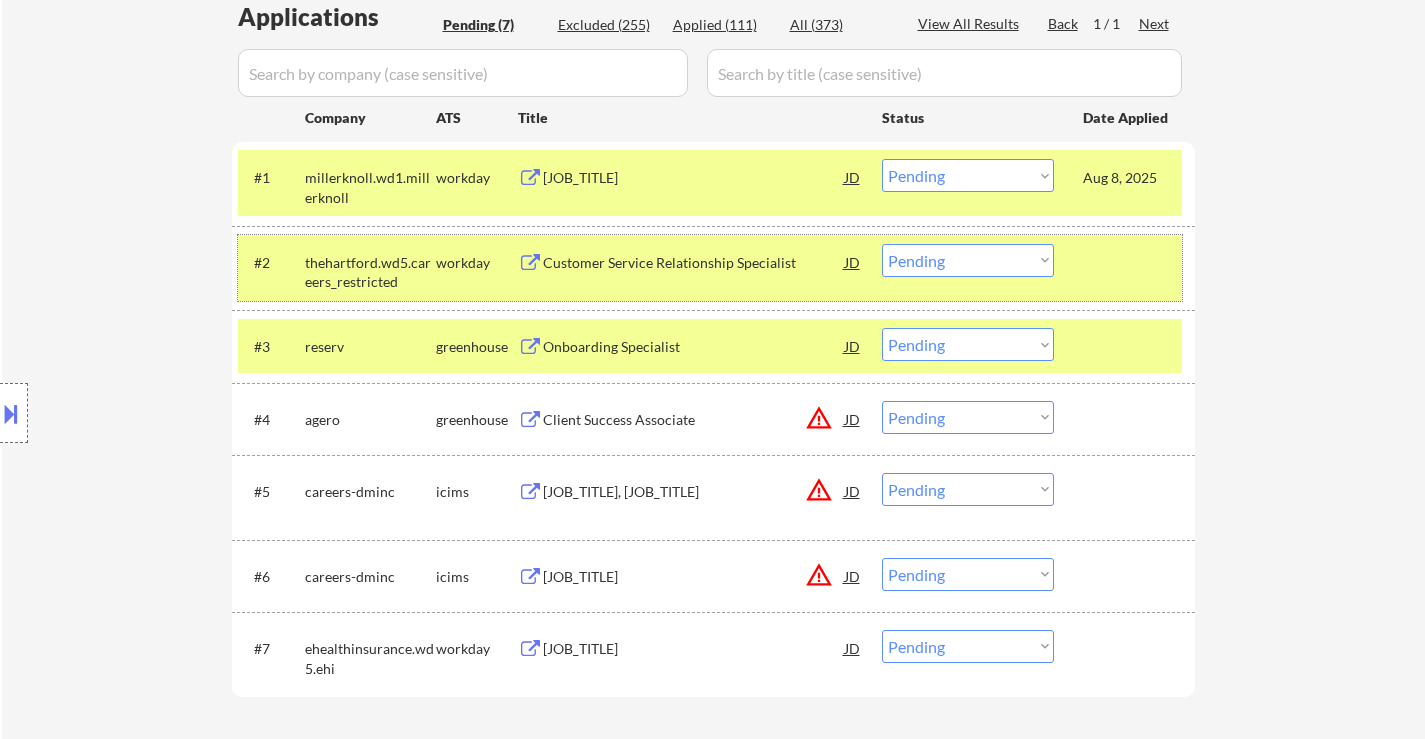 click at bounding box center (1127, 262) 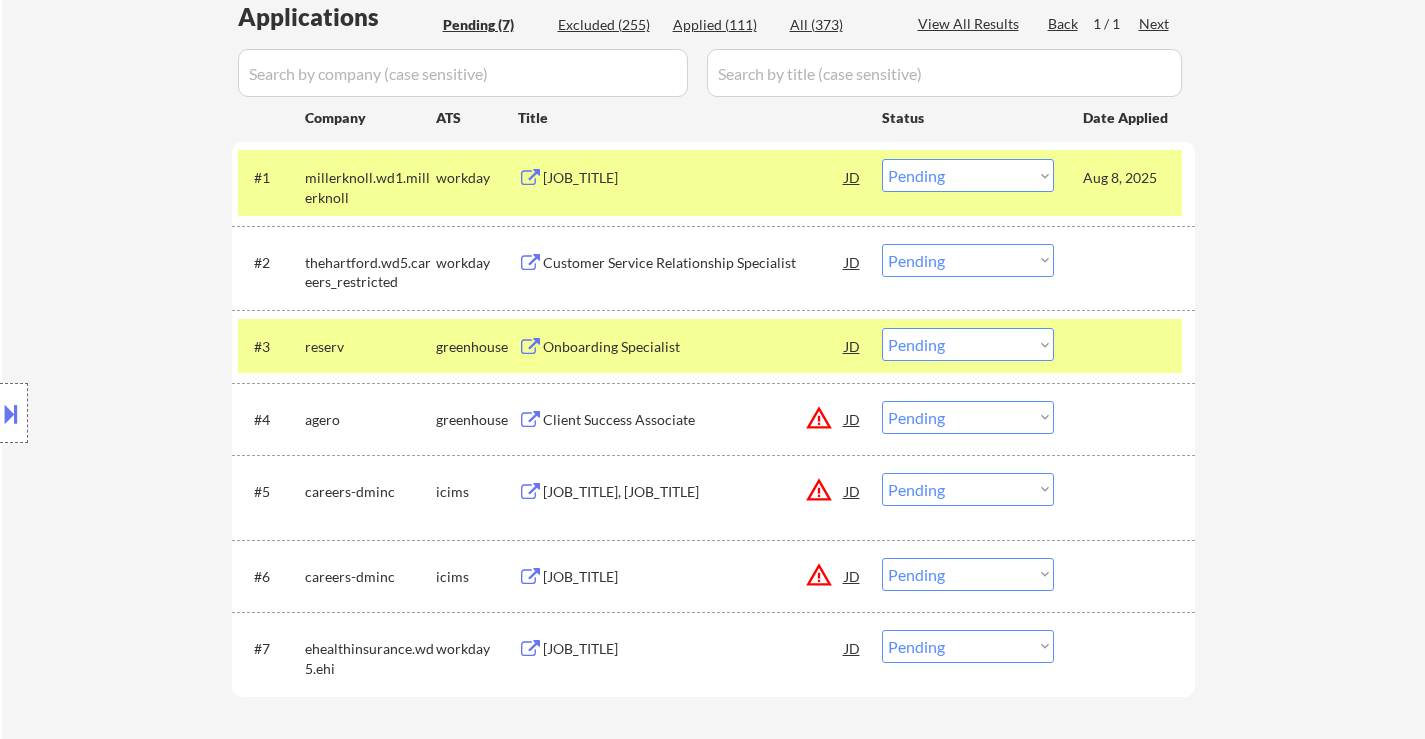 click on "Onboarding Specialist" at bounding box center (694, 346) 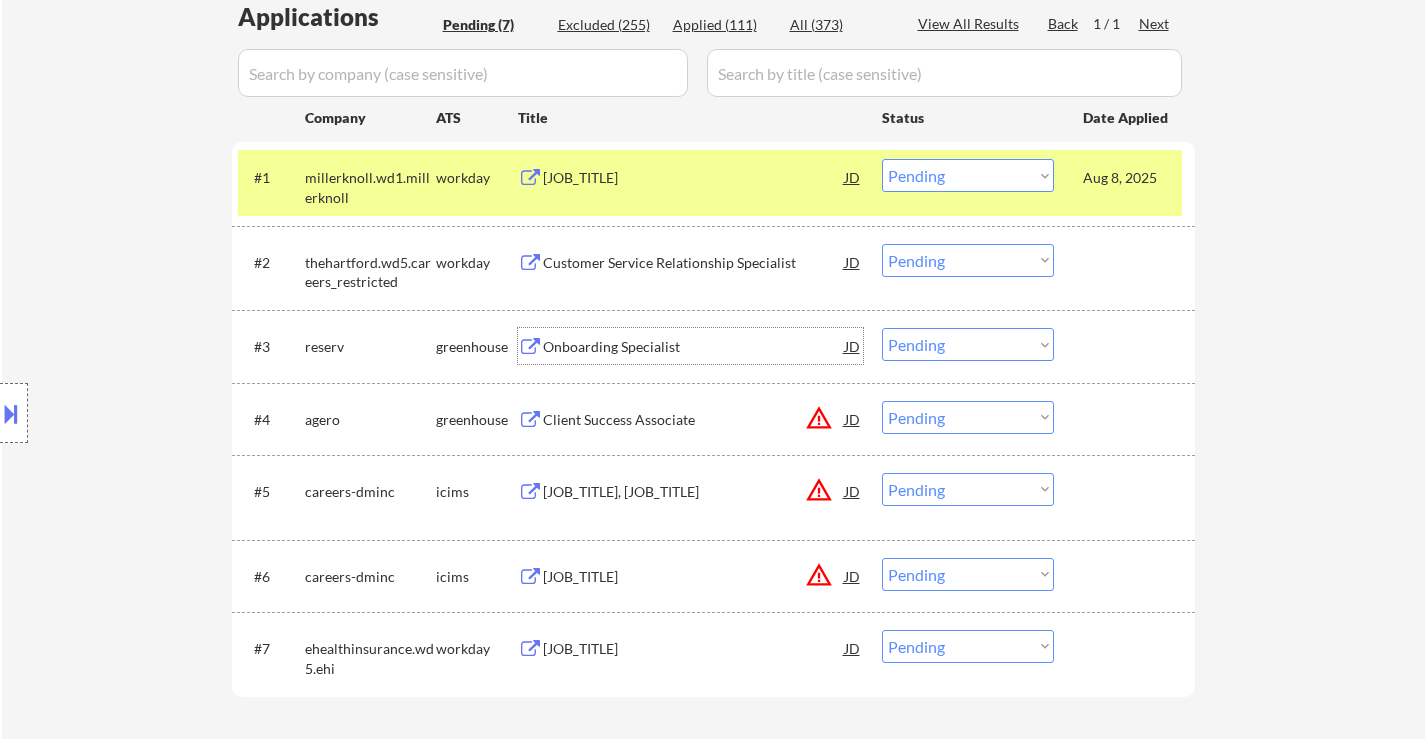 click on "Choose an option... Pending Applied Excluded (Questions) Excluded (Expired) Excluded (Location) Excluded (Bad Match) Excluded (Blocklist) Excluded (Salary) Excluded (Other)" at bounding box center (968, 260) 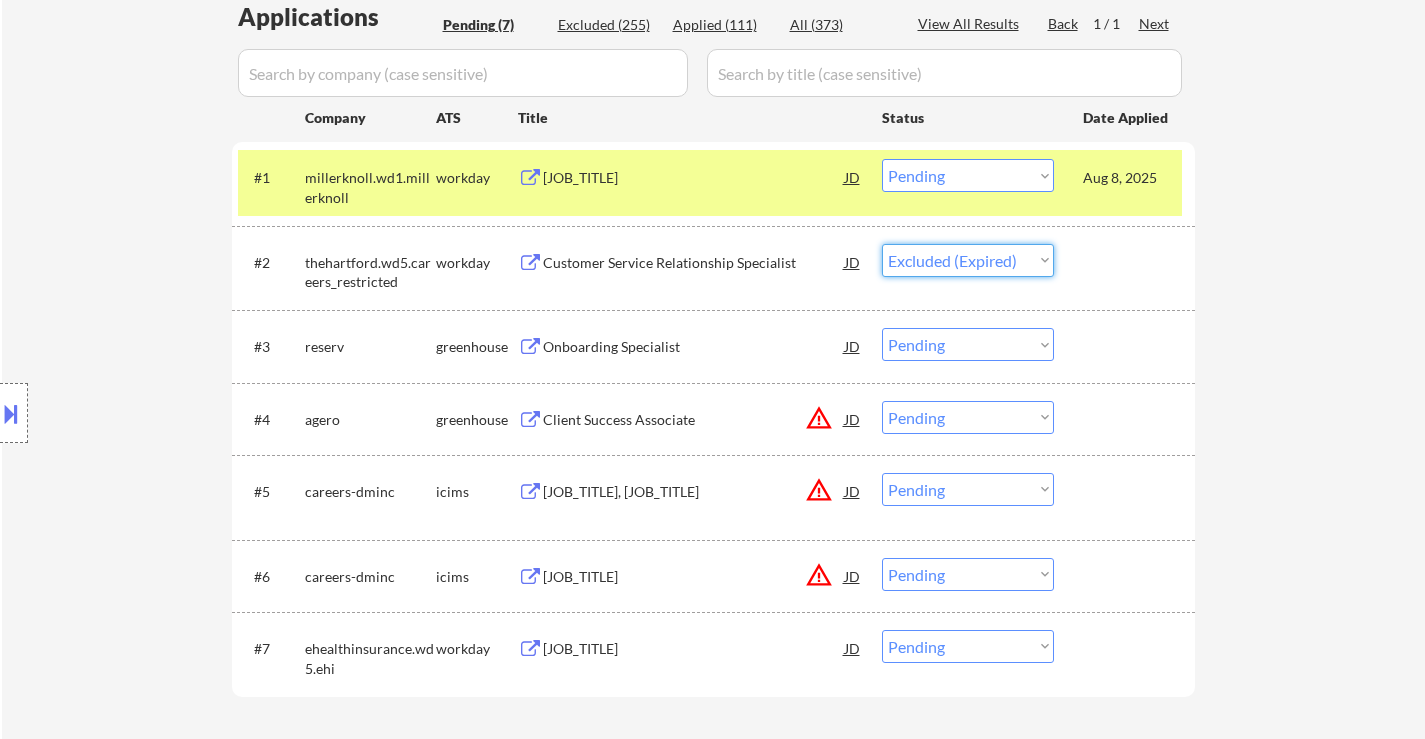 click on "Choose an option... Pending Applied Excluded (Questions) Excluded (Expired) Excluded (Location) Excluded (Bad Match) Excluded (Blocklist) Excluded (Salary) Excluded (Other)" at bounding box center [968, 260] 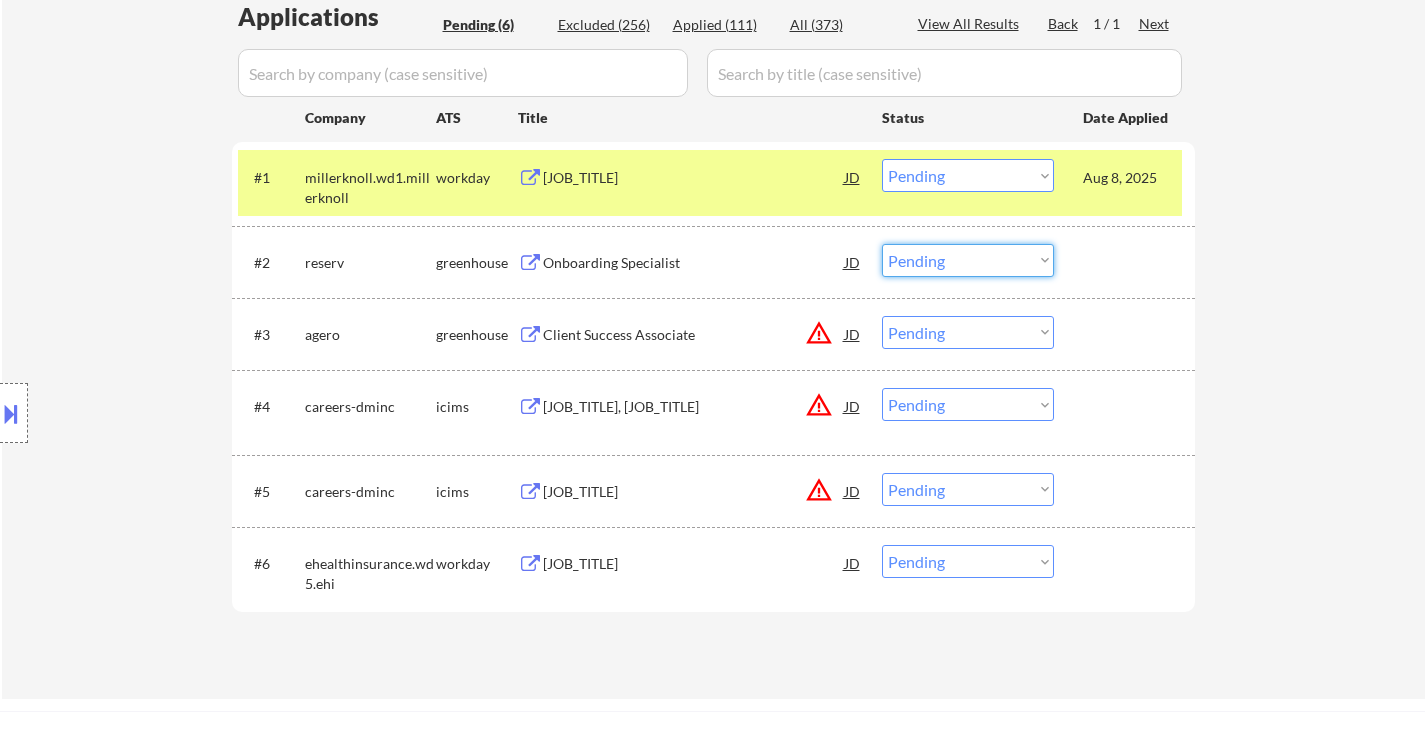 click on "Choose an option... Pending Applied Excluded (Questions) Excluded (Expired) Excluded (Location) Excluded (Bad Match) Excluded (Blocklist) Excluded (Salary) Excluded (Other)" at bounding box center (968, 260) 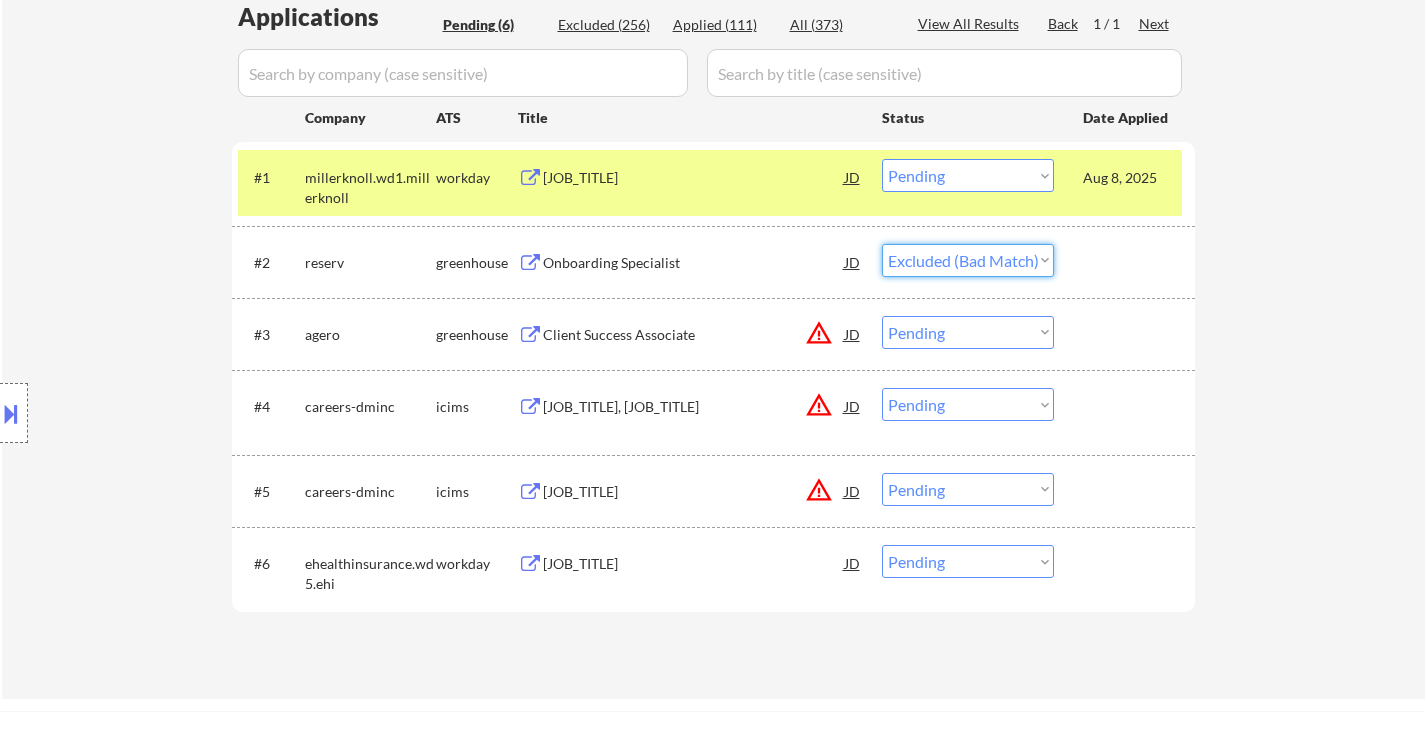 click on "Choose an option... Pending Applied Excluded (Questions) Excluded (Expired) Excluded (Location) Excluded (Bad Match) Excluded (Blocklist) Excluded (Salary) Excluded (Other)" at bounding box center (968, 260) 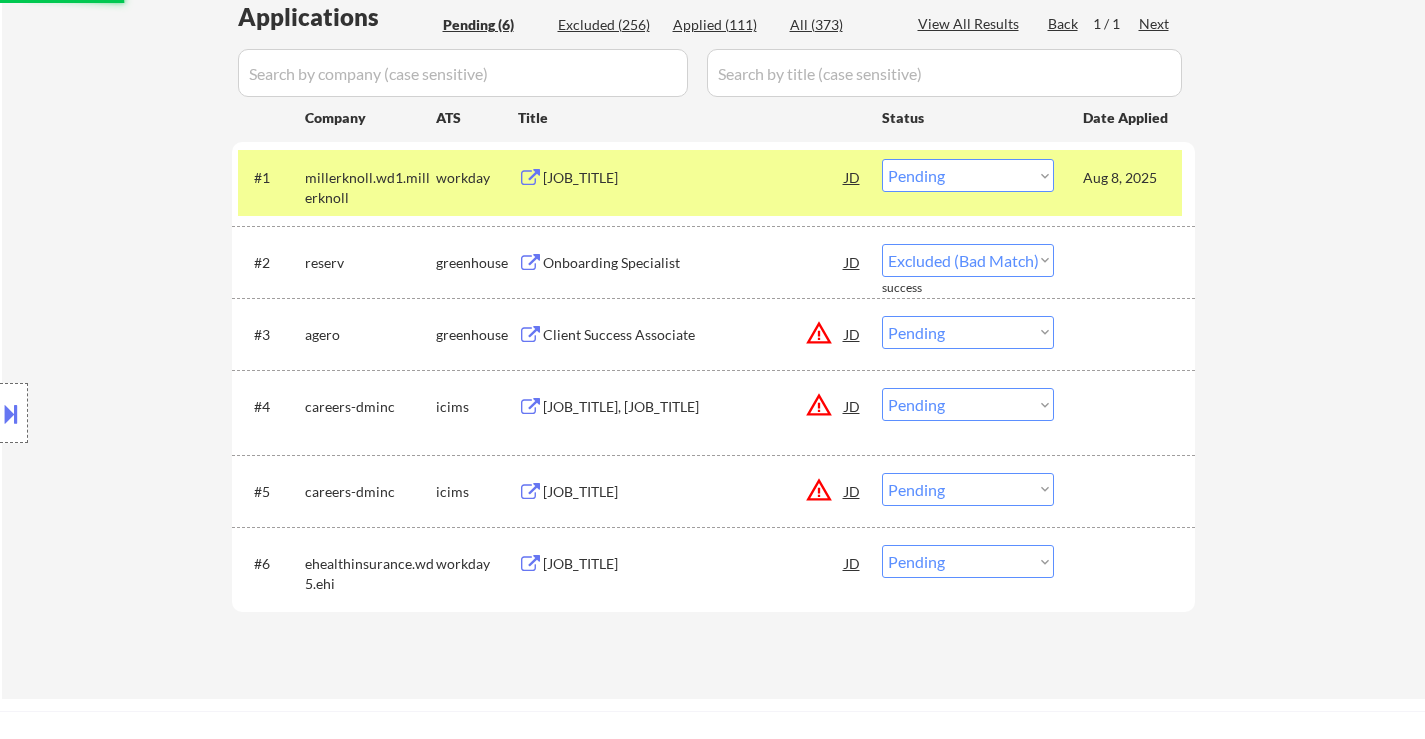 click on "Client Success Associate" at bounding box center [694, 335] 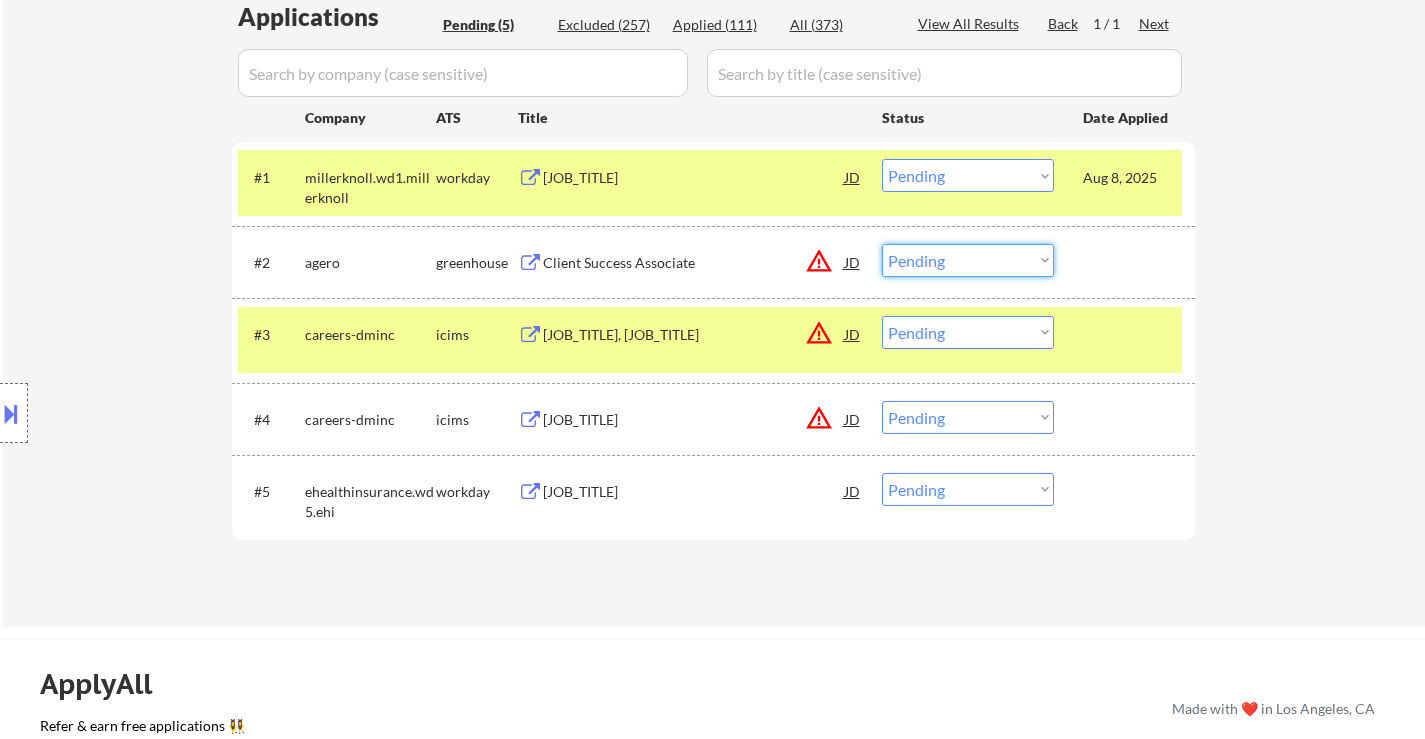 click on "Choose an option... Pending Applied Excluded (Questions) Excluded (Expired) Excluded (Location) Excluded (Bad Match) Excluded (Blocklist) Excluded (Salary) Excluded (Other)" at bounding box center (968, 260) 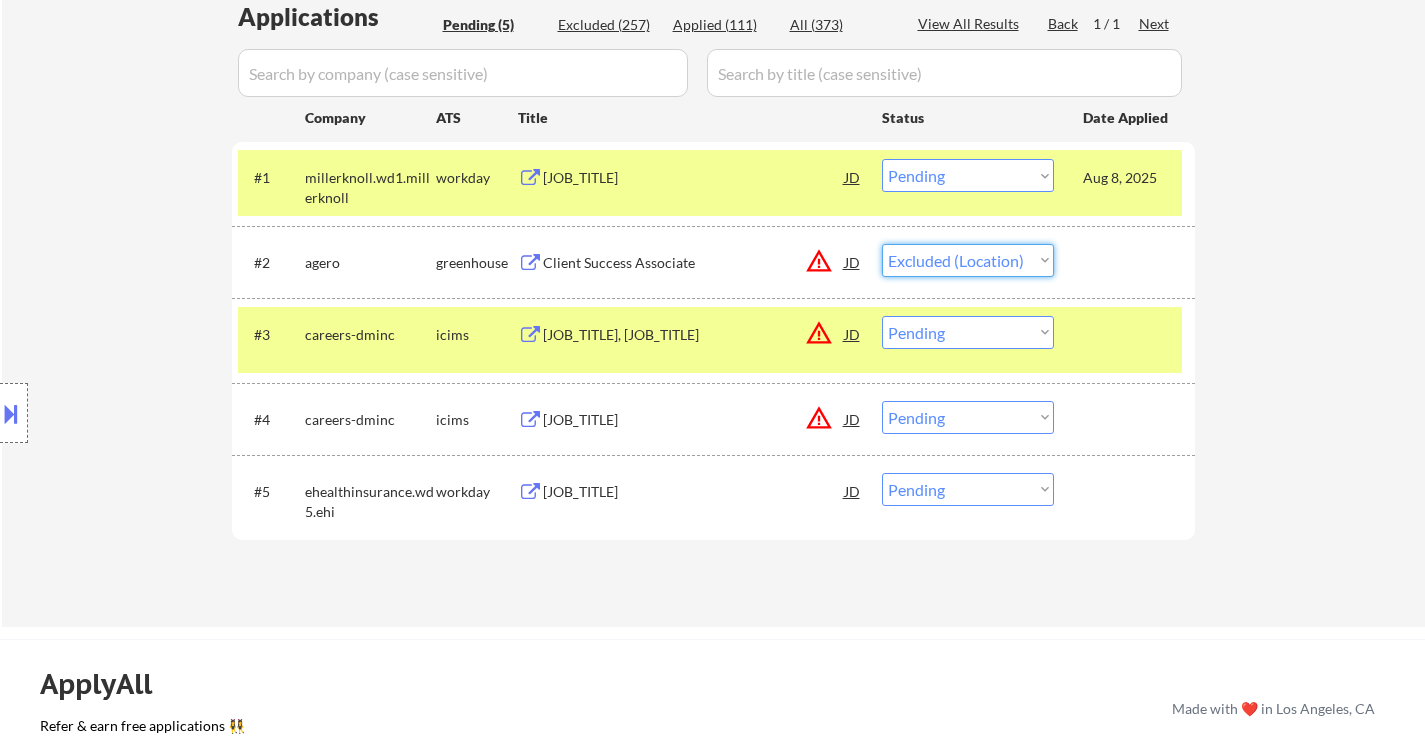click on "Choose an option... Pending Applied Excluded (Questions) Excluded (Expired) Excluded (Location) Excluded (Bad Match) Excluded (Blocklist) Excluded (Salary) Excluded (Other)" at bounding box center [968, 260] 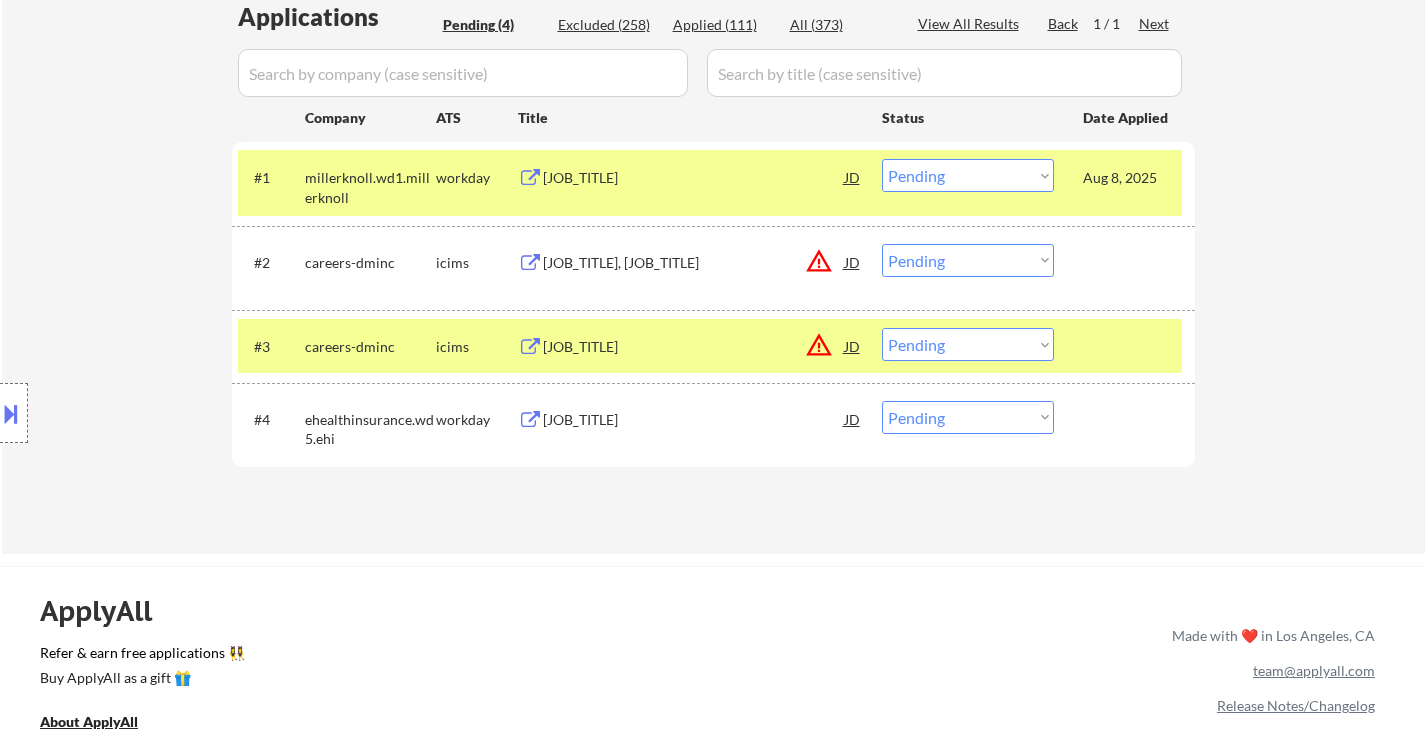 click on "Peoplesoft Production Support Analyst, Treasury Support" at bounding box center [694, 263] 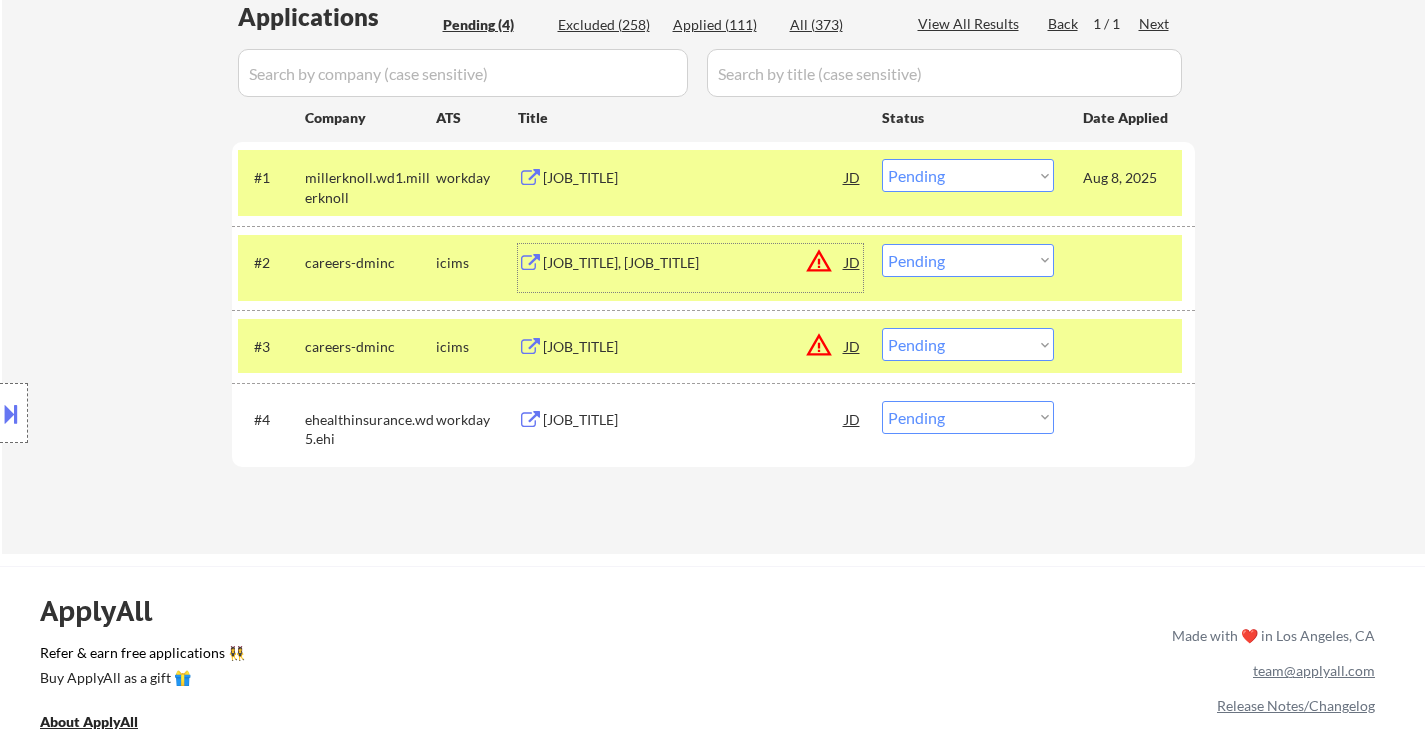 click on "Peoplesoft Production Support Analyst" at bounding box center (694, 347) 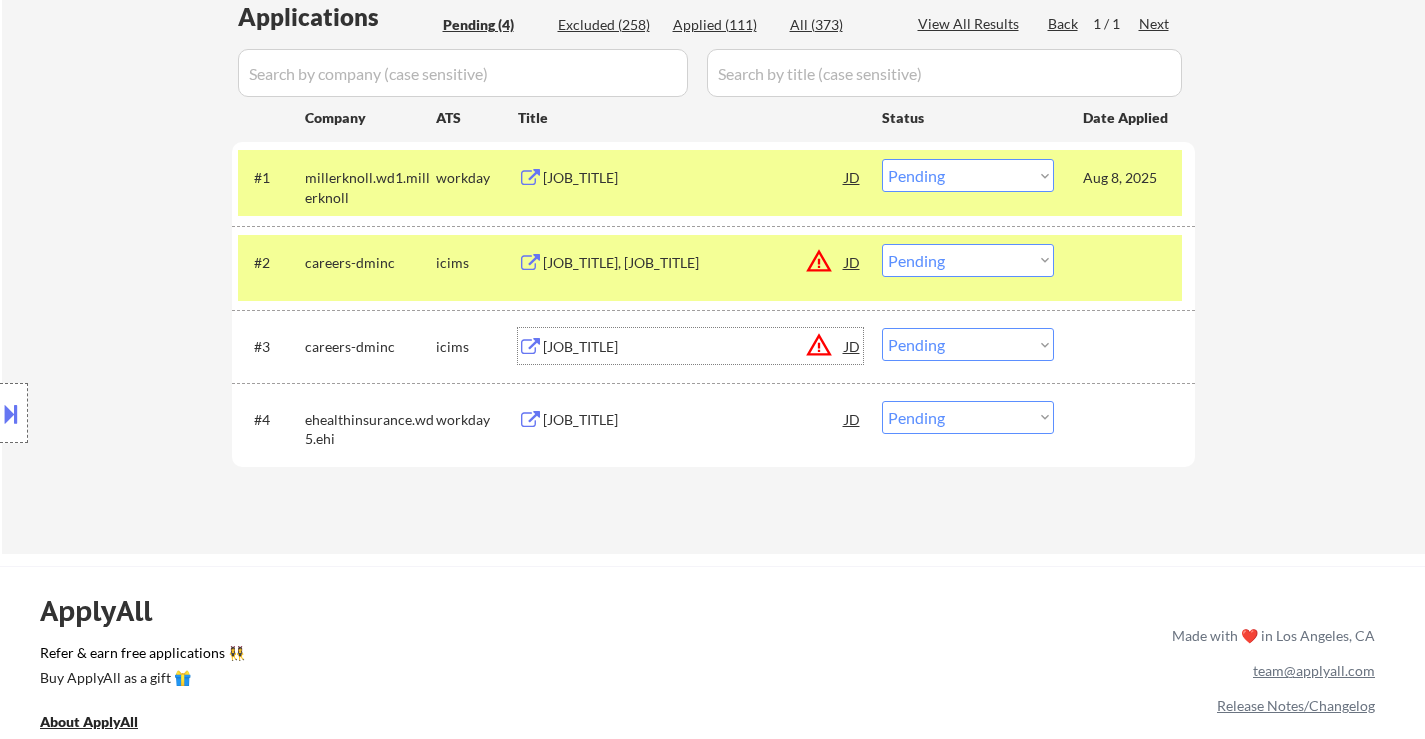 click on "Choose an option... Pending Applied Excluded (Questions) Excluded (Expired) Excluded (Location) Excluded (Bad Match) Excluded (Blocklist) Excluded (Salary) Excluded (Other)" at bounding box center [968, 260] 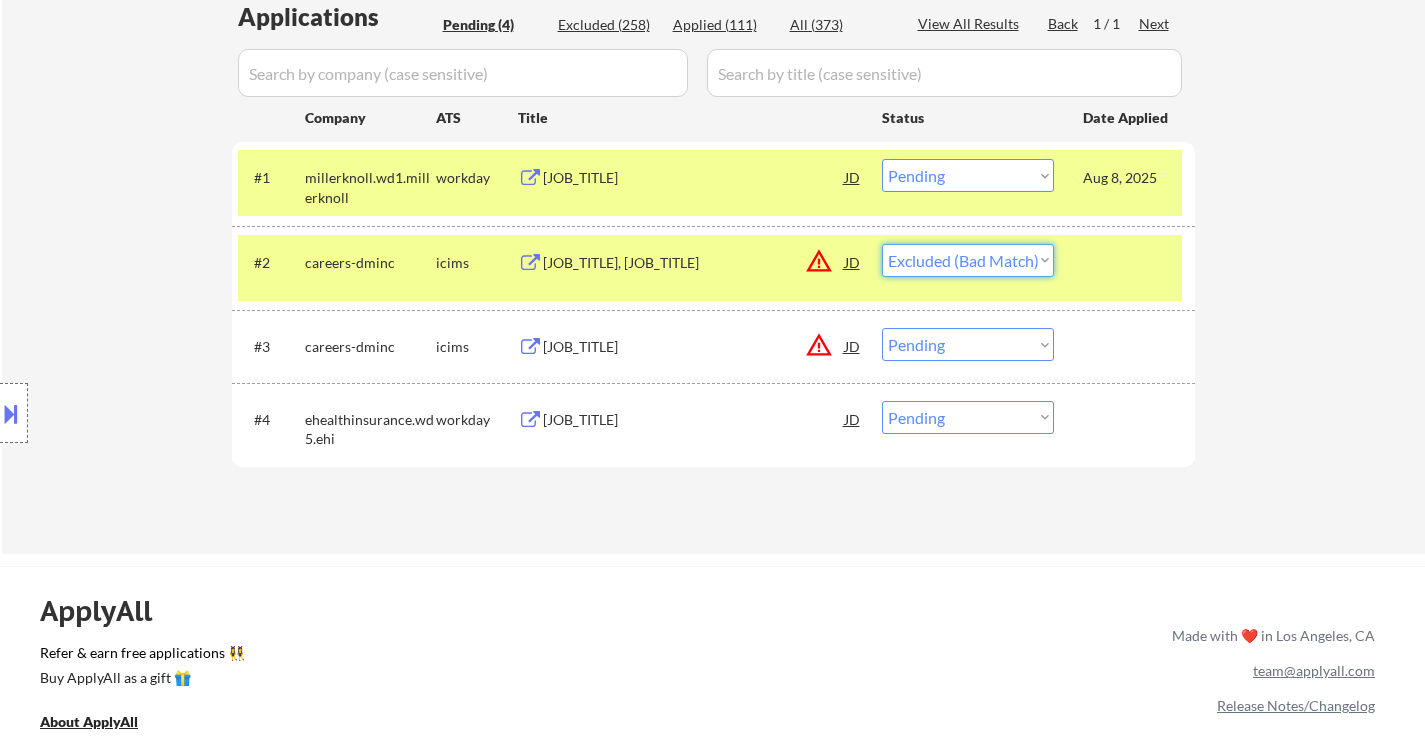 click on "Choose an option... Pending Applied Excluded (Questions) Excluded (Expired) Excluded (Location) Excluded (Bad Match) Excluded (Blocklist) Excluded (Salary) Excluded (Other)" at bounding box center (968, 260) 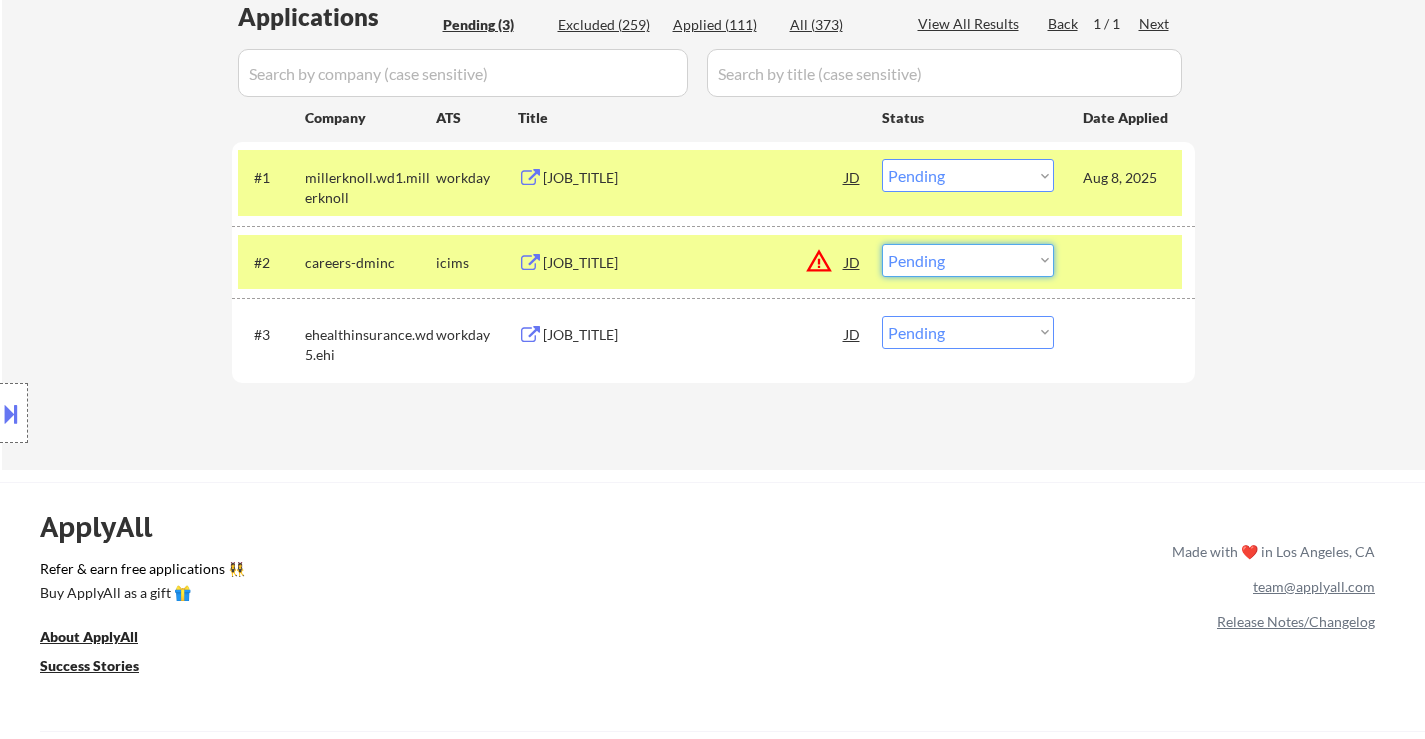 click on "Choose an option... Pending Applied Excluded (Questions) Excluded (Expired) Excluded (Location) Excluded (Bad Match) Excluded (Blocklist) Excluded (Salary) Excluded (Other)" at bounding box center [968, 260] 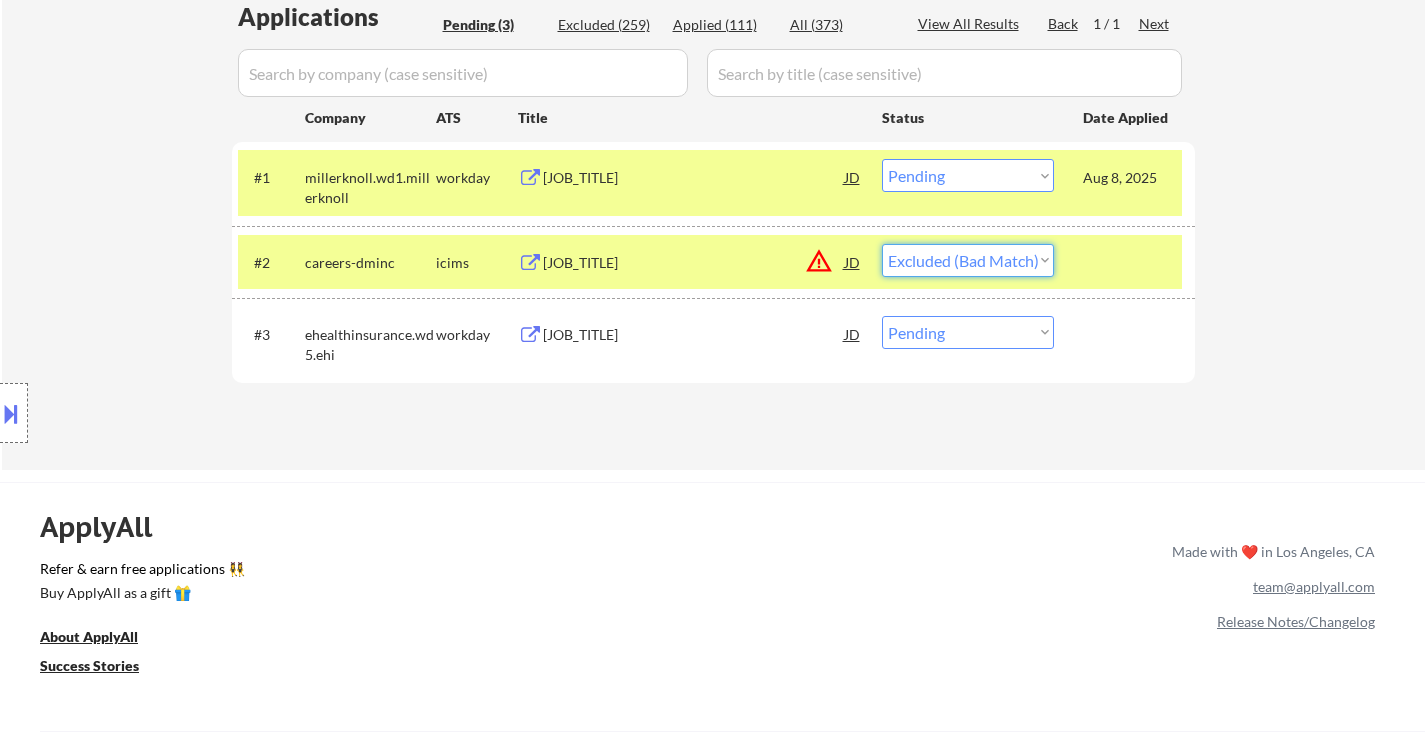 click on "Choose an option... Pending Applied Excluded (Questions) Excluded (Expired) Excluded (Location) Excluded (Bad Match) Excluded (Blocklist) Excluded (Salary) Excluded (Other)" at bounding box center (968, 260) 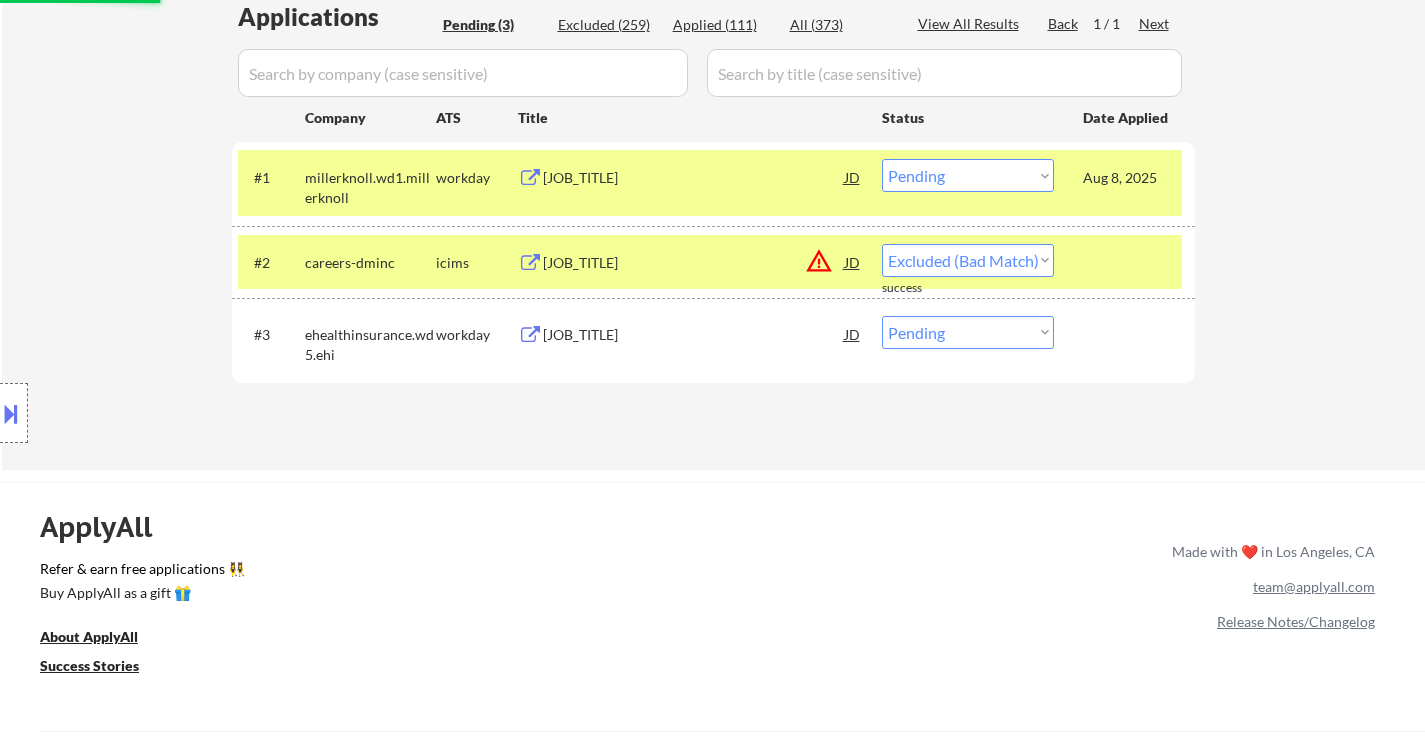 select on ""pending"" 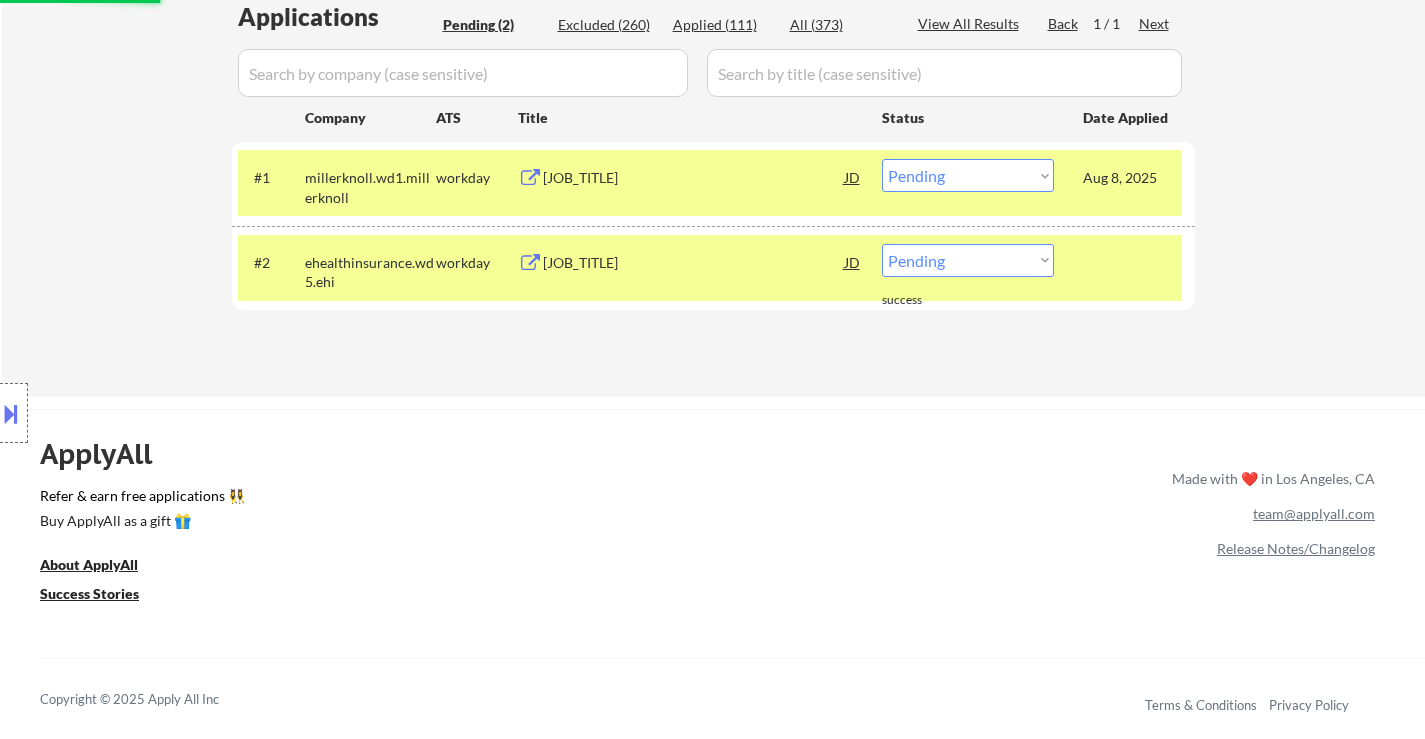 click on "Applications Pending (2) Excluded (260) Applied (111) All (373) View All Results Back 1 / 1
Next Company ATS Title Status Date Applied #1 millerknoll.wd1.millerknoll workday Trade Compliance Specialist JD Choose an option... Pending Applied Excluded (Questions) Excluded (Expired) Excluded (Location) Excluded (Bad Match) Excluded (Blocklist) Excluded (Salary) Excluded (Other) Aug 8, 2025 success #2 ehealthinsurance.wd5.ehi workday Licensed Carrier Associate Benefit Advisor JD warning_amber Choose an option... Pending Applied Excluded (Questions) Excluded (Expired) Excluded (Location) Excluded (Bad Match) Excluded (Blocklist) Excluded (Salary) Excluded (Other) success #3 ehealthinsurance.wd5.ehi workday Licensed Carrier Associate Benefit Advisor JD warning_amber Choose an option... Pending Applied Excluded (Questions) Excluded (Expired) Excluded (Location) Excluded (Bad Match) Excluded (Blocklist) Excluded (Salary) Excluded (Other) success #4 ehealthinsurance.wd5.ehi workday JD warning_amber Pending Applied #5" at bounding box center (713, 179) 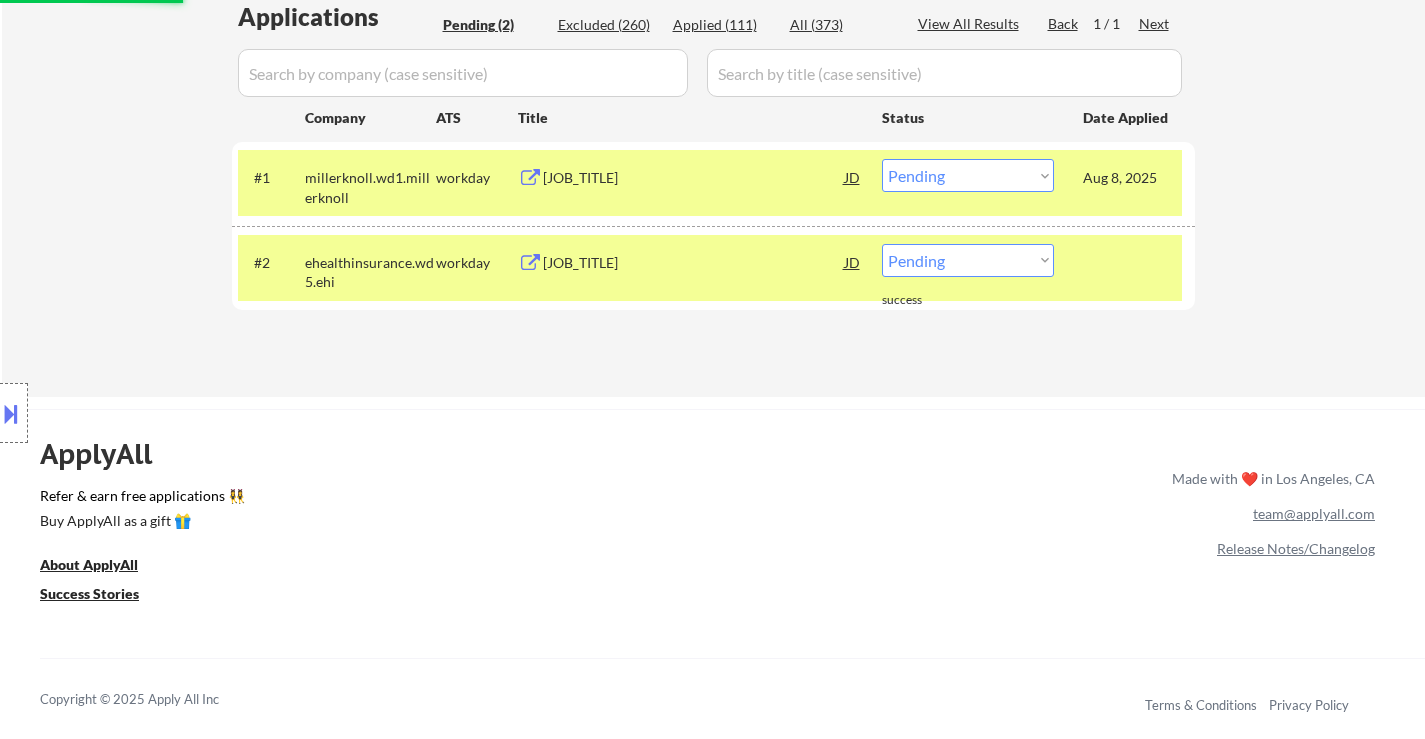 click on "#2 ehealthinsurance.wd5.ehi workday Licensed Carrier Associate Benefit Advisor JD warning_amber Choose an option... Pending Applied Excluded (Questions) Excluded (Expired) Excluded (Location) Excluded (Bad Match) Excluded (Blocklist) Excluded (Salary) Excluded (Other)" at bounding box center [710, 268] 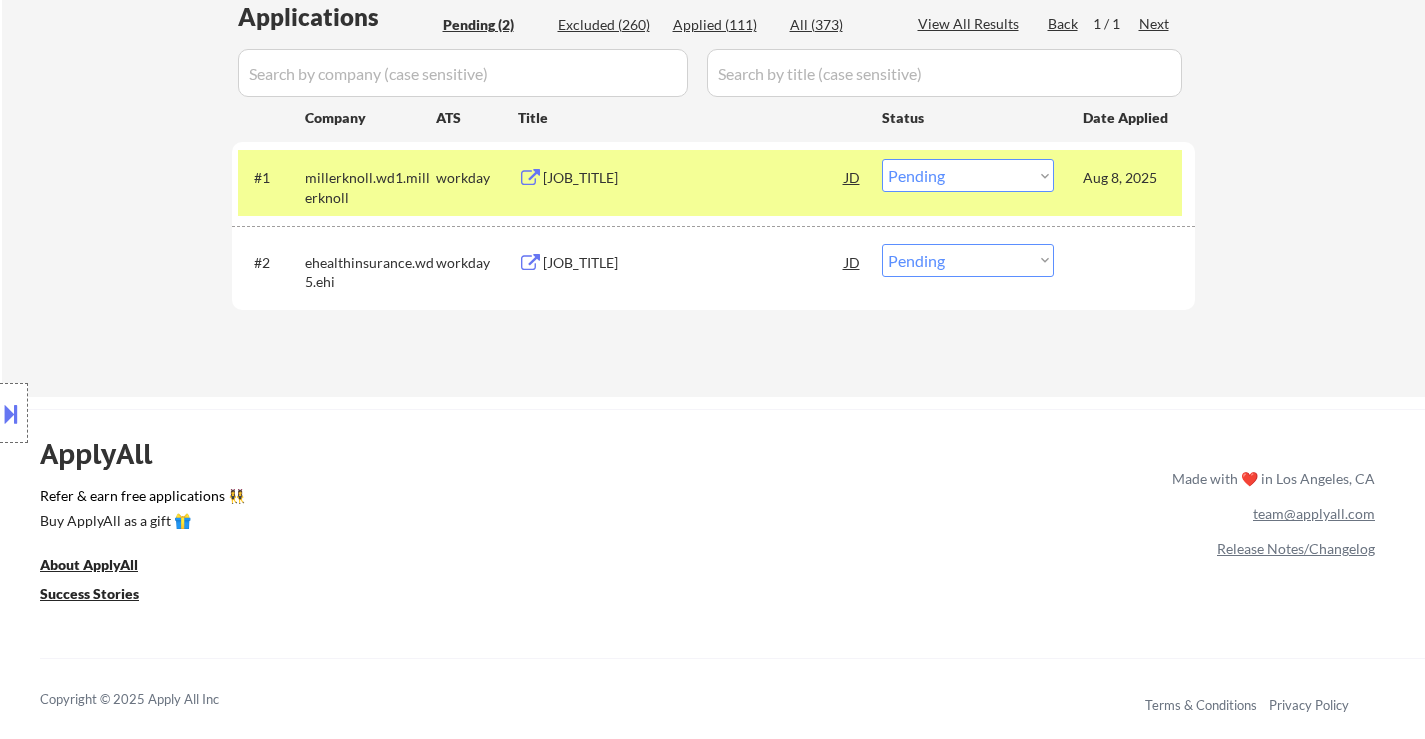 click on "Licensed Carrier Associate Benefit Advisor" at bounding box center [694, 263] 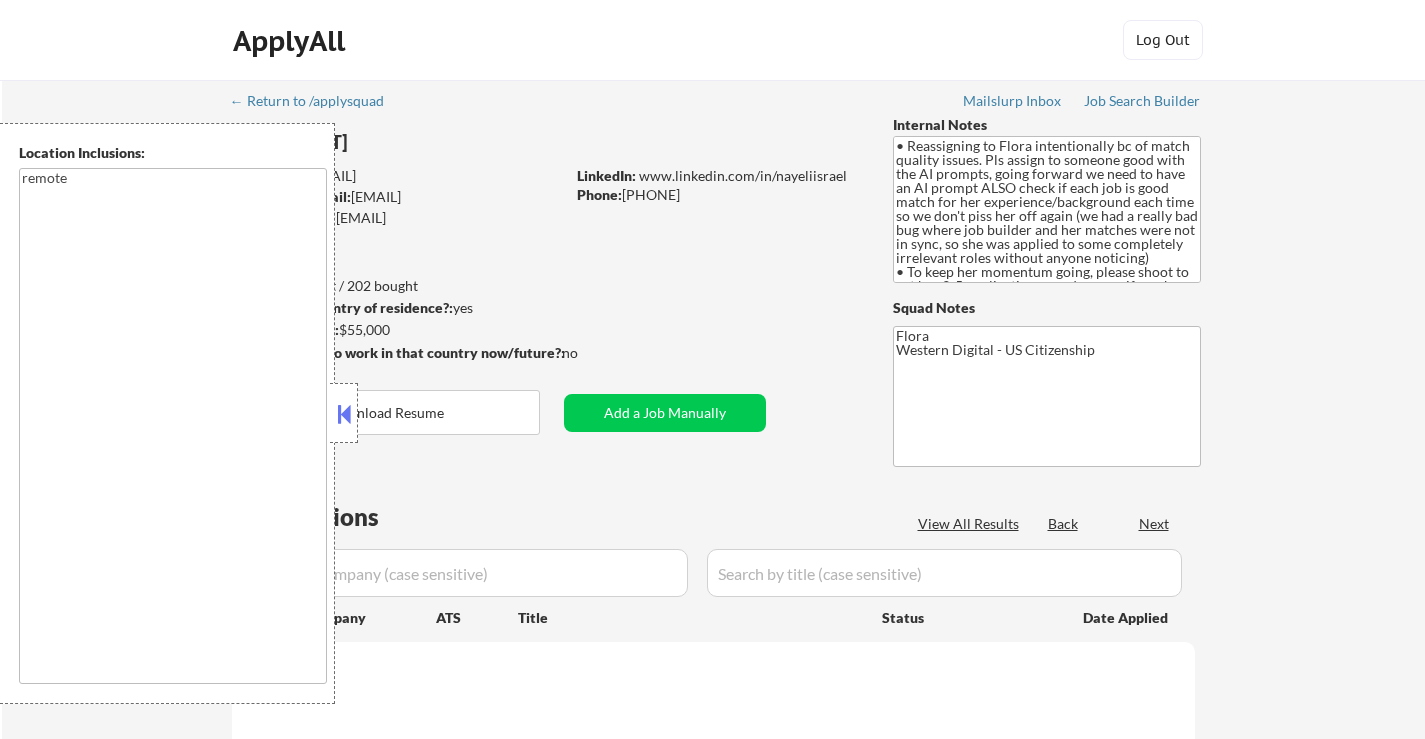 type on "remote" 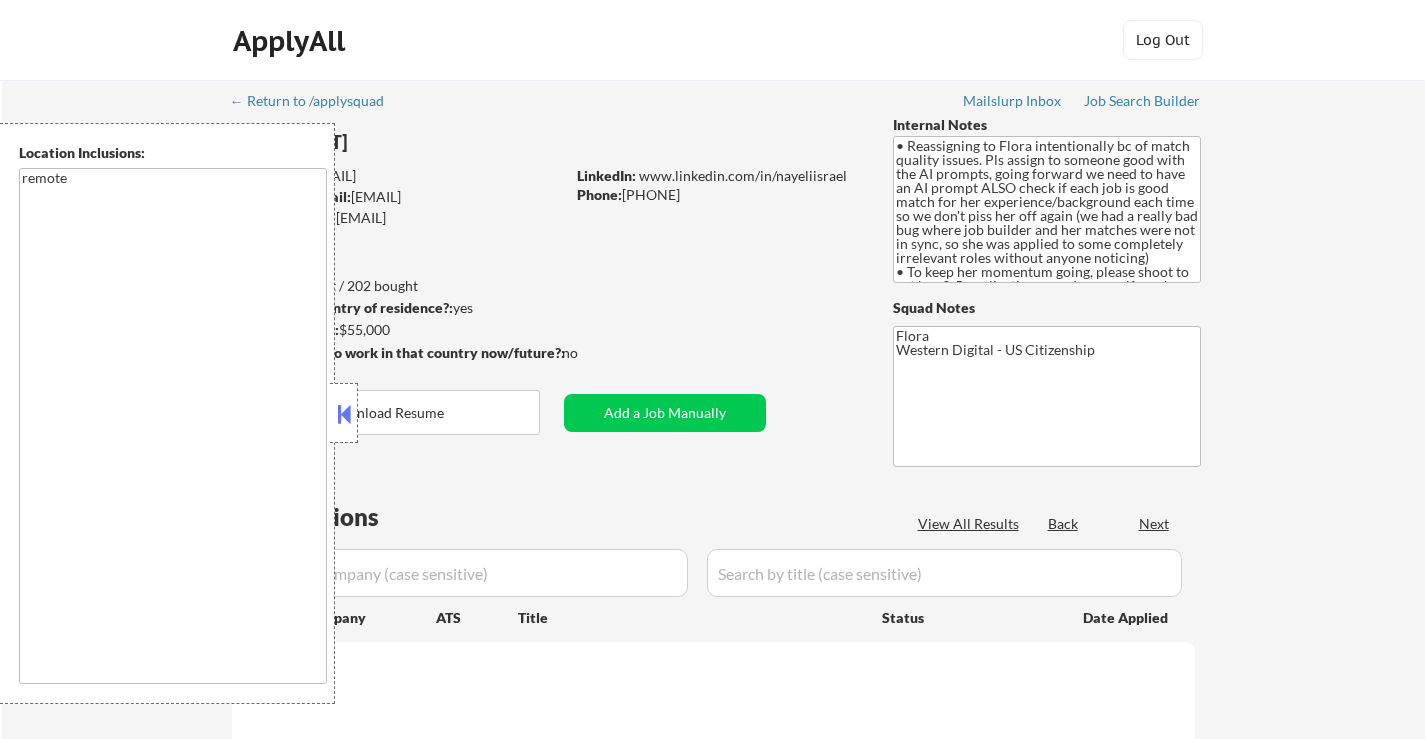 select on ""pending"" 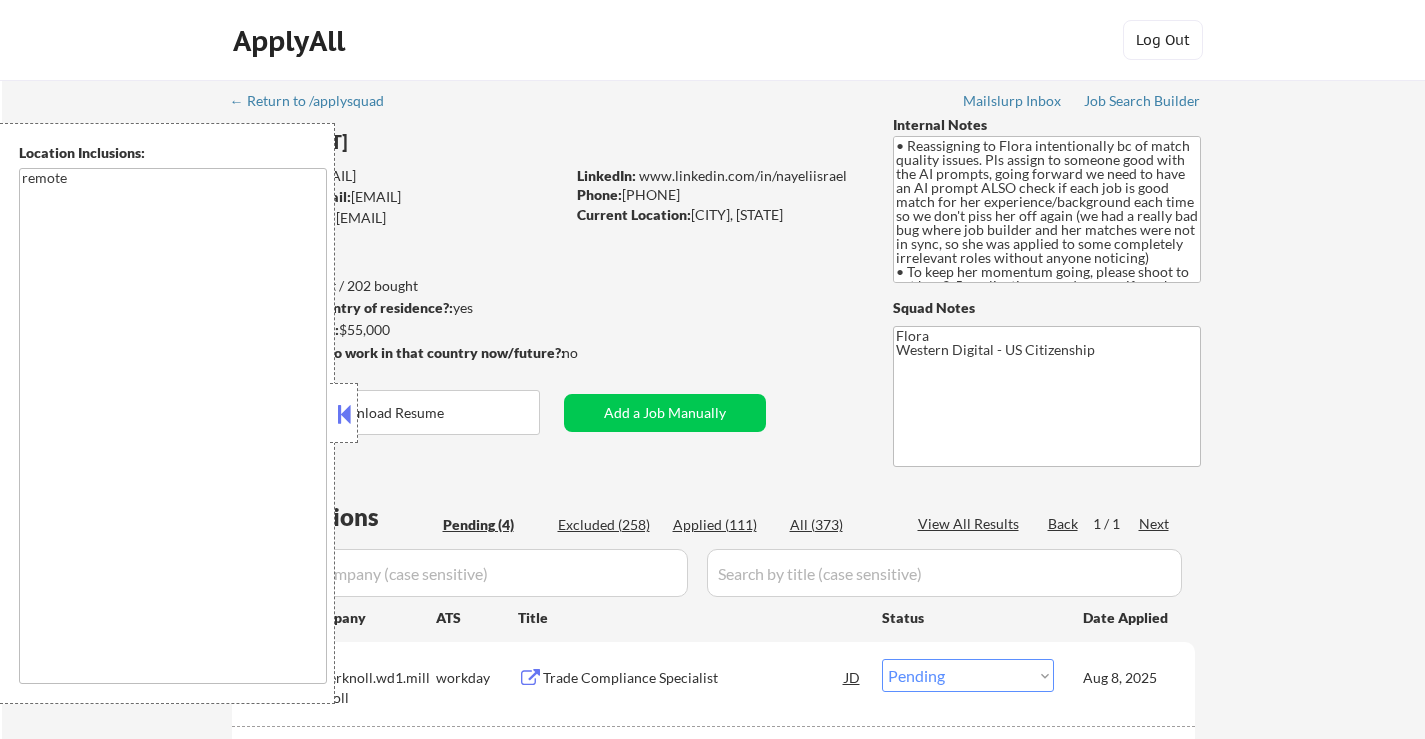 select on ""pending"" 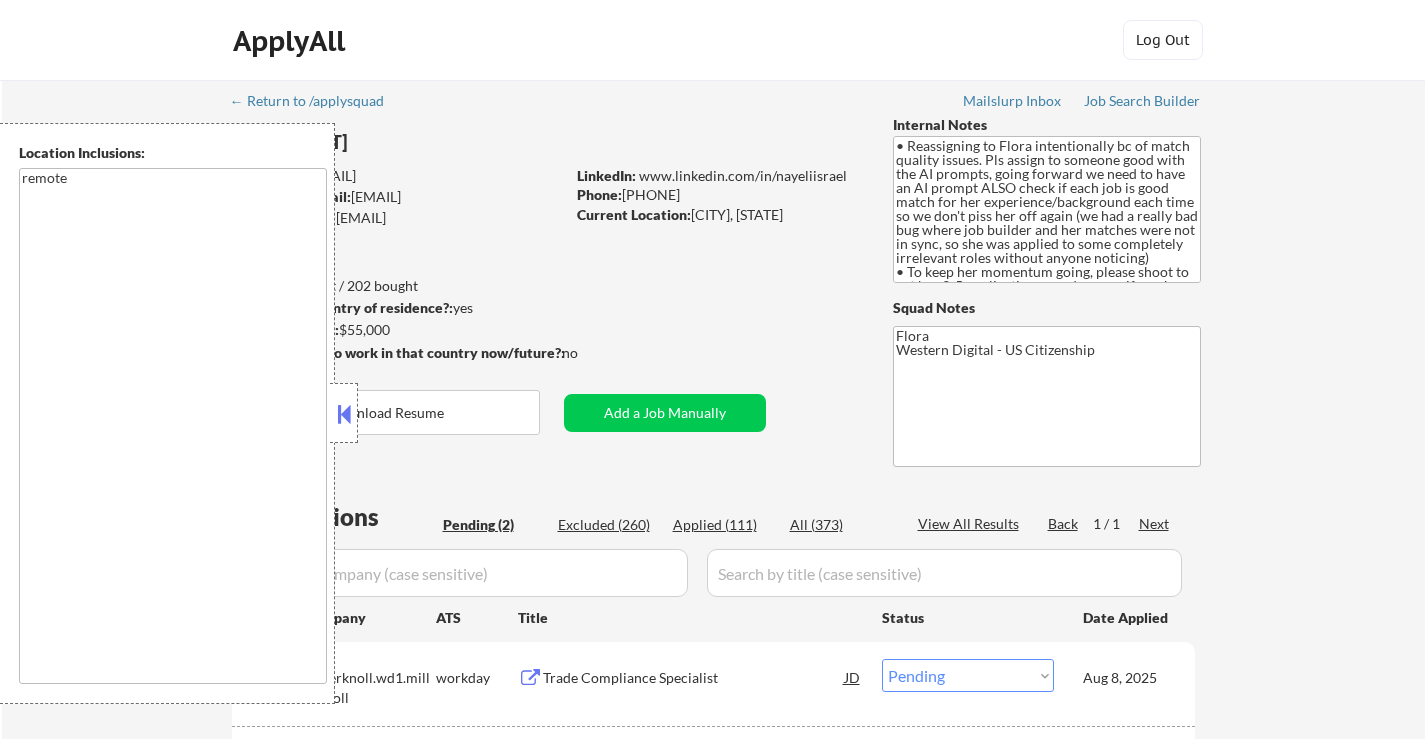 scroll, scrollTop: 0, scrollLeft: 0, axis: both 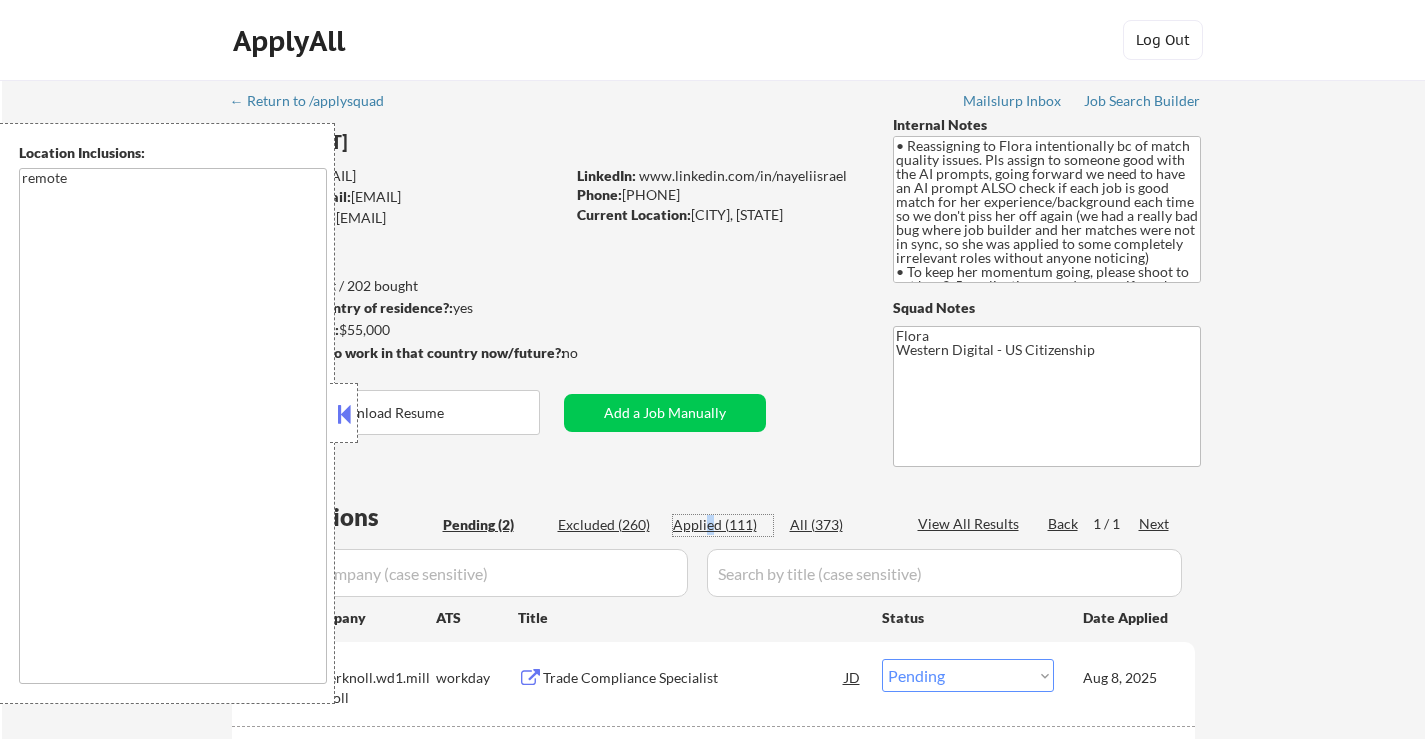 click on "Applied (111)" at bounding box center (723, 525) 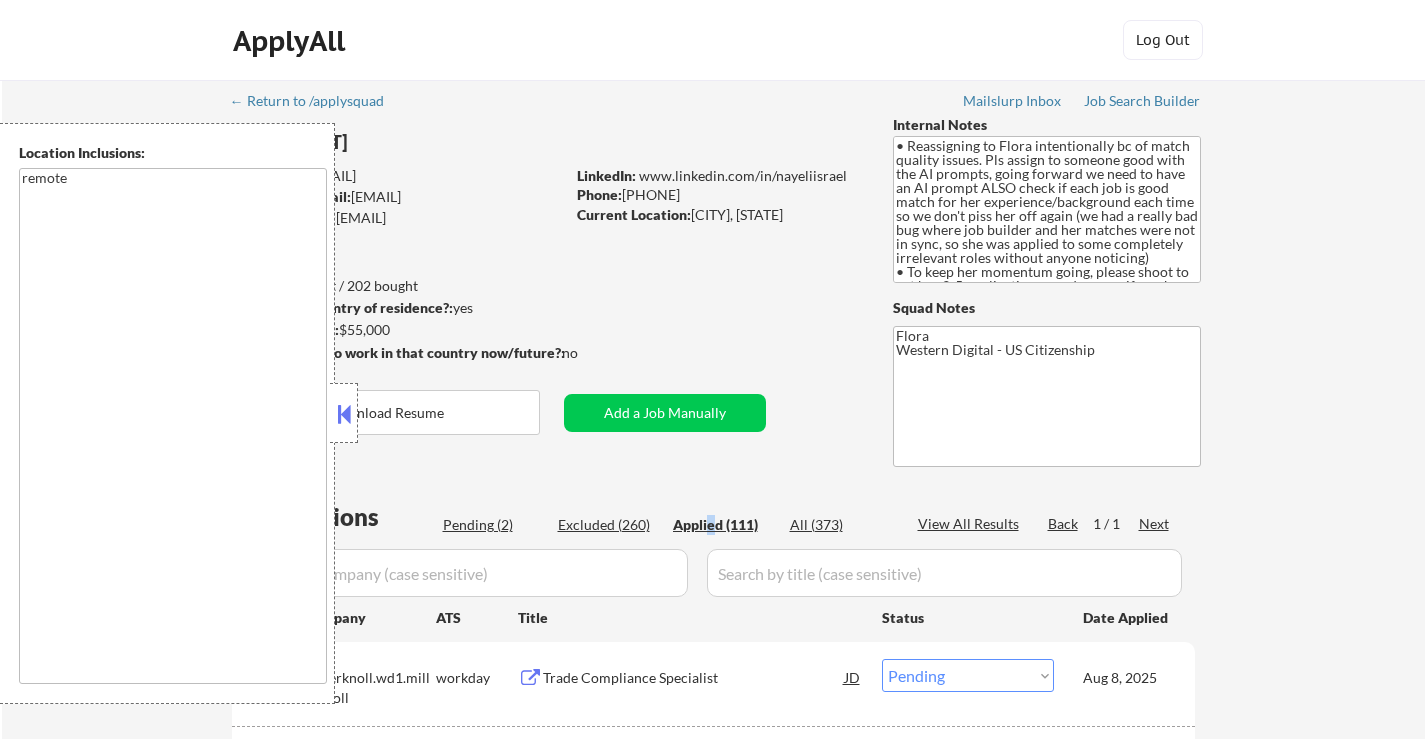 select on ""applied"" 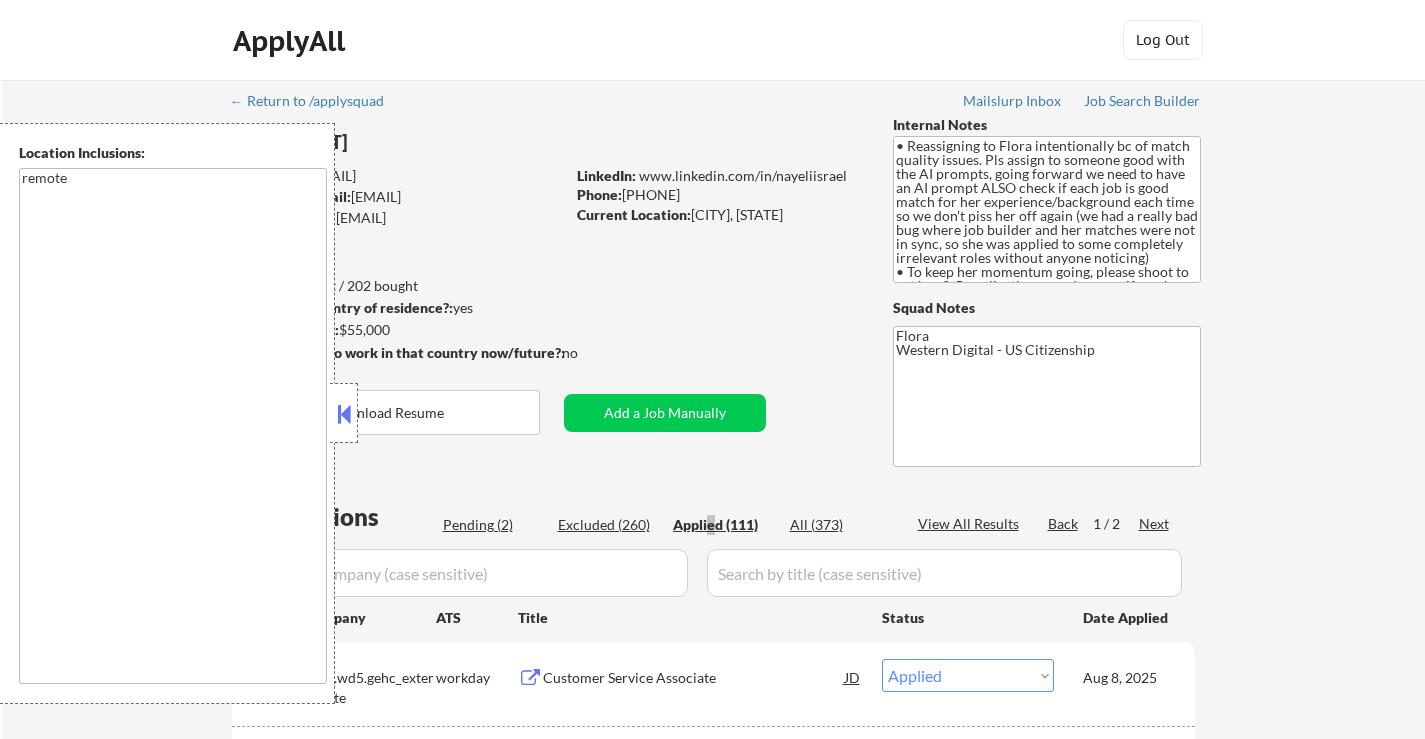 select on ""applied"" 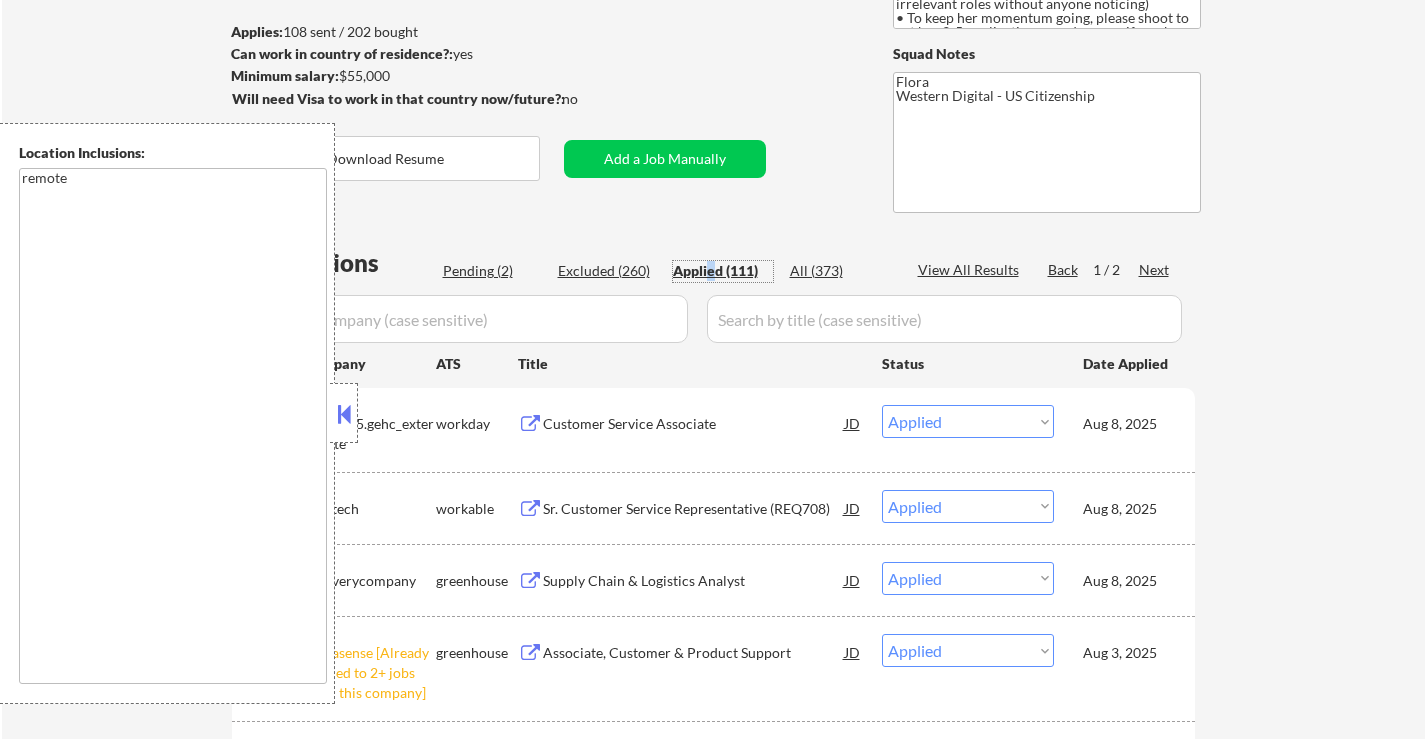 scroll, scrollTop: 300, scrollLeft: 0, axis: vertical 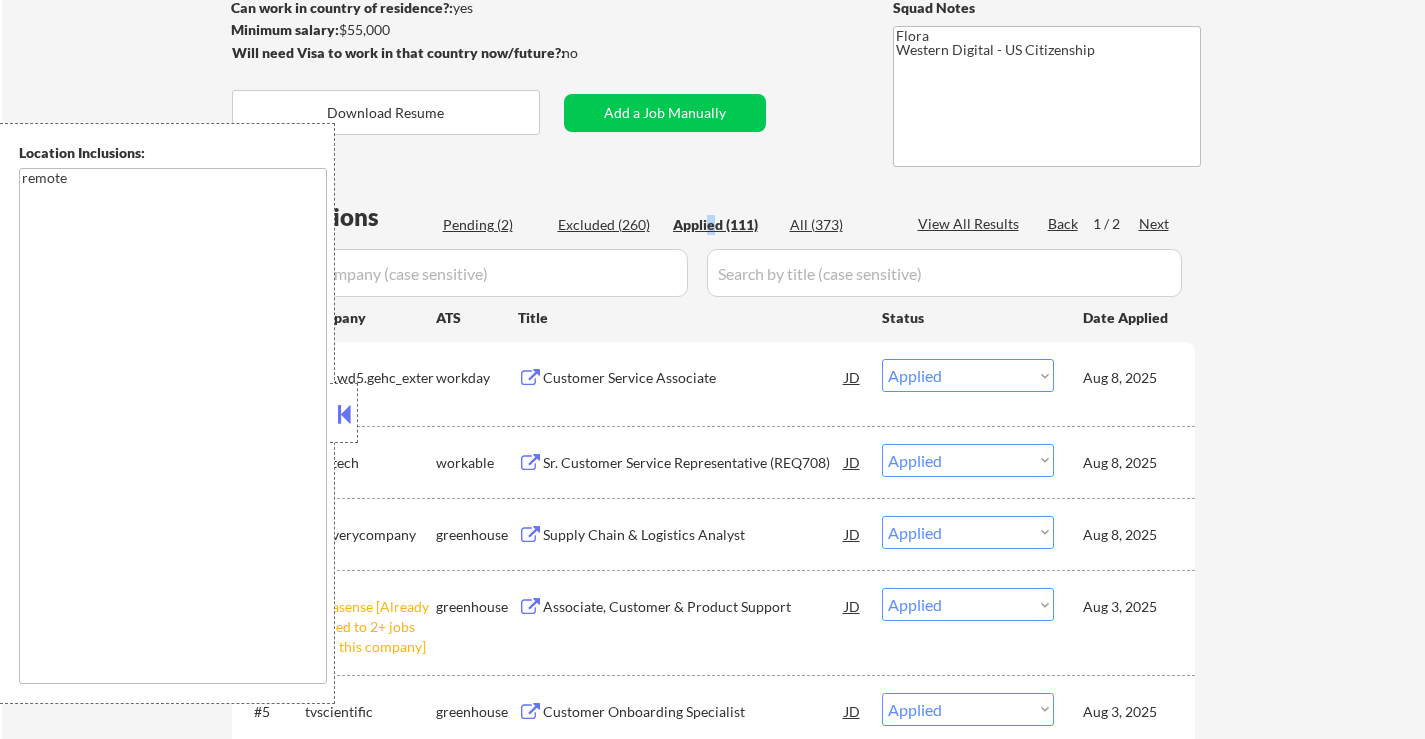 click at bounding box center (344, 414) 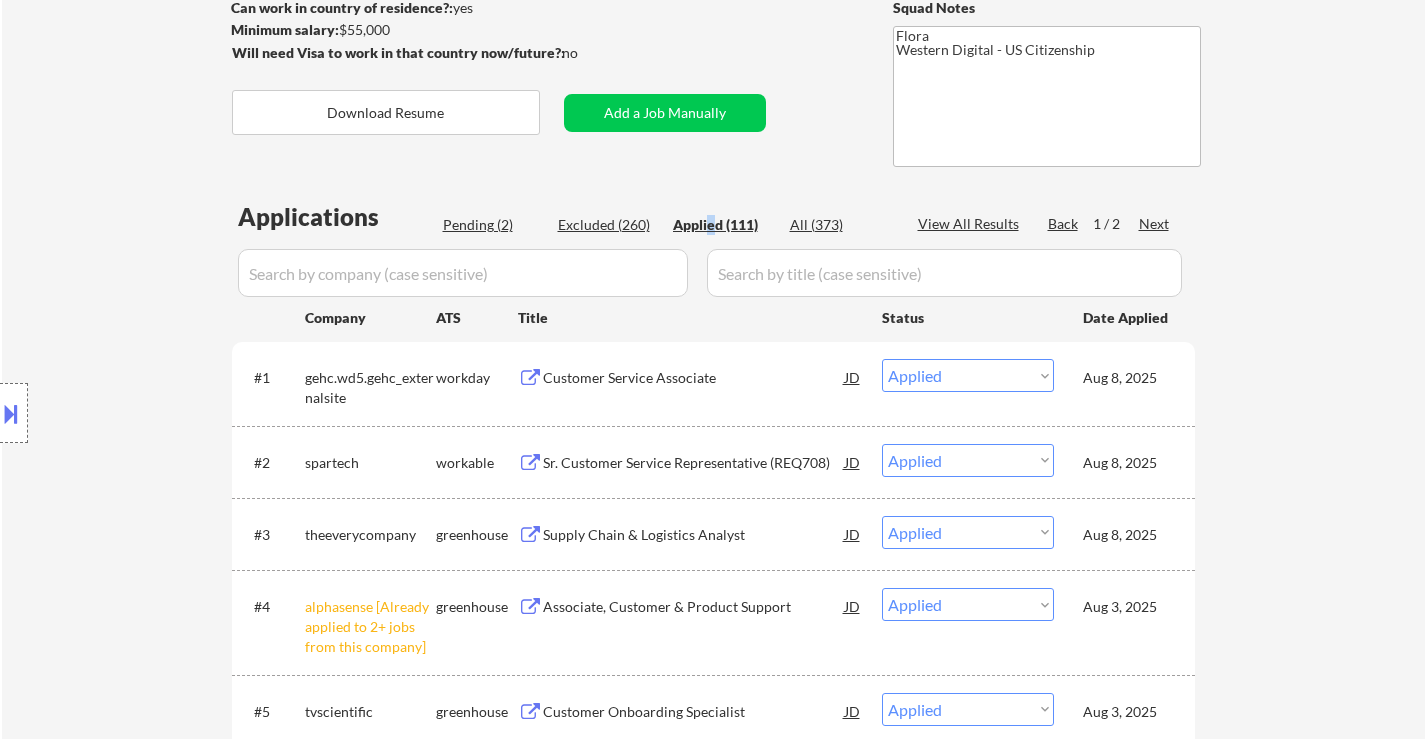 click on "← Return to /applysquad Mailslurp Inbox Job Search Builder Nayeli Israel User Email:  nayeli.israel1@gmail.com Application Email:  nayeli.israel1@gmail.com Mailslurp Email:  nayeli.israel@mailflux.com LinkedIn:   www.linkedin.com/in/nayeliisrael
Phone:  2676981684 Current Location:  Folcroft, Pennsylvania Applies:  108 sent / 202 bought Internal Notes Can work in country of residence?:  yes Squad Notes Minimum salary:  $55,000 Will need Visa to work in that country now/future?:   no Download Resume Add a Job Manually Flora
Western Digital - US Citizenship Applications Pending (2) Excluded (260) Applied (111) All (373) View All Results Back 1 / 2
Next Company ATS Title Status Date Applied #1 gehc.wd5.gehc_externalsite workday Customer Service Associate JD Choose an option... Pending Applied Excluded (Questions) Excluded (Expired) Excluded (Location) Excluded (Bad Match) Excluded (Blocklist) Excluded (Salary) Excluded (Other) Aug 8, 2025 #2 spartech workable Sr. Customer Service Representative (REQ708) JD" at bounding box center (713, 4346) 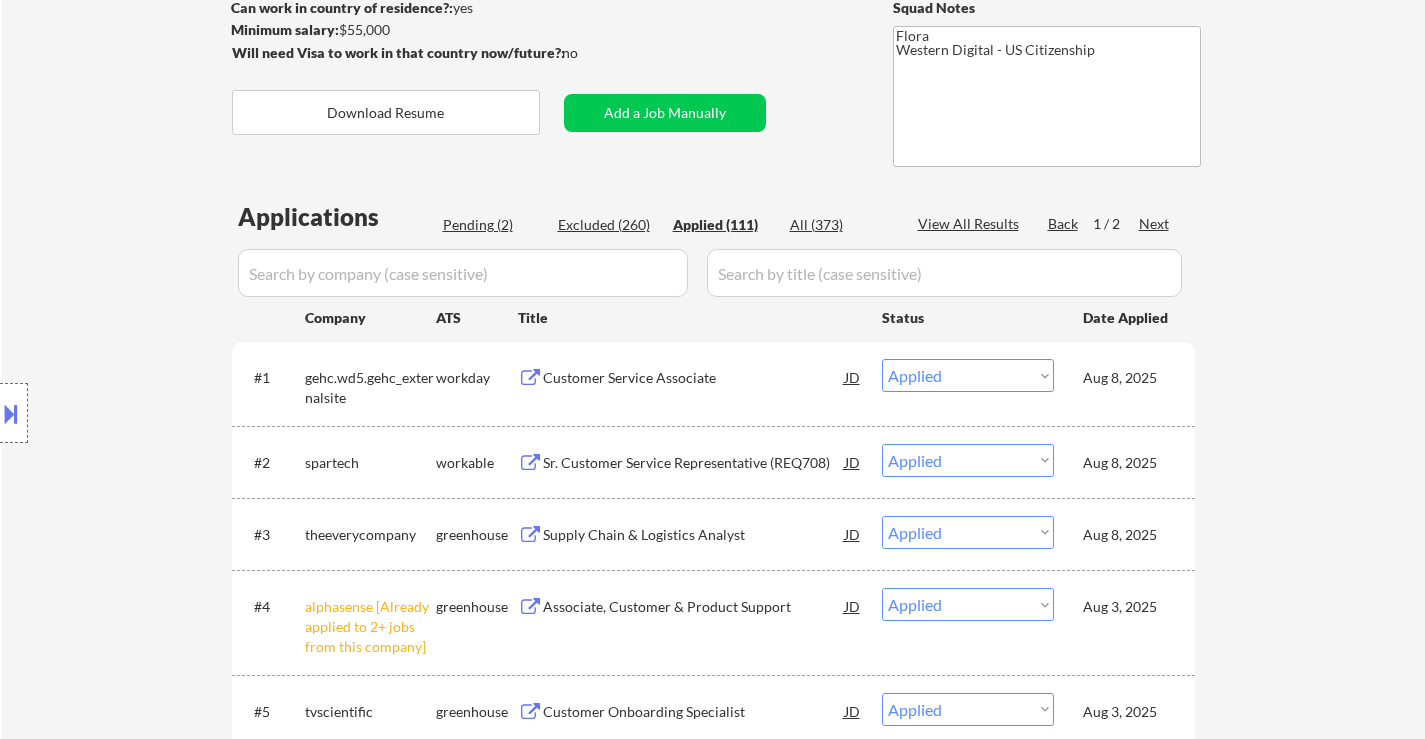 click on "View All Results" at bounding box center [971, 224] 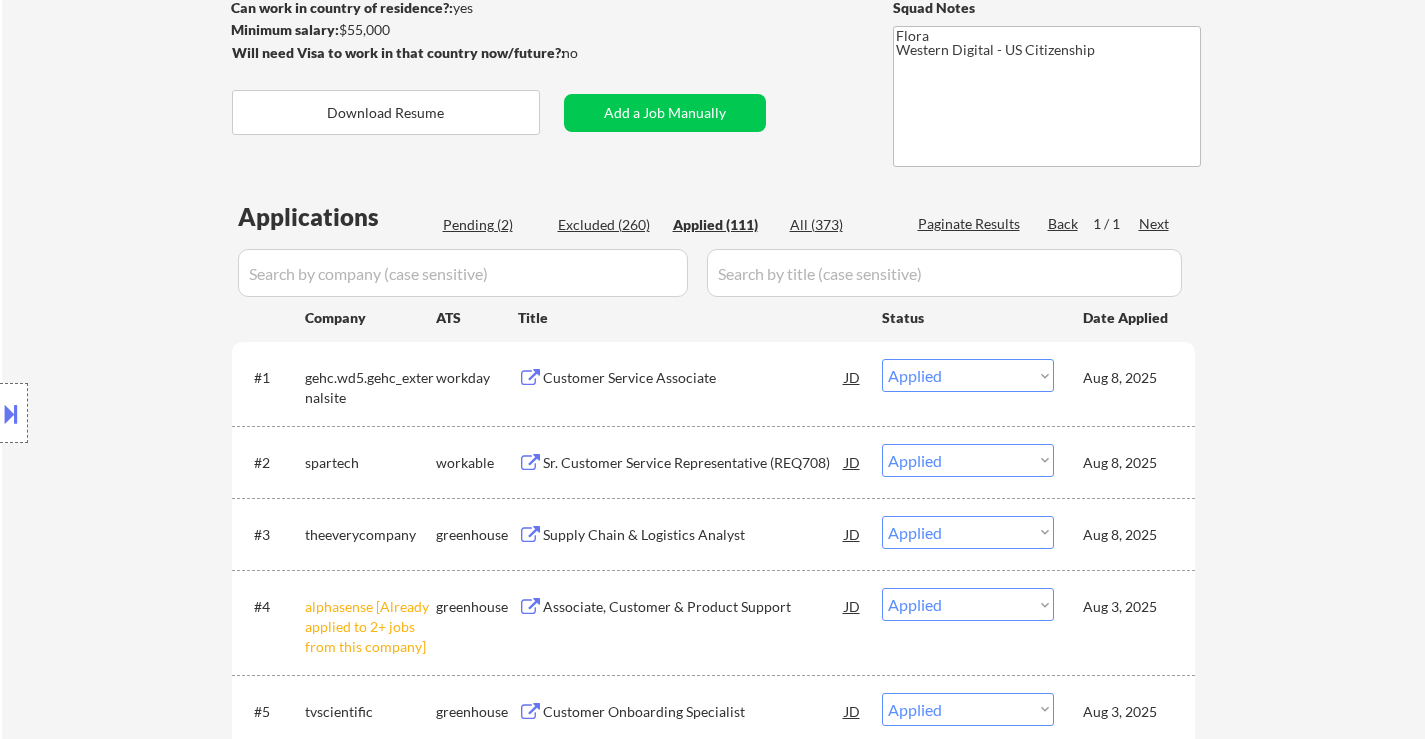 select on ""applied"" 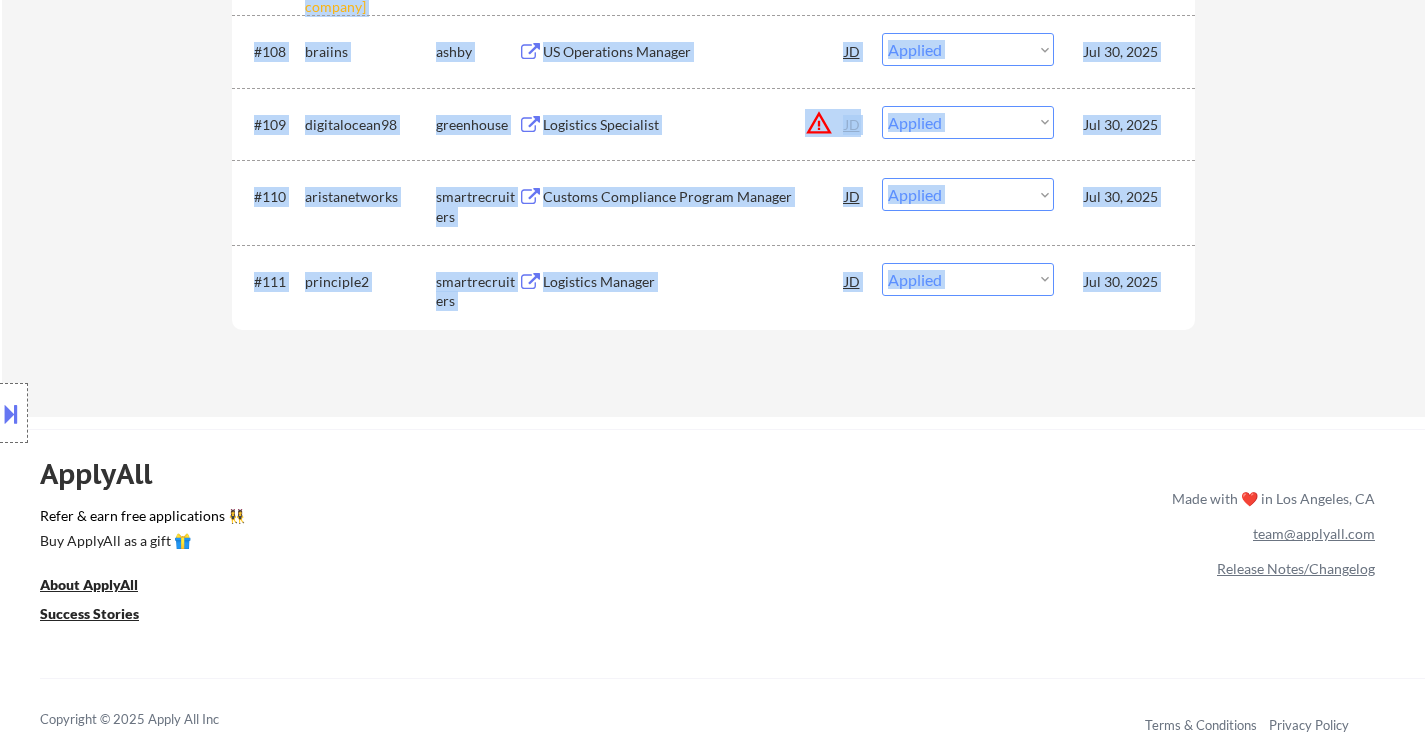 scroll, scrollTop: 9700, scrollLeft: 0, axis: vertical 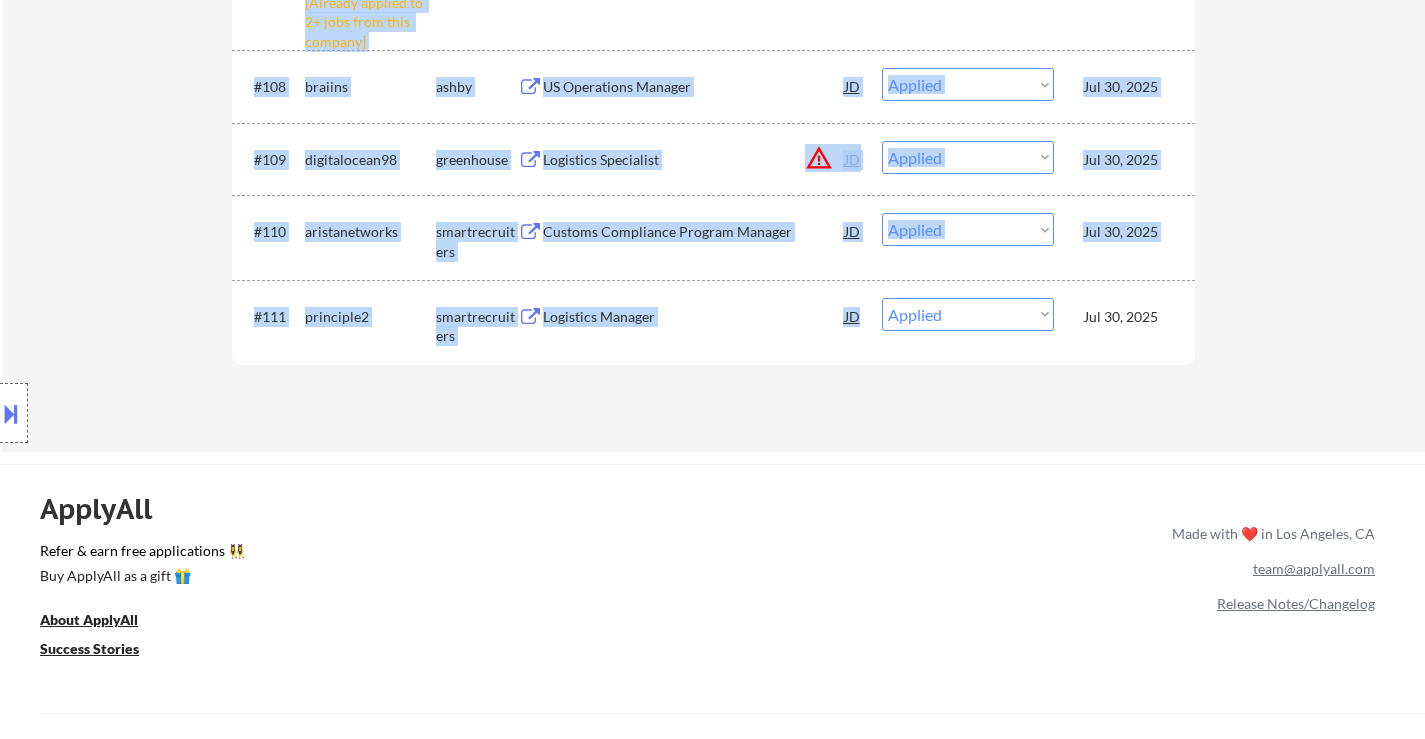 drag, startPoint x: 1165, startPoint y: 320, endPoint x: 1041, endPoint y: 347, distance: 126.90548 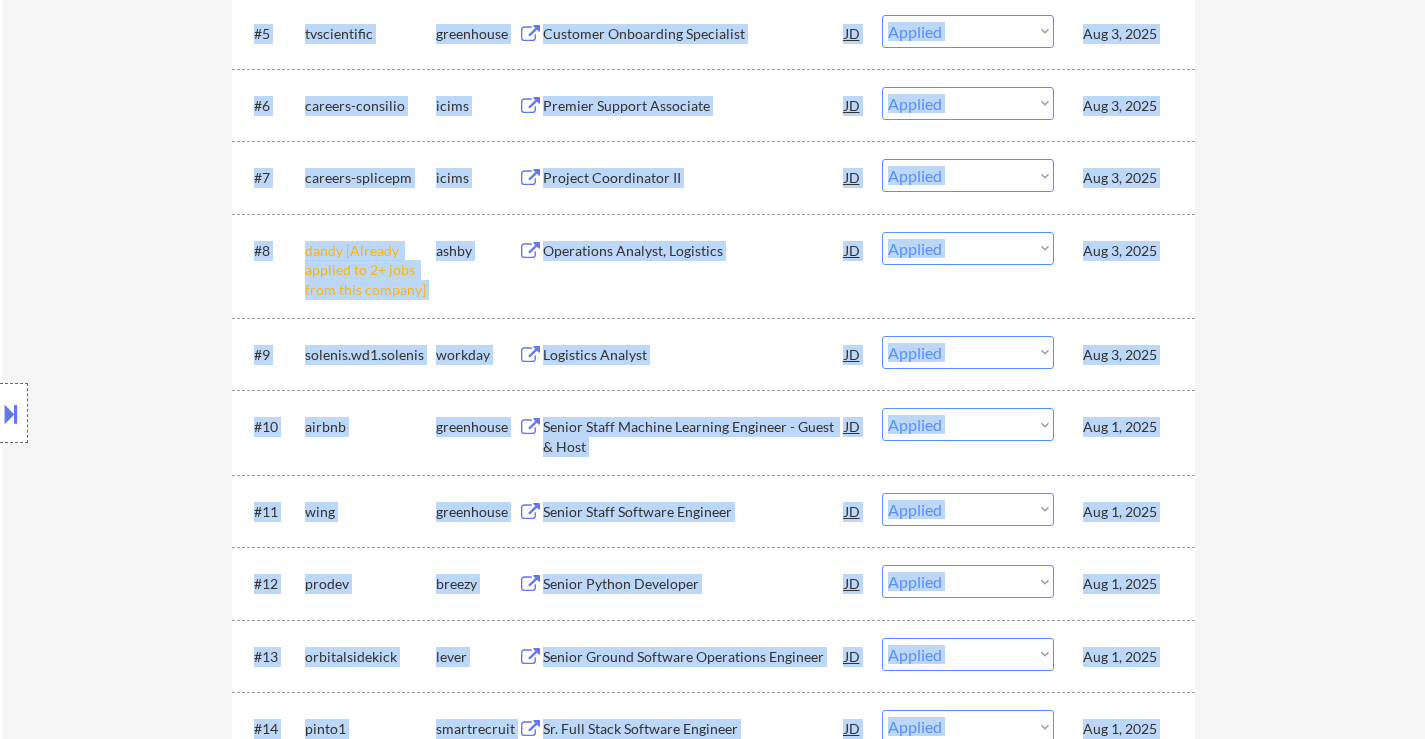 scroll, scrollTop: 0, scrollLeft: 0, axis: both 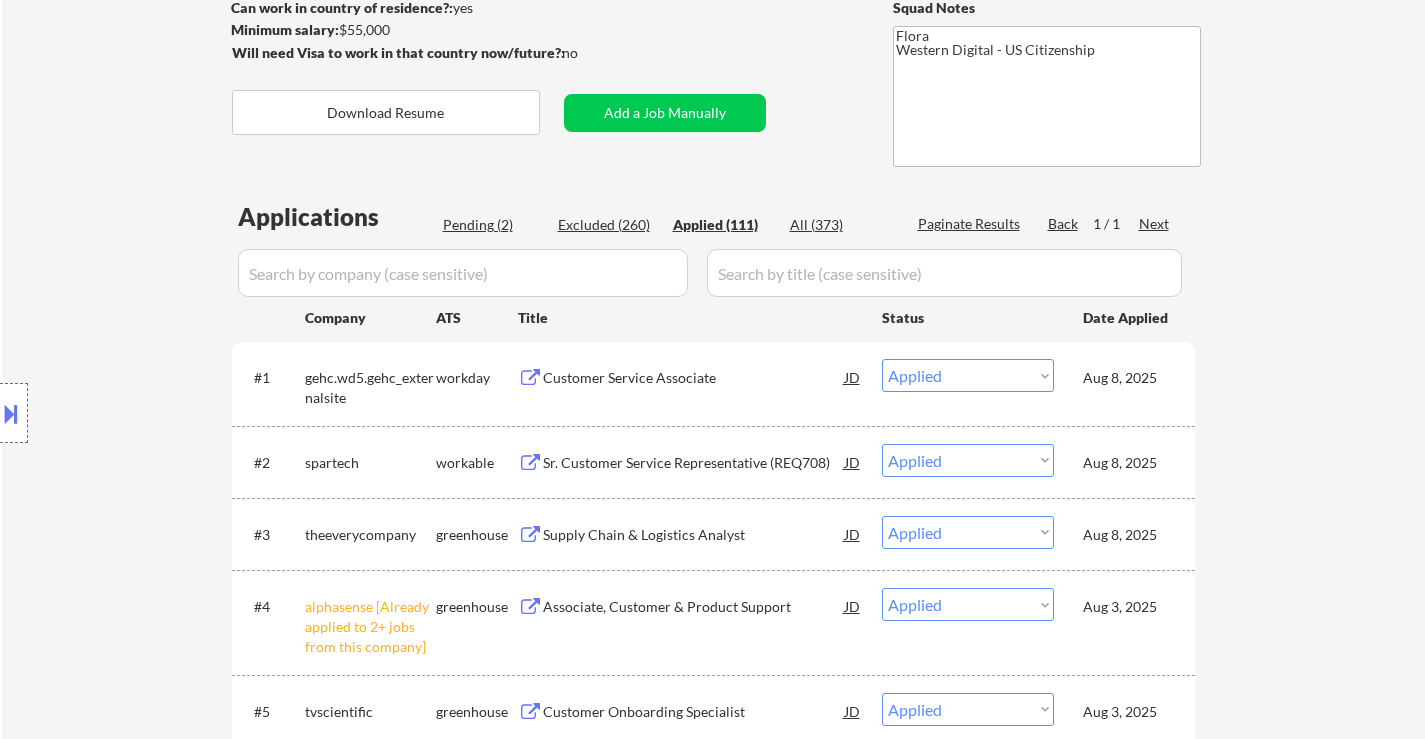 click on "← Return to /applysquad Mailslurp Inbox Job Search Builder Nayeli Israel User Email:  nayeli.israel1@gmail.com Application Email:  nayeli.israel1@gmail.com Mailslurp Email:  nayeli.israel@mailflux.com LinkedIn:   www.linkedin.com/in/nayeliisrael
Phone:  2676981684 Current Location:  Folcroft, Pennsylvania Applies:  108 sent / 202 bought Internal Notes Can work in country of residence?:  yes Squad Notes Minimum salary:  $55,000 Will need Visa to work in that country now/future?:   no Download Resume Add a Job Manually Flora
Western Digital - US Citizenship Applications Pending (2) Excluded (260) Applied (111) All (373) Paginate Results Back 1 / 1
Next Company ATS Title Status Date Applied #1 gehc.wd5.gehc_externalsite workday Customer Service Associate JD Choose an option... Pending Applied Excluded (Questions) Excluded (Expired) Excluded (Location) Excluded (Bad Match) Excluded (Blocklist) Excluded (Salary) Excluded (Other) Aug 8, 2025 #2 spartech workable Sr. Customer Service Representative (REQ708) JD" at bounding box center (713, 4816) 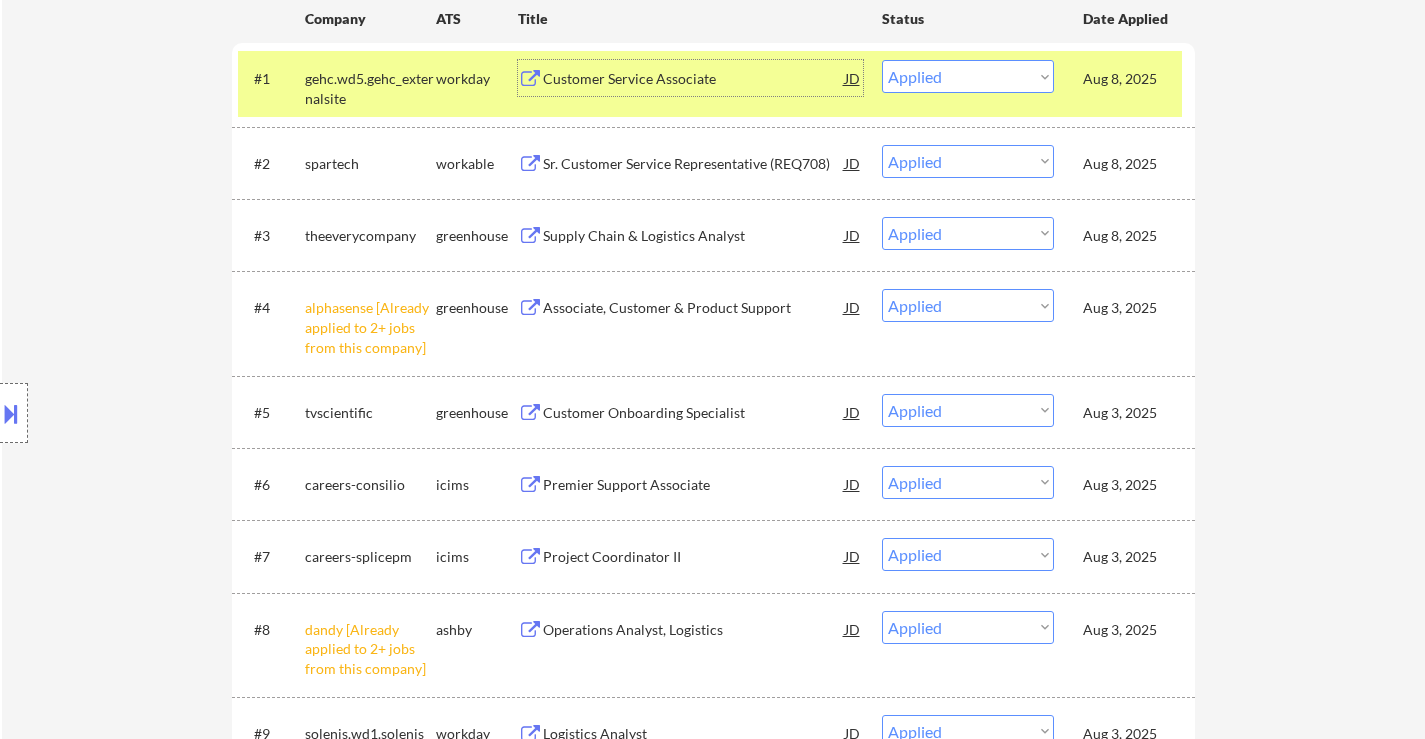 scroll, scrollTop: 600, scrollLeft: 0, axis: vertical 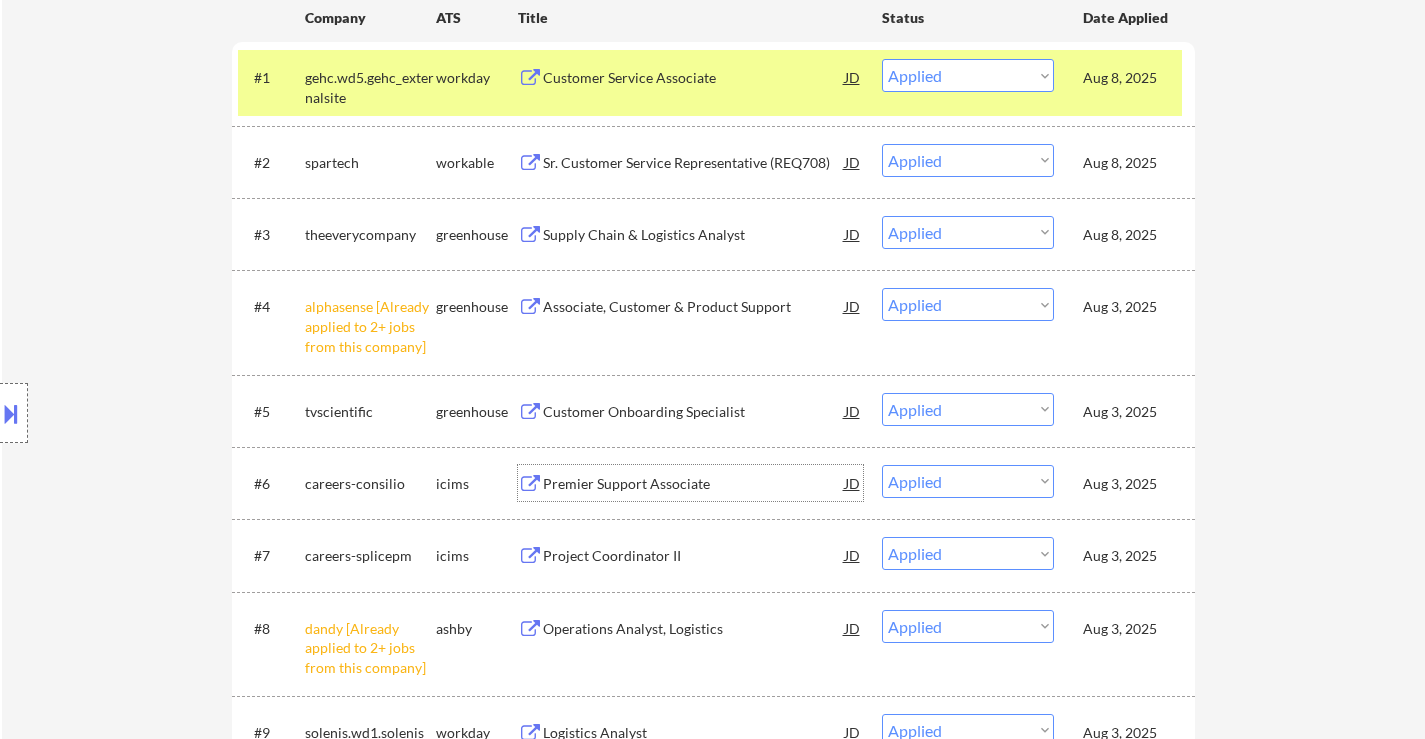 click on "Premier Support Associate" at bounding box center [694, 484] 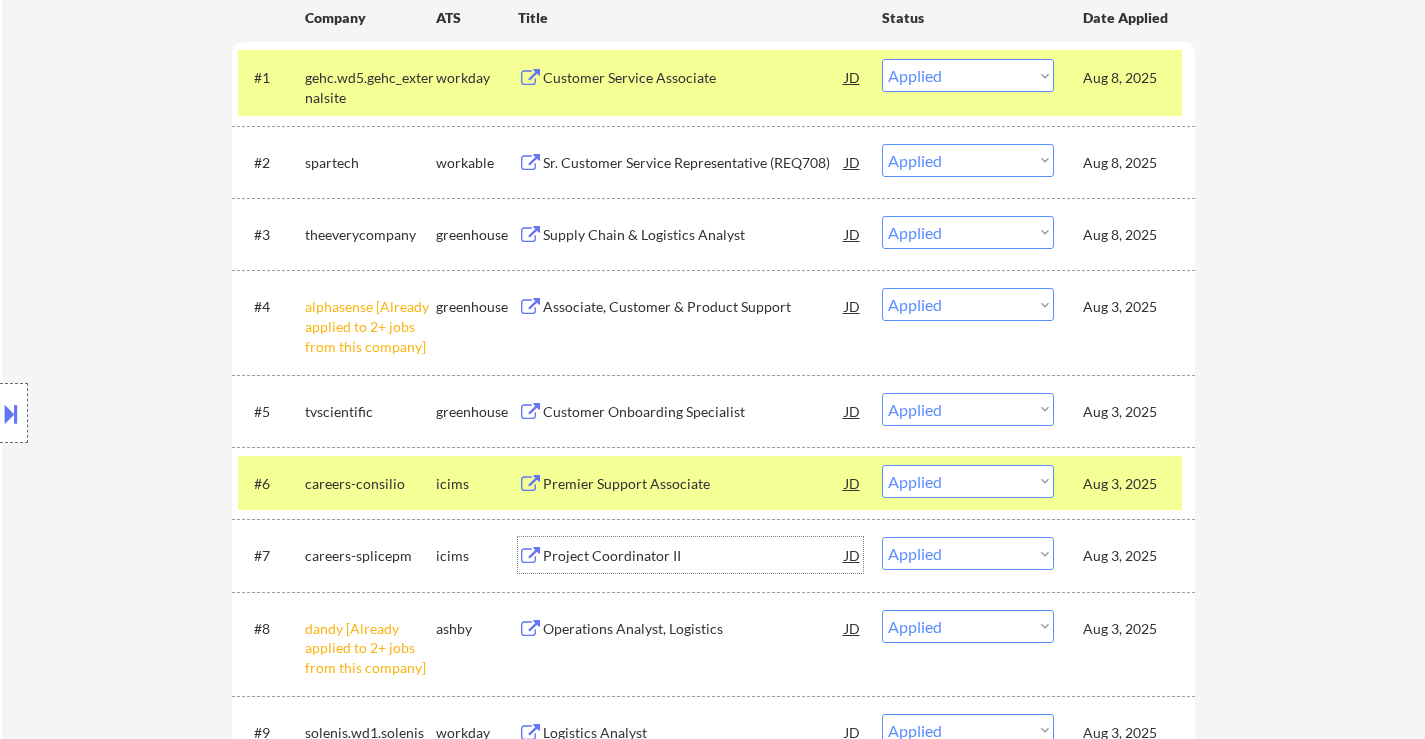 click on "Project Coordinator II" at bounding box center (694, 556) 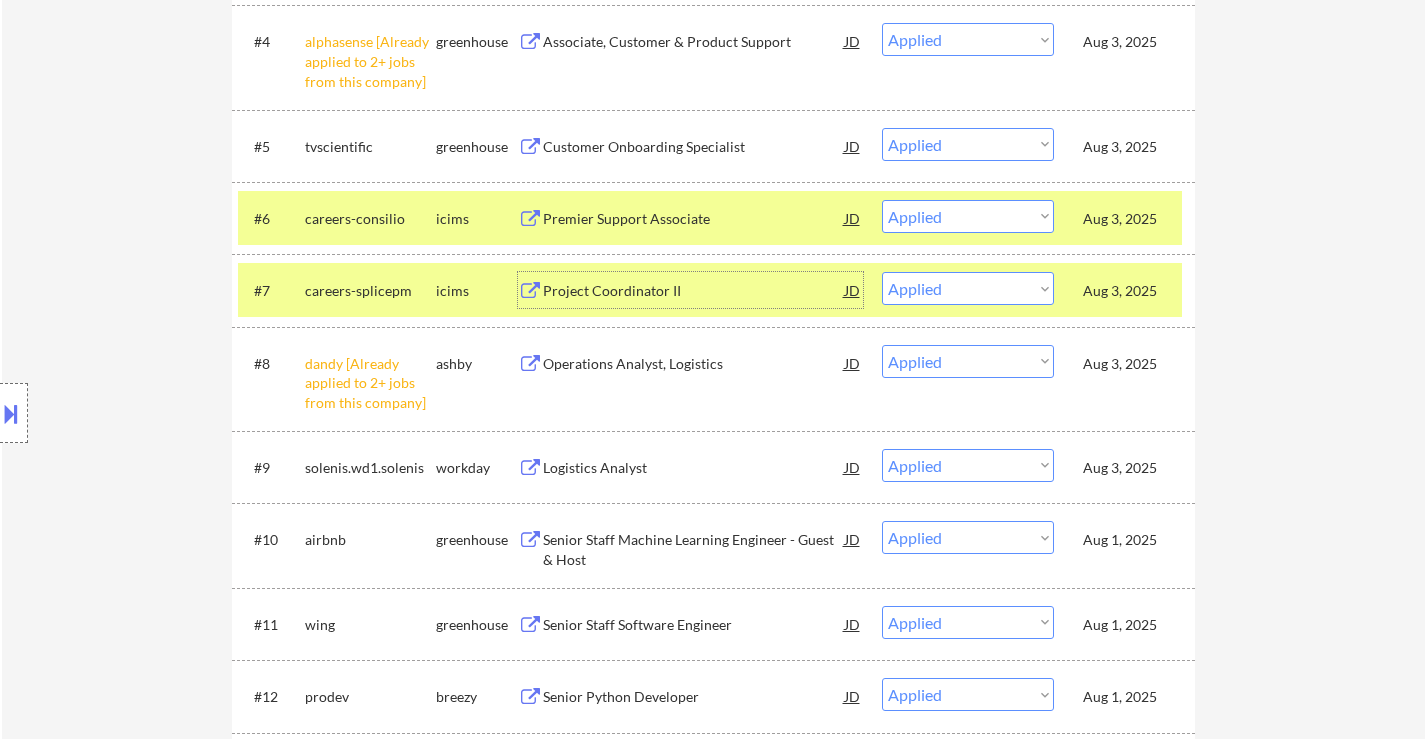 scroll, scrollTop: 900, scrollLeft: 0, axis: vertical 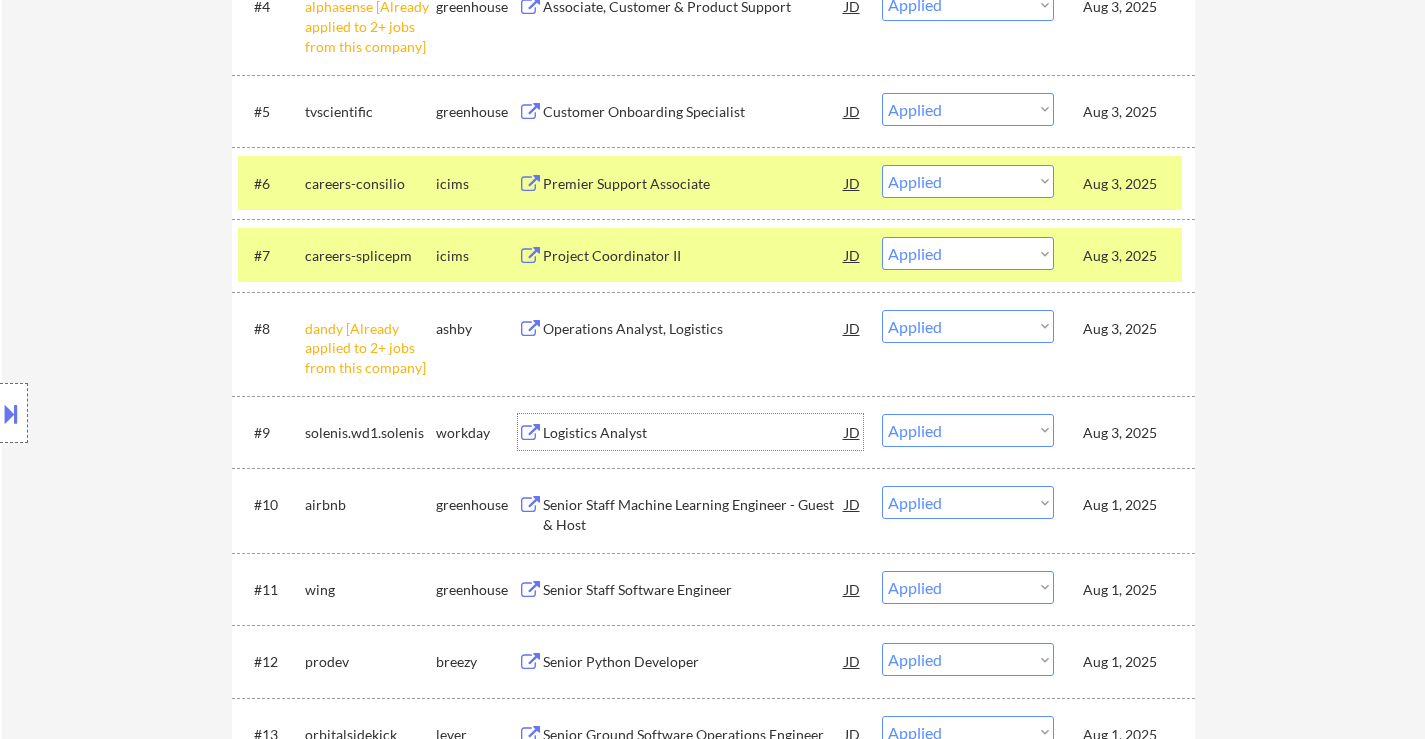 click on "Logistics Analyst" at bounding box center [694, 433] 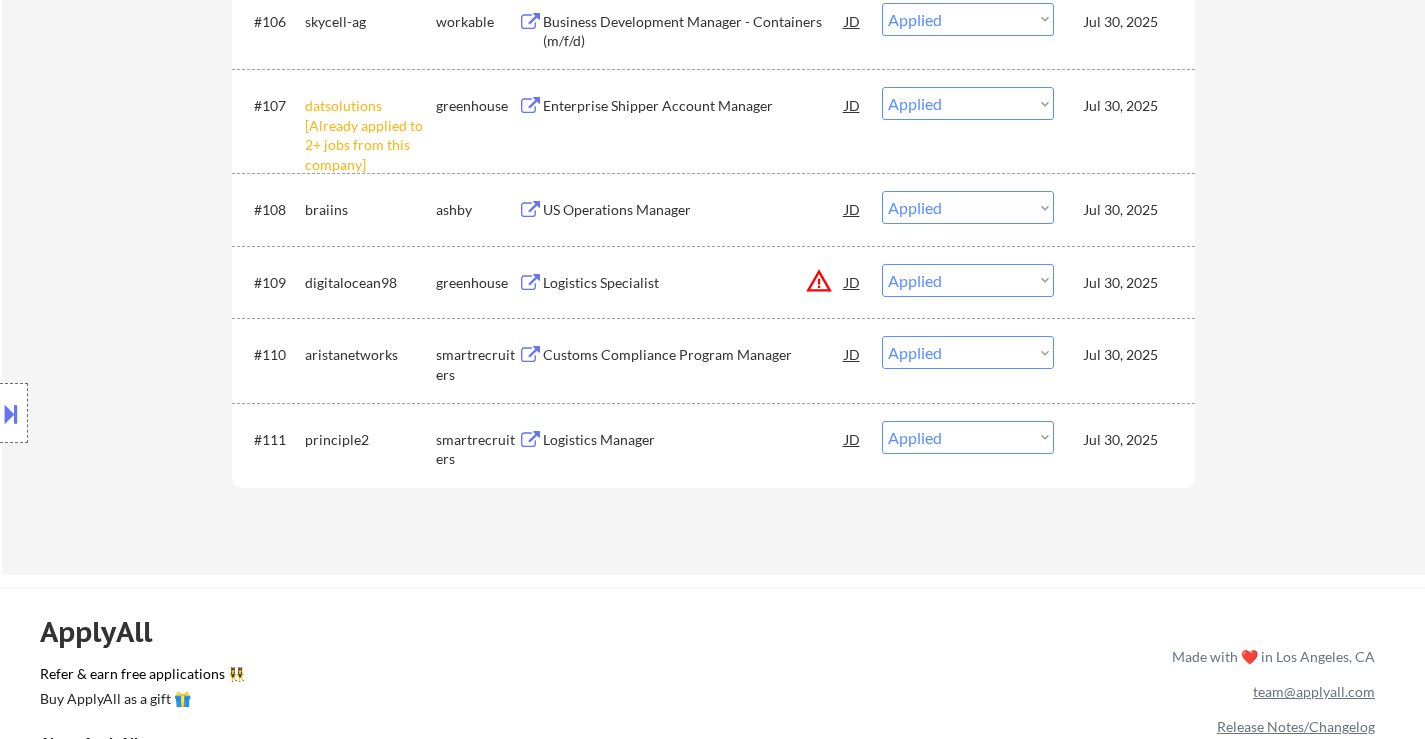 scroll, scrollTop: 9600, scrollLeft: 0, axis: vertical 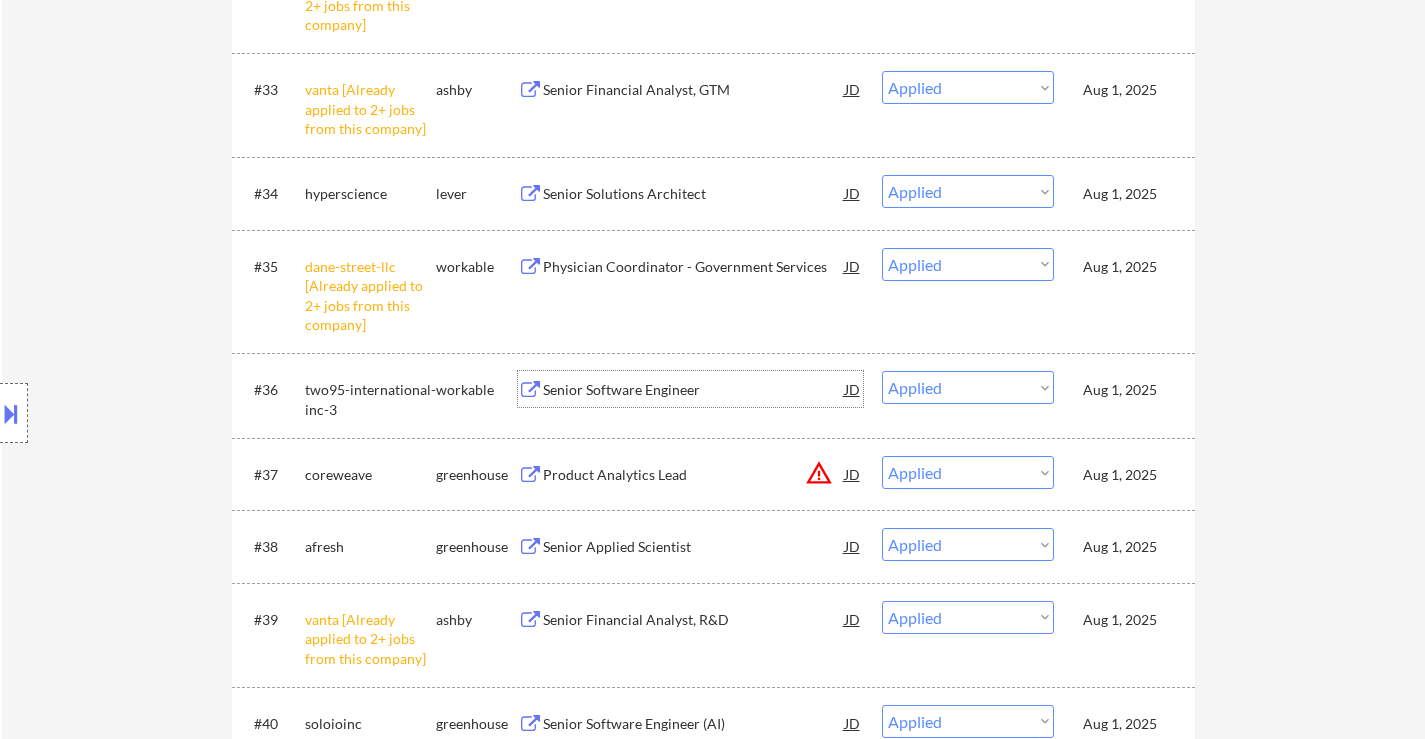 click on "Senior Software Engineer" at bounding box center [694, 389] 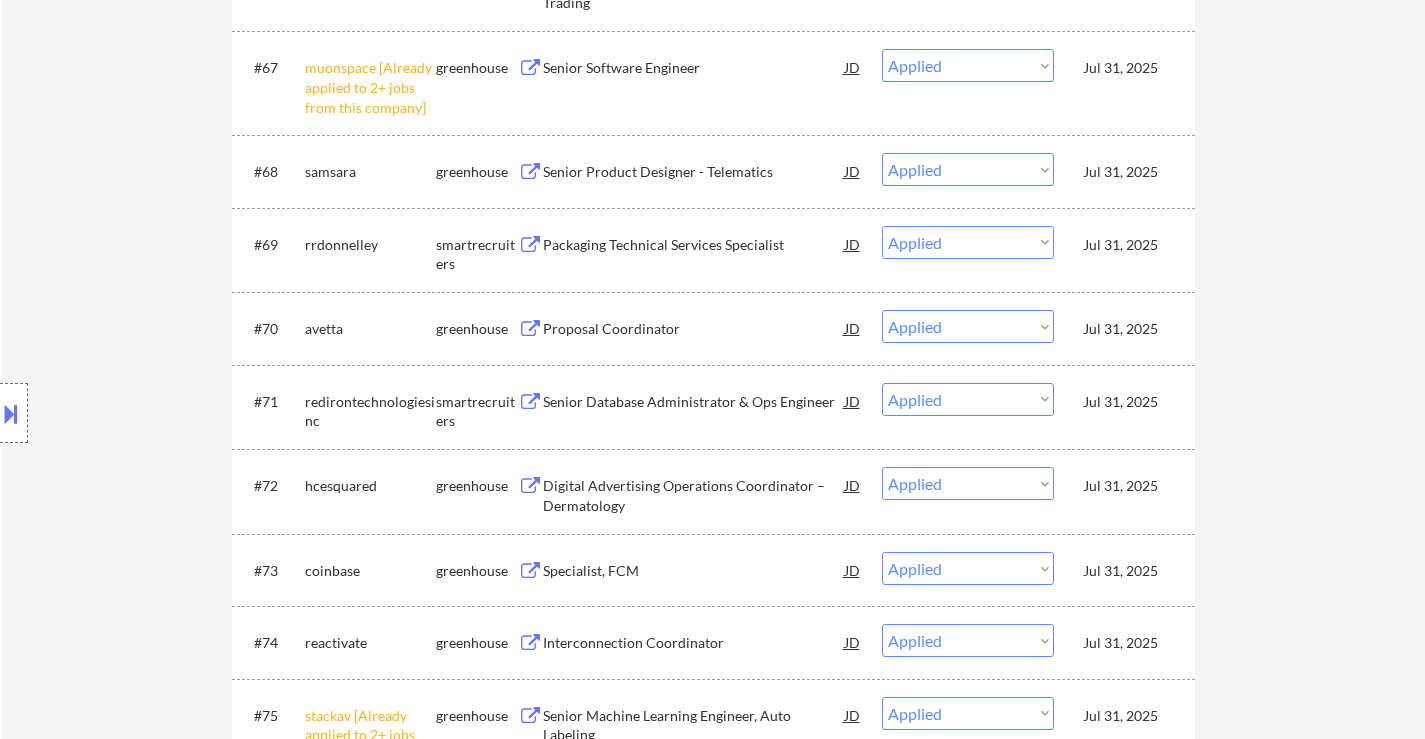 scroll, scrollTop: 6000, scrollLeft: 0, axis: vertical 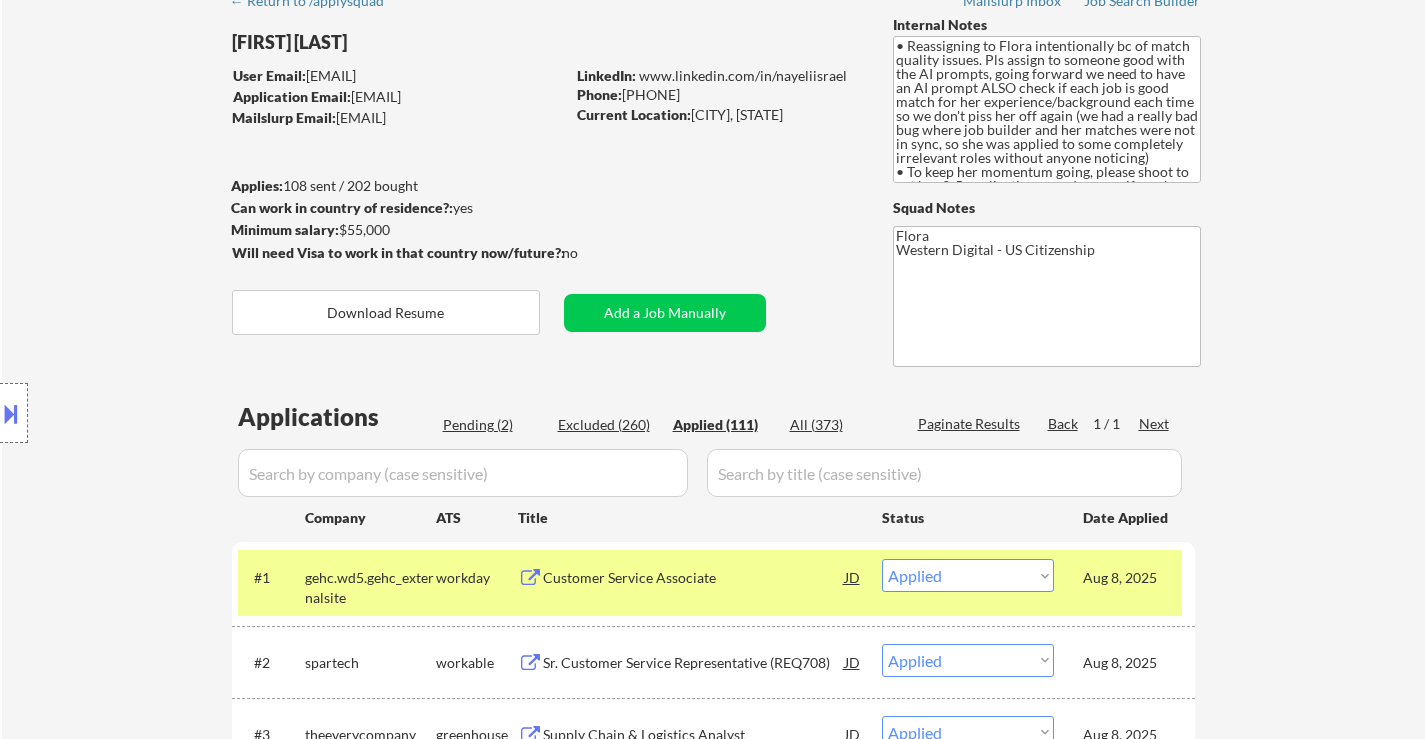 drag, startPoint x: 478, startPoint y: 426, endPoint x: 752, endPoint y: 499, distance: 283.55774 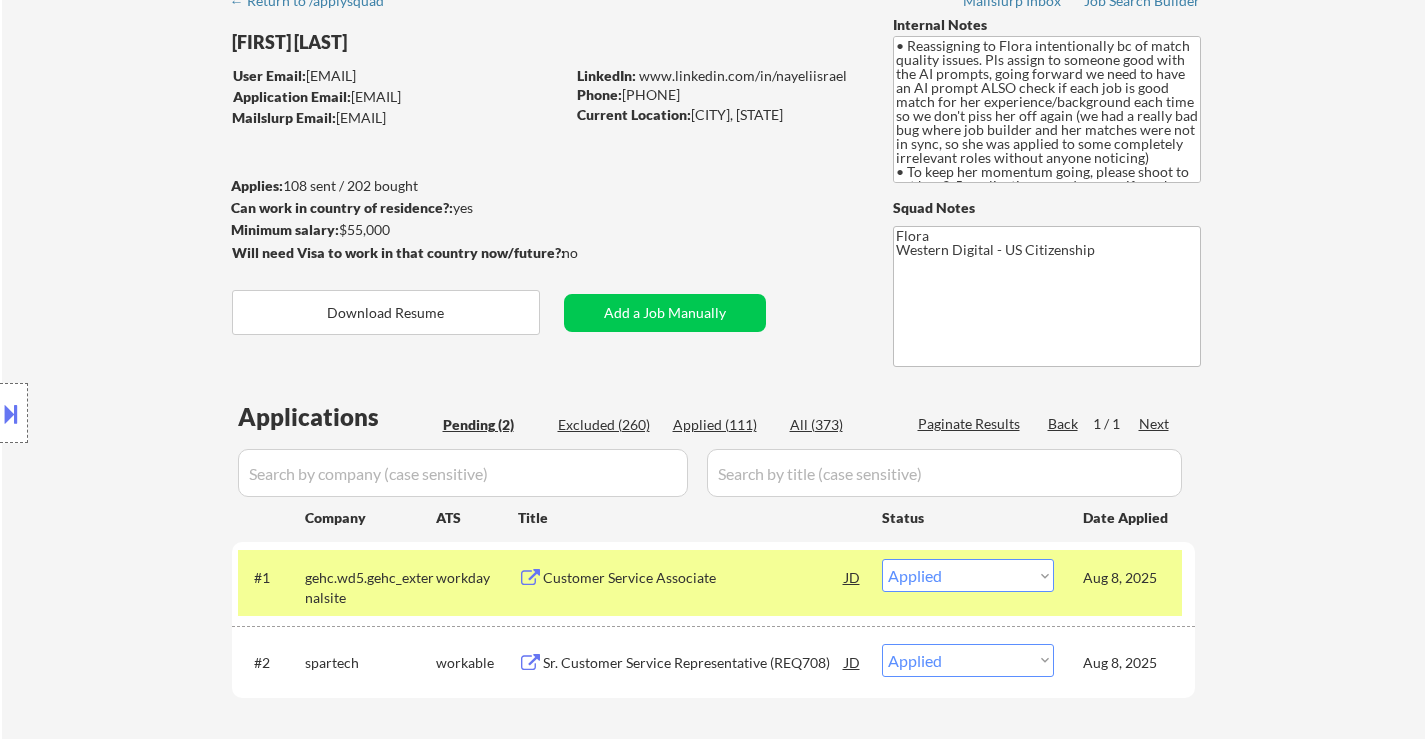 select on ""pending"" 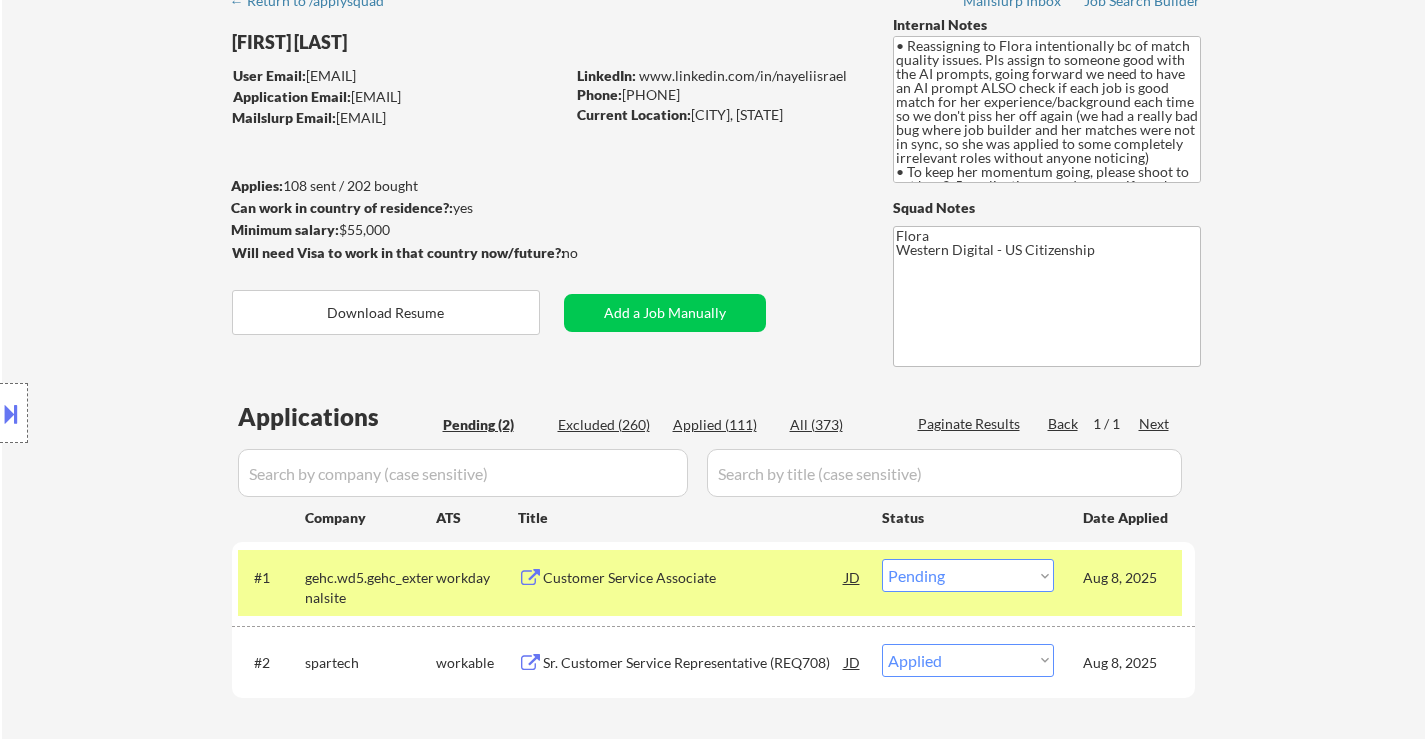 select on ""pending"" 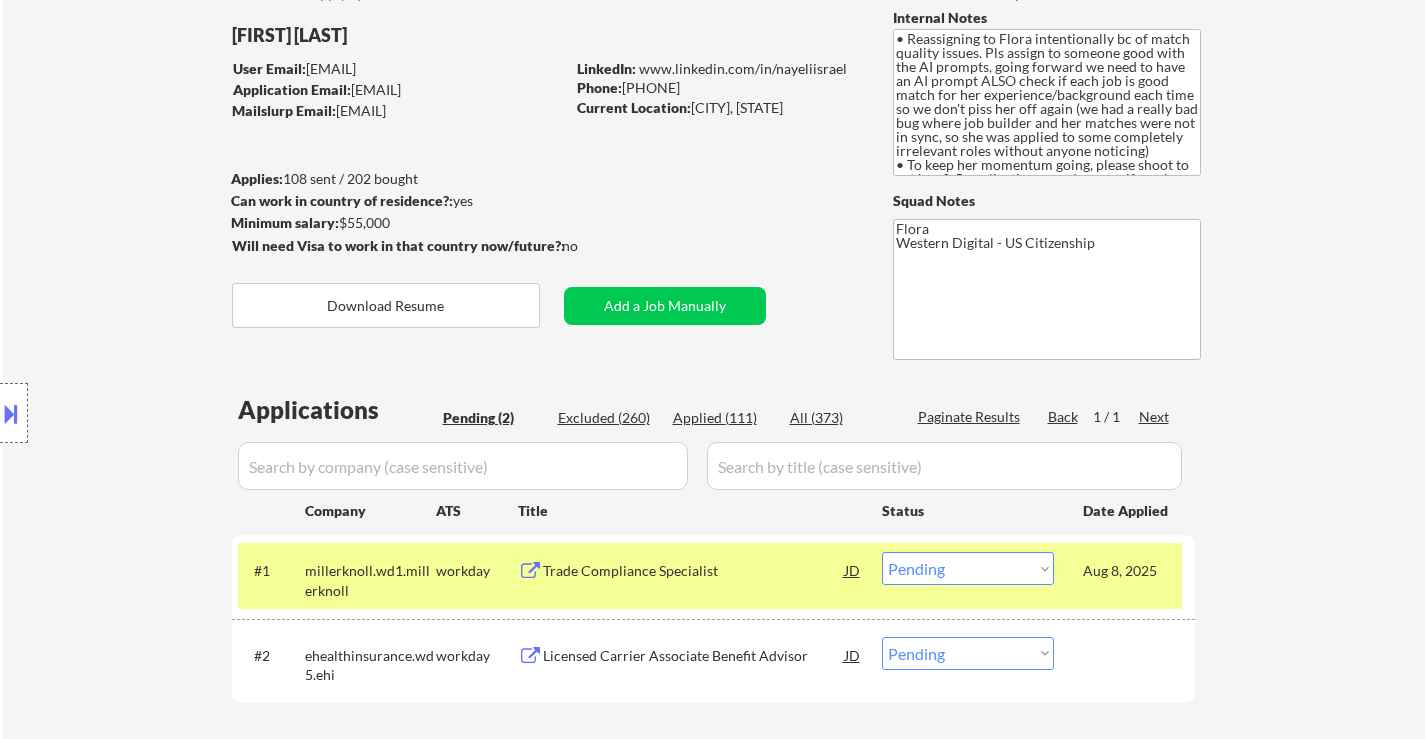 scroll, scrollTop: 0, scrollLeft: 0, axis: both 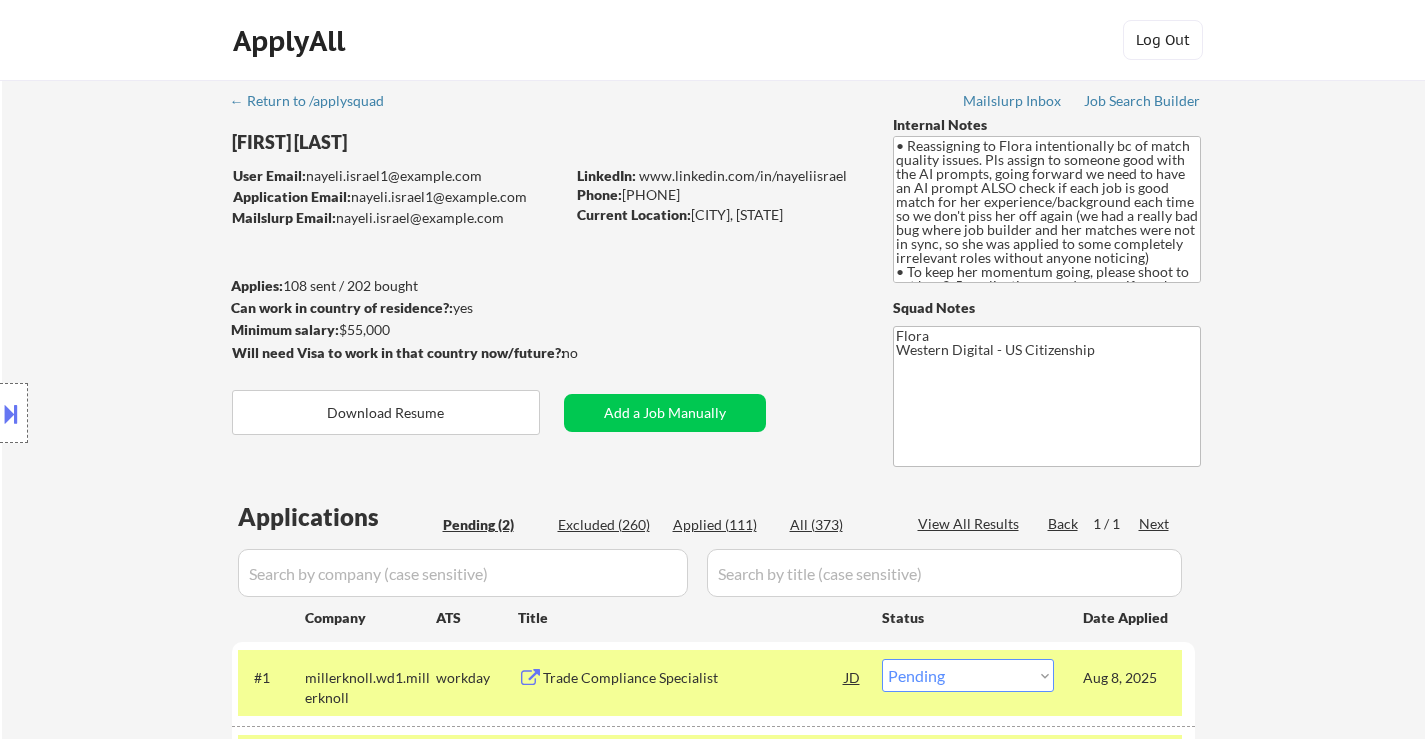 select on ""pending"" 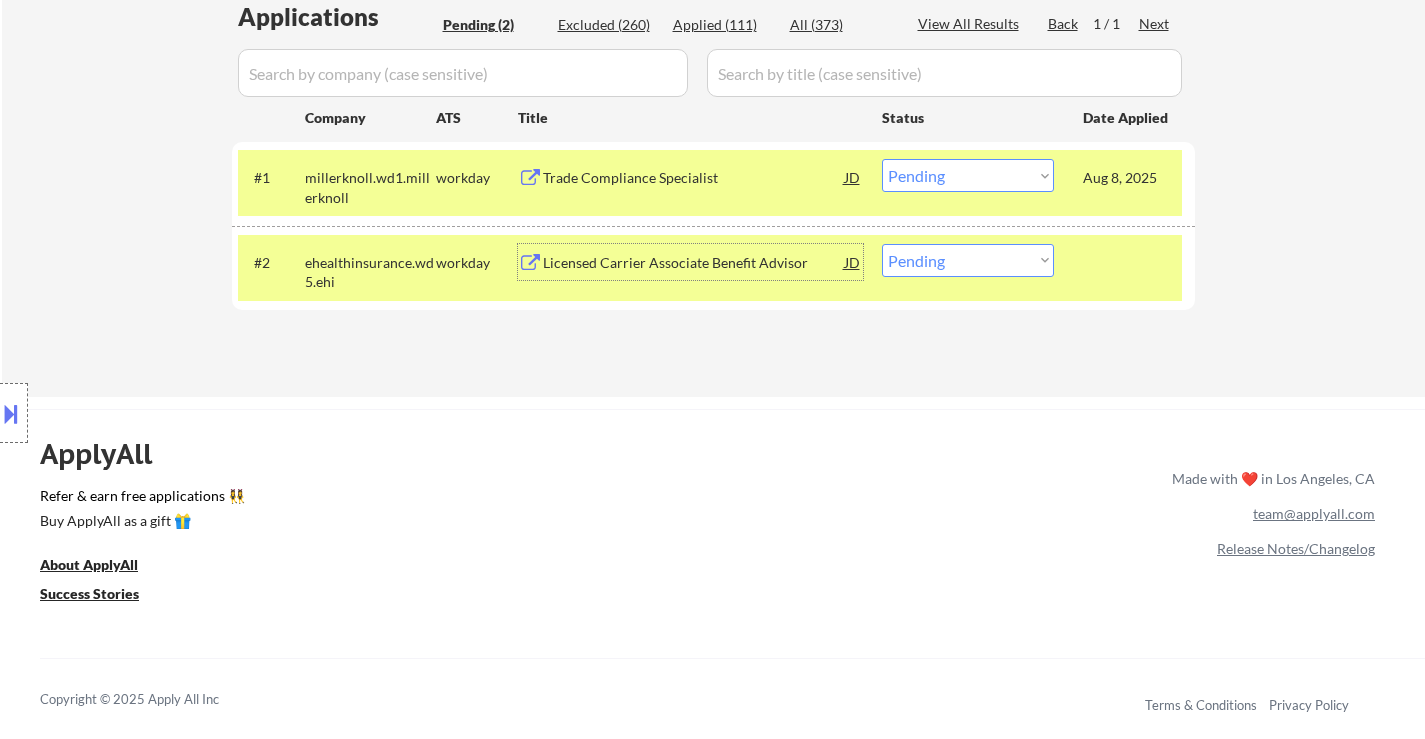scroll, scrollTop: 500, scrollLeft: 0, axis: vertical 